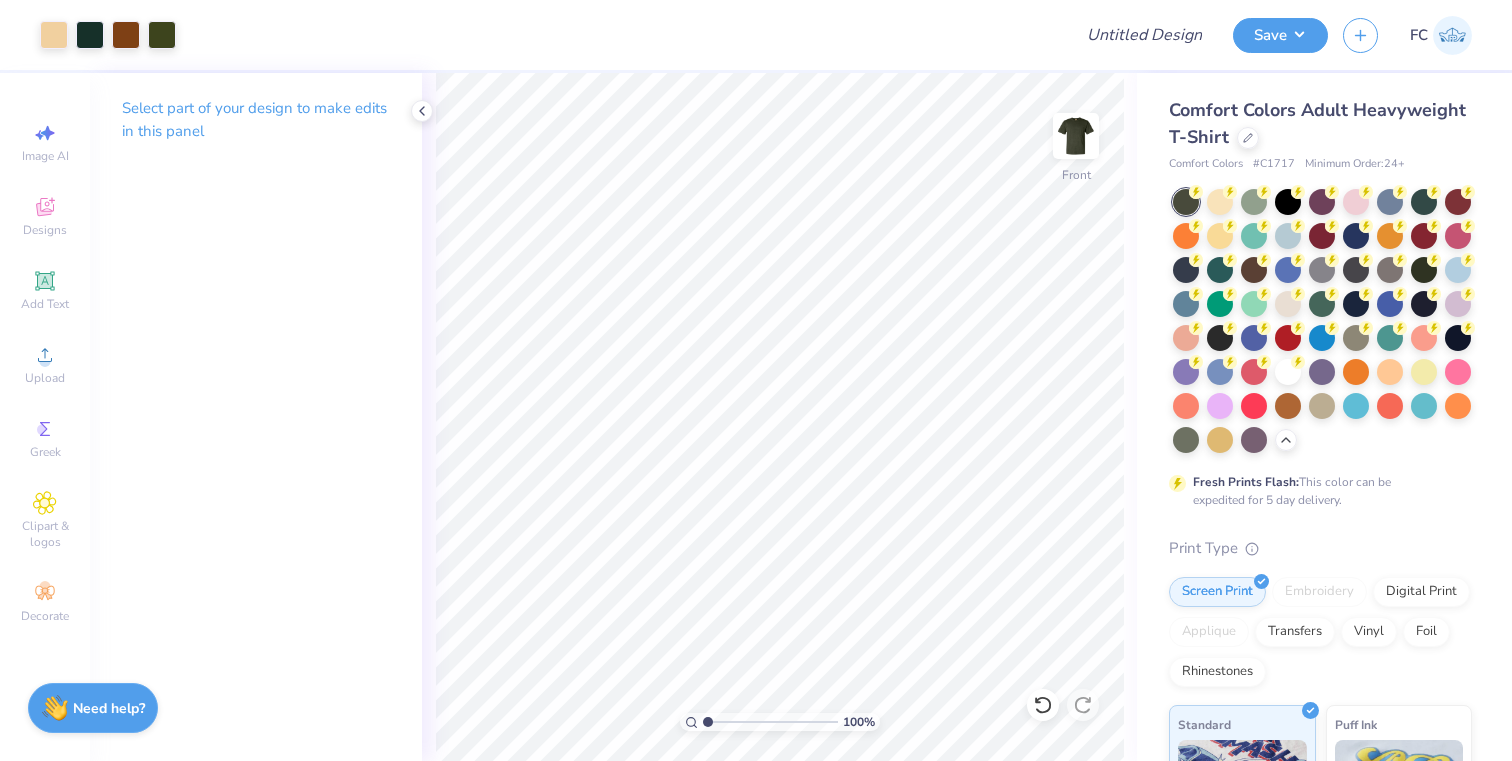 scroll, scrollTop: 0, scrollLeft: 0, axis: both 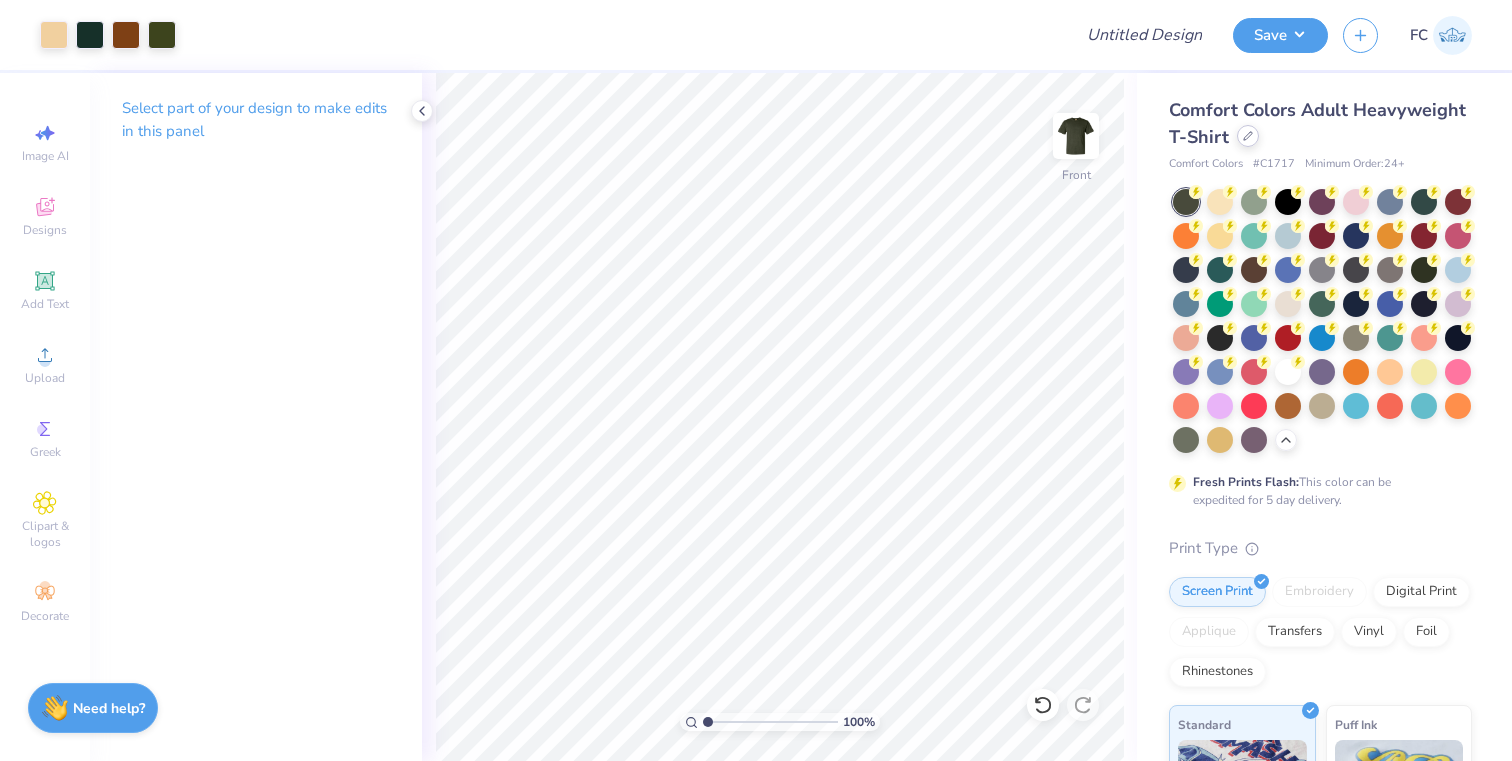 click 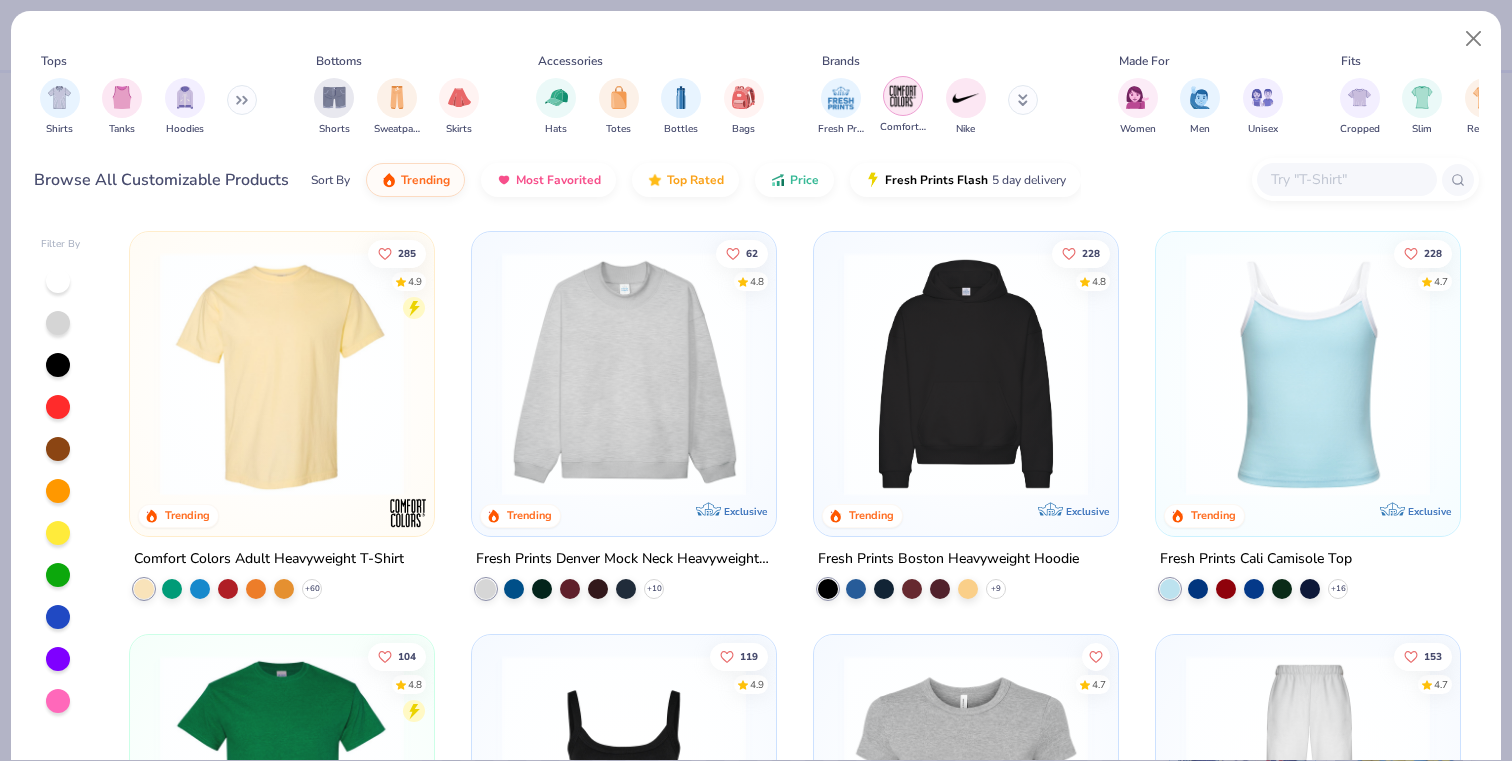 click at bounding box center (903, 96) 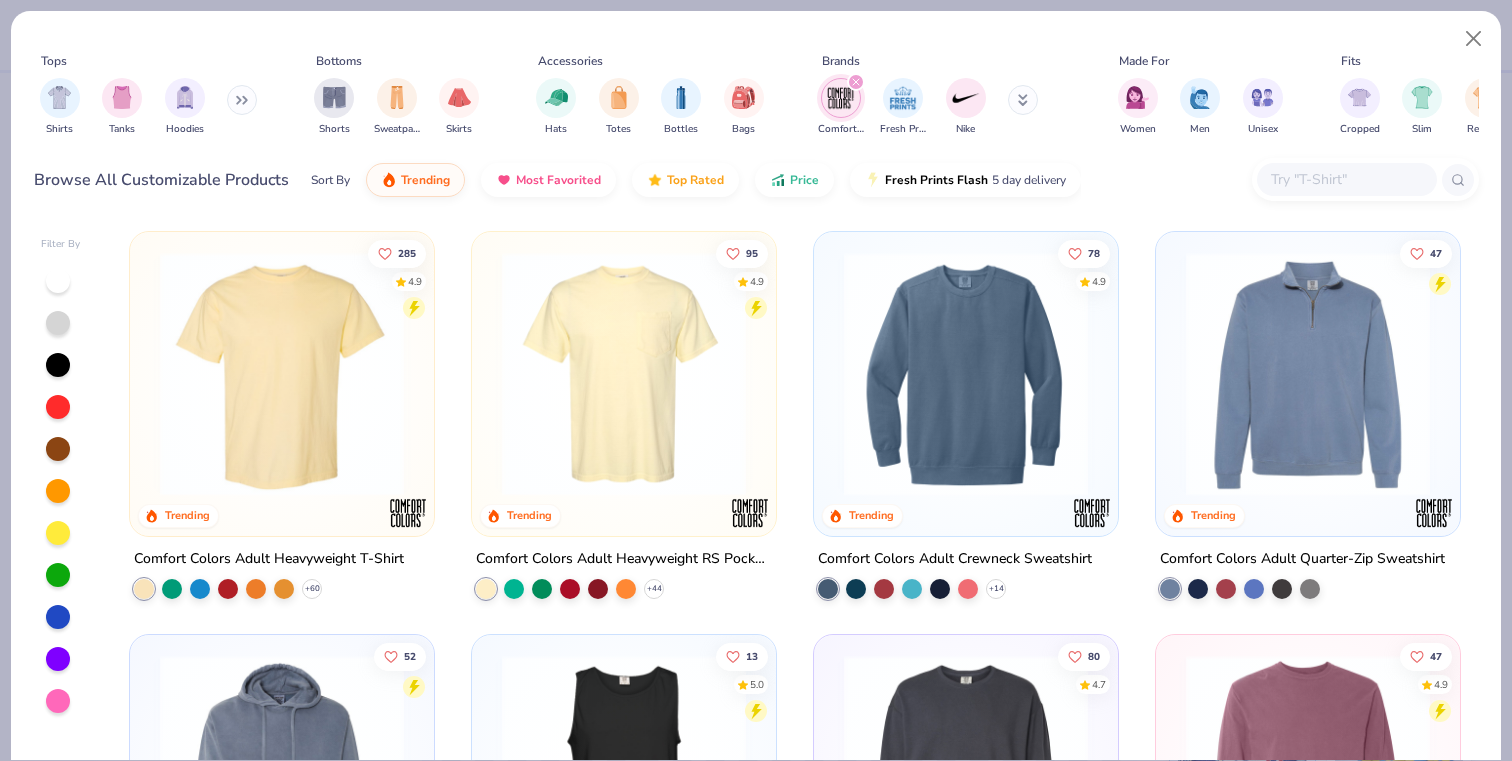 click at bounding box center [624, 374] 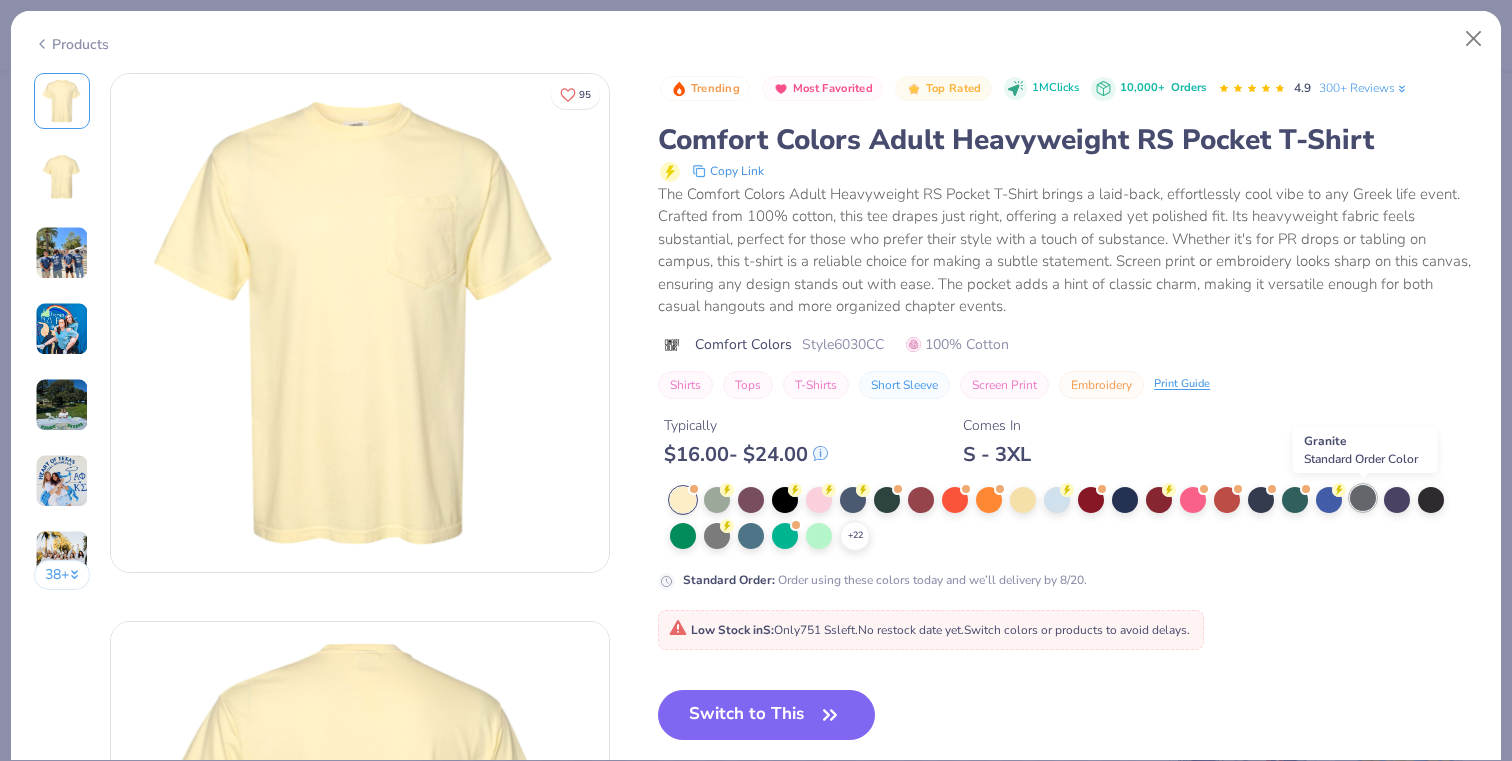 click at bounding box center [1363, 498] 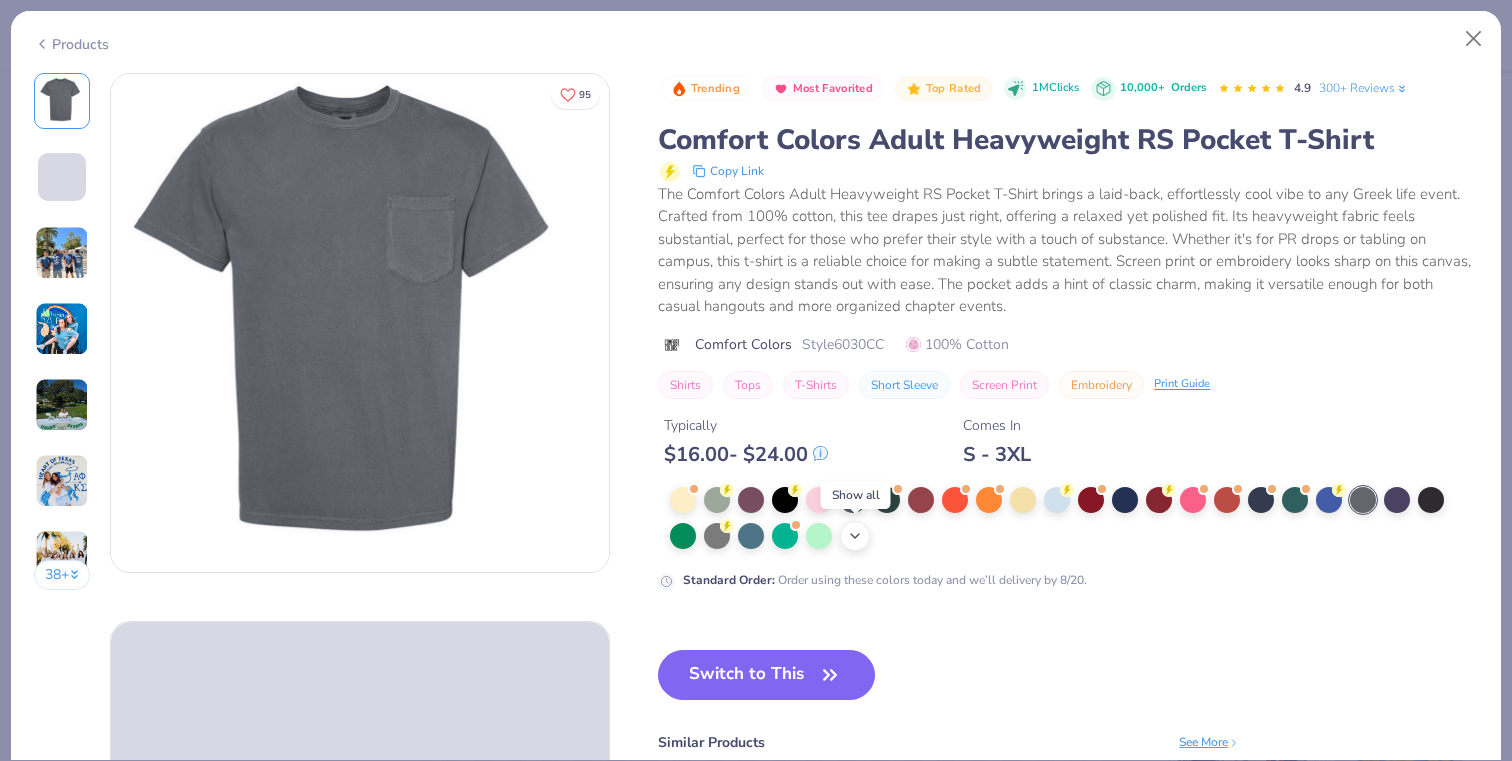 click 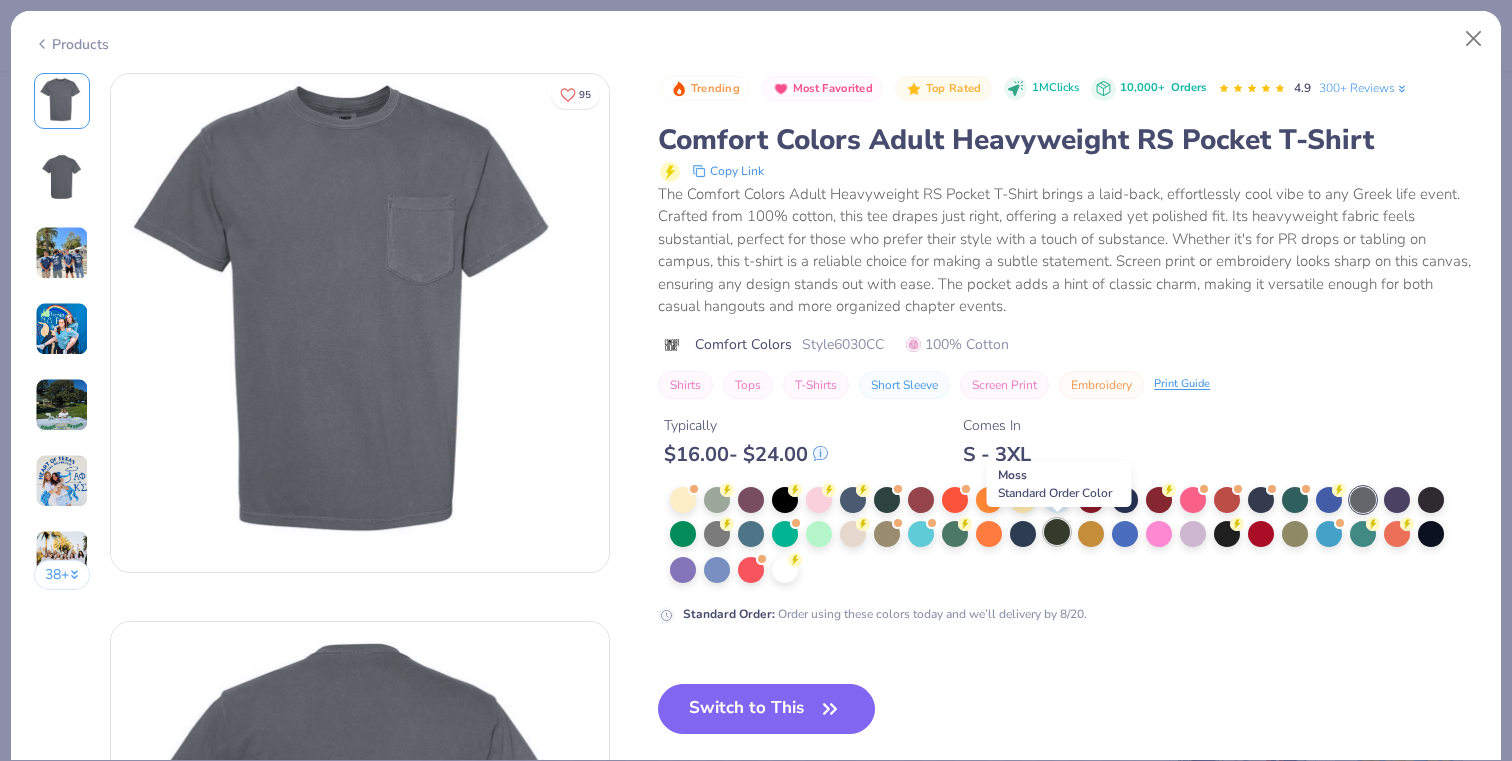 click at bounding box center (1057, 532) 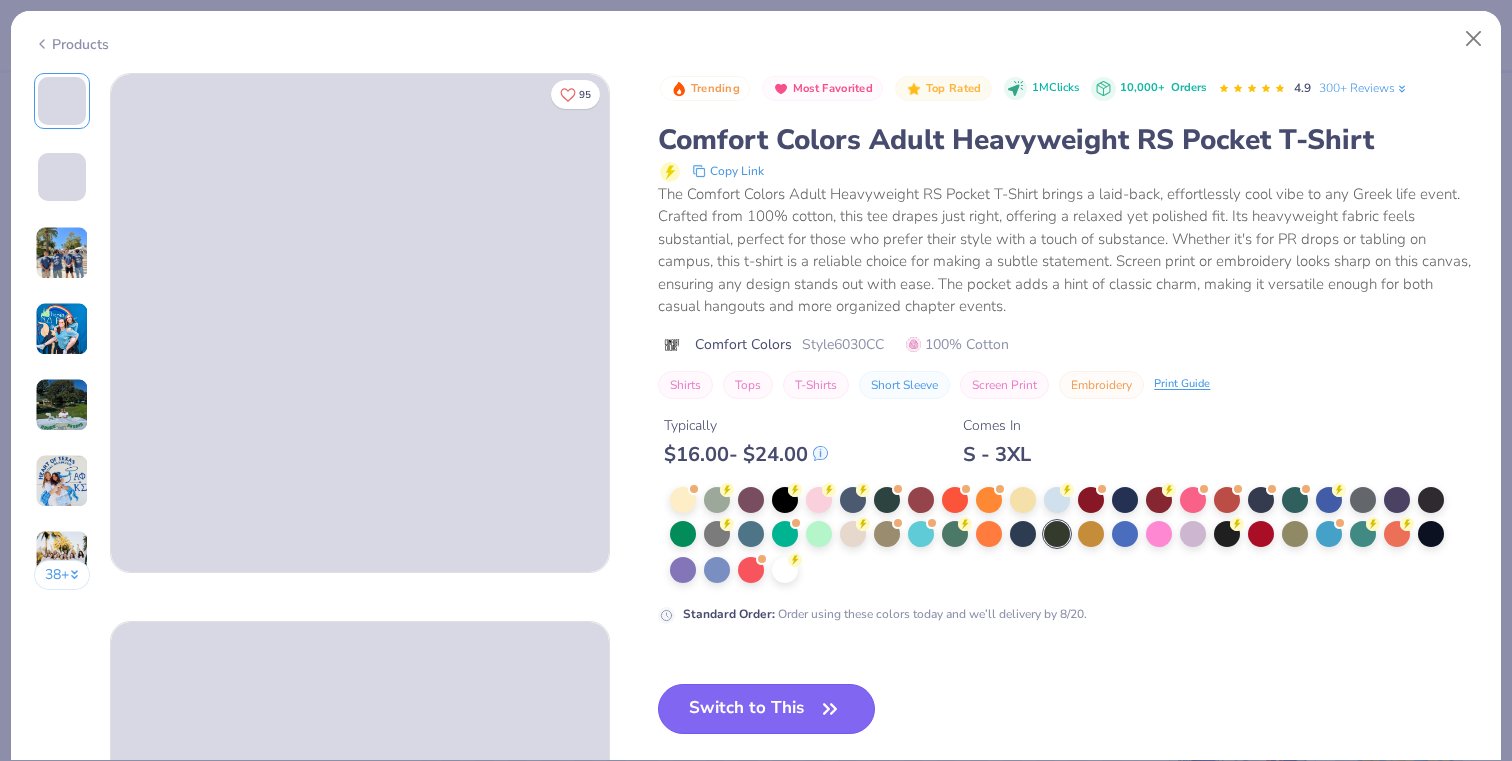 click on "Switch to This" at bounding box center [766, 709] 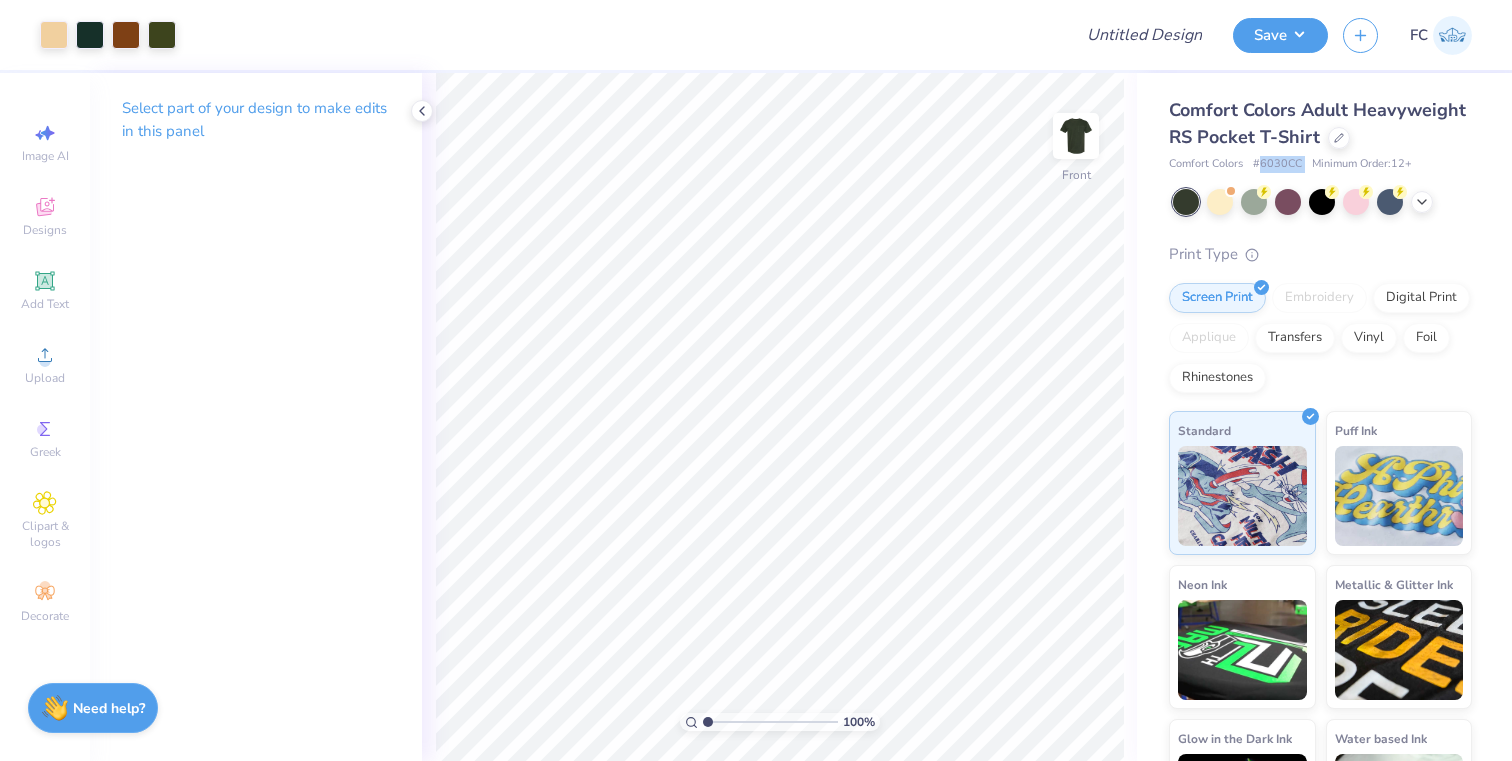 drag, startPoint x: 1260, startPoint y: 164, endPoint x: 1308, endPoint y: 167, distance: 48.09366 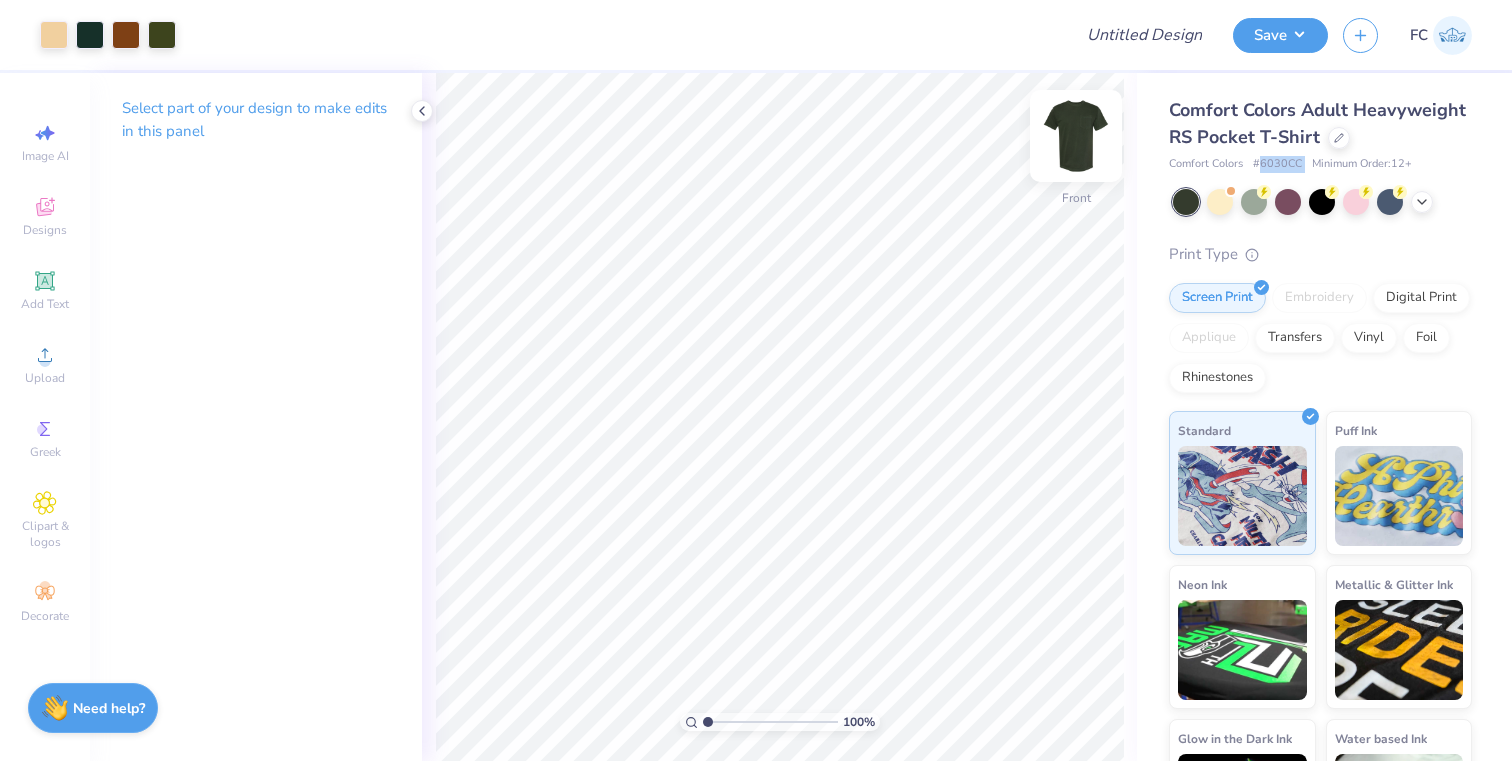 click at bounding box center [1076, 136] 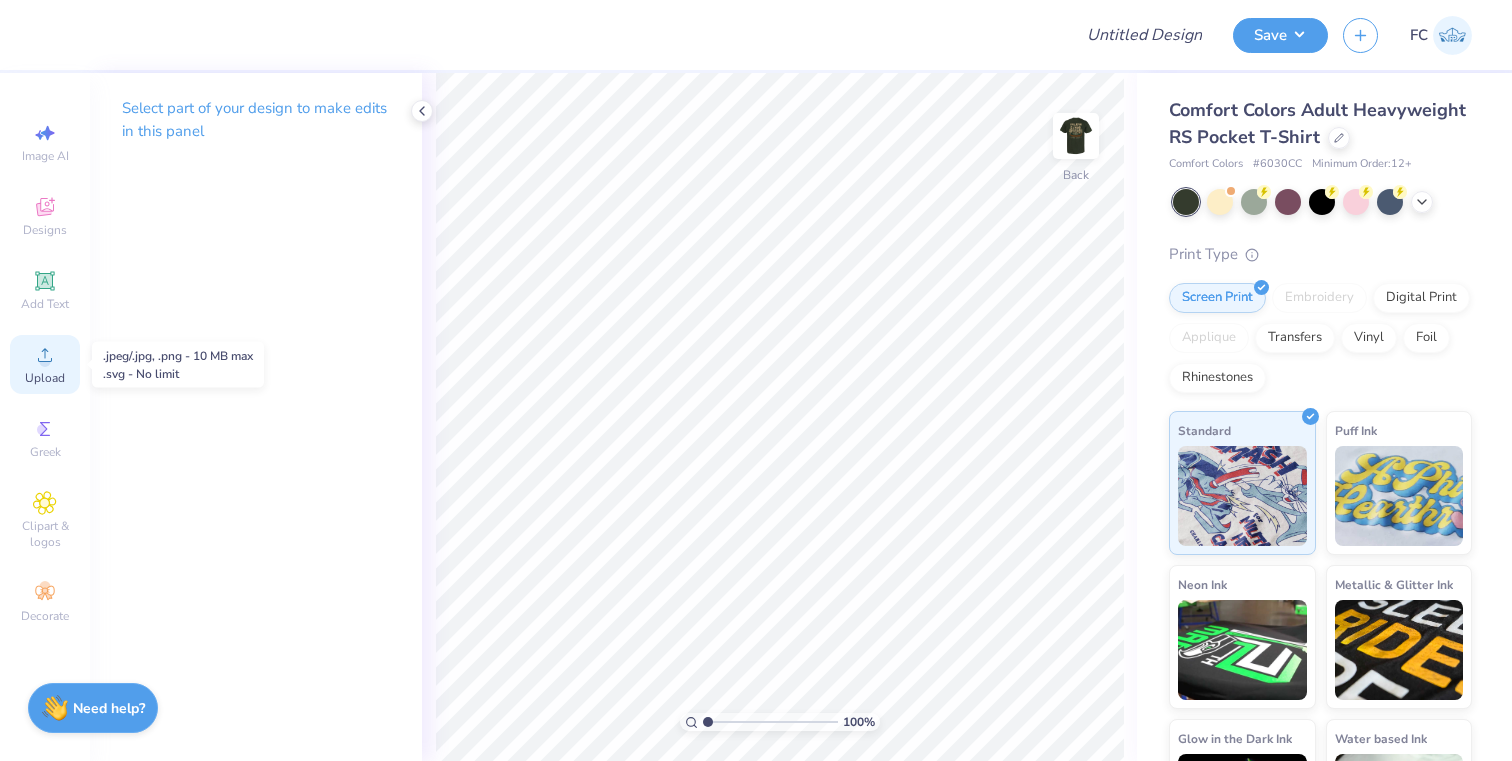 click 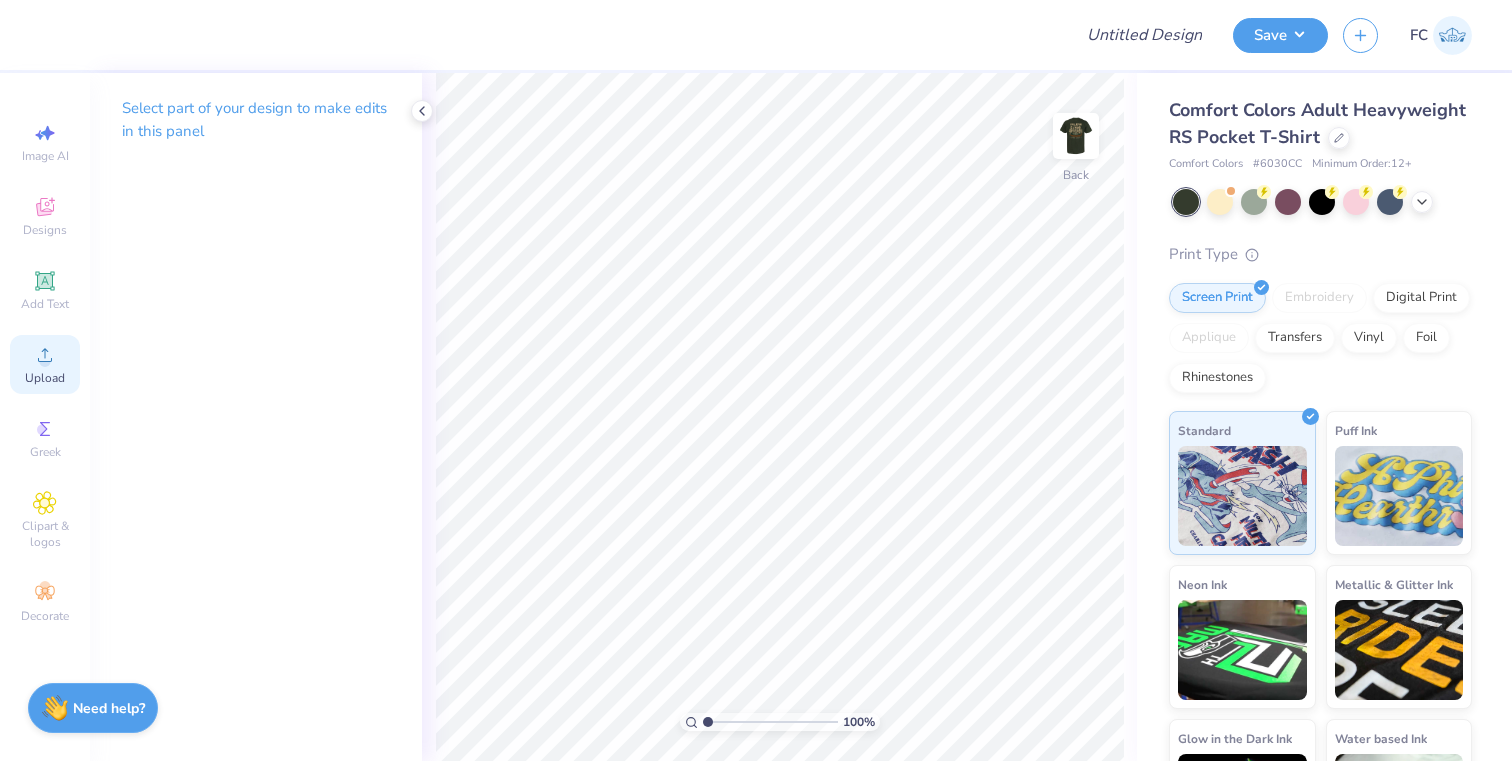 click 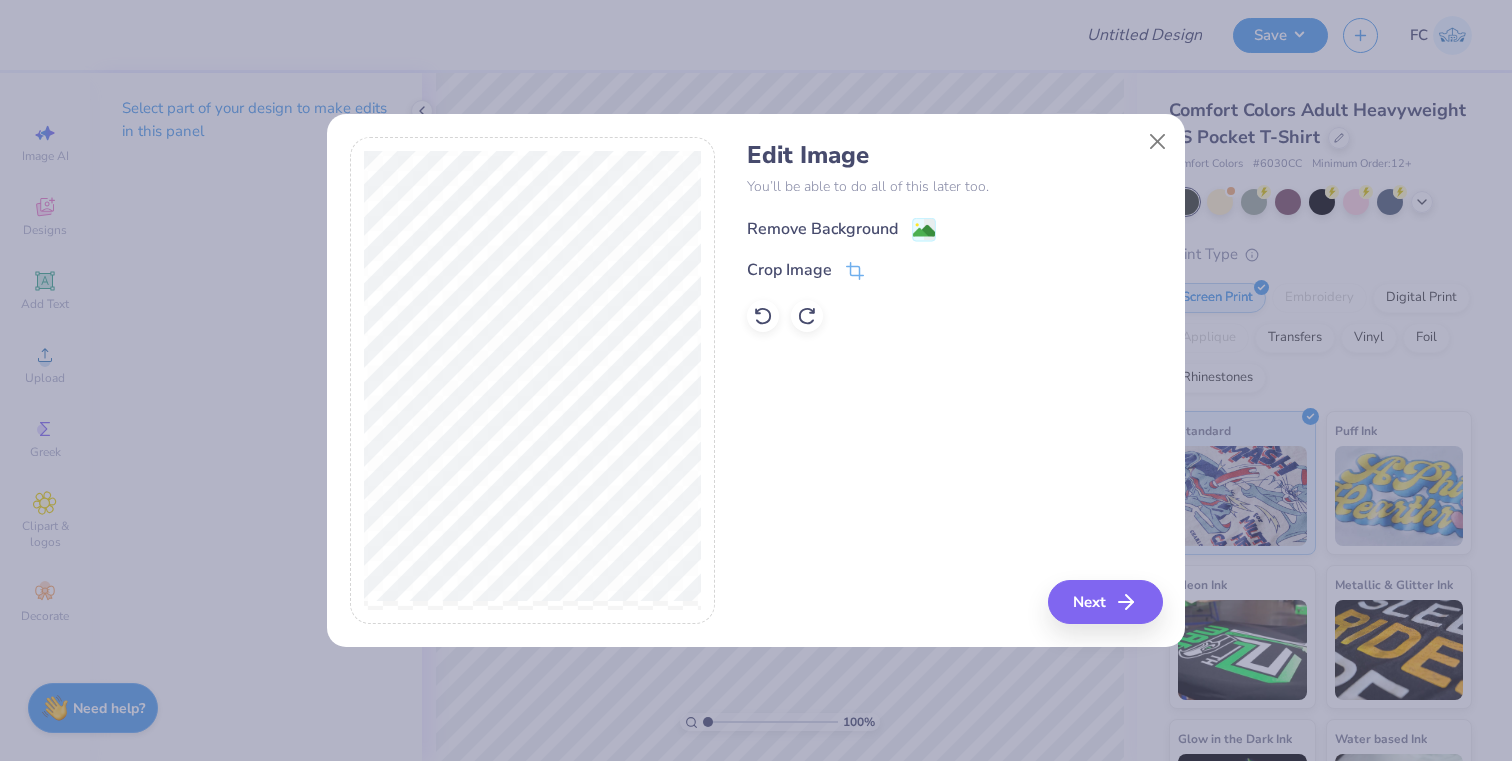 click 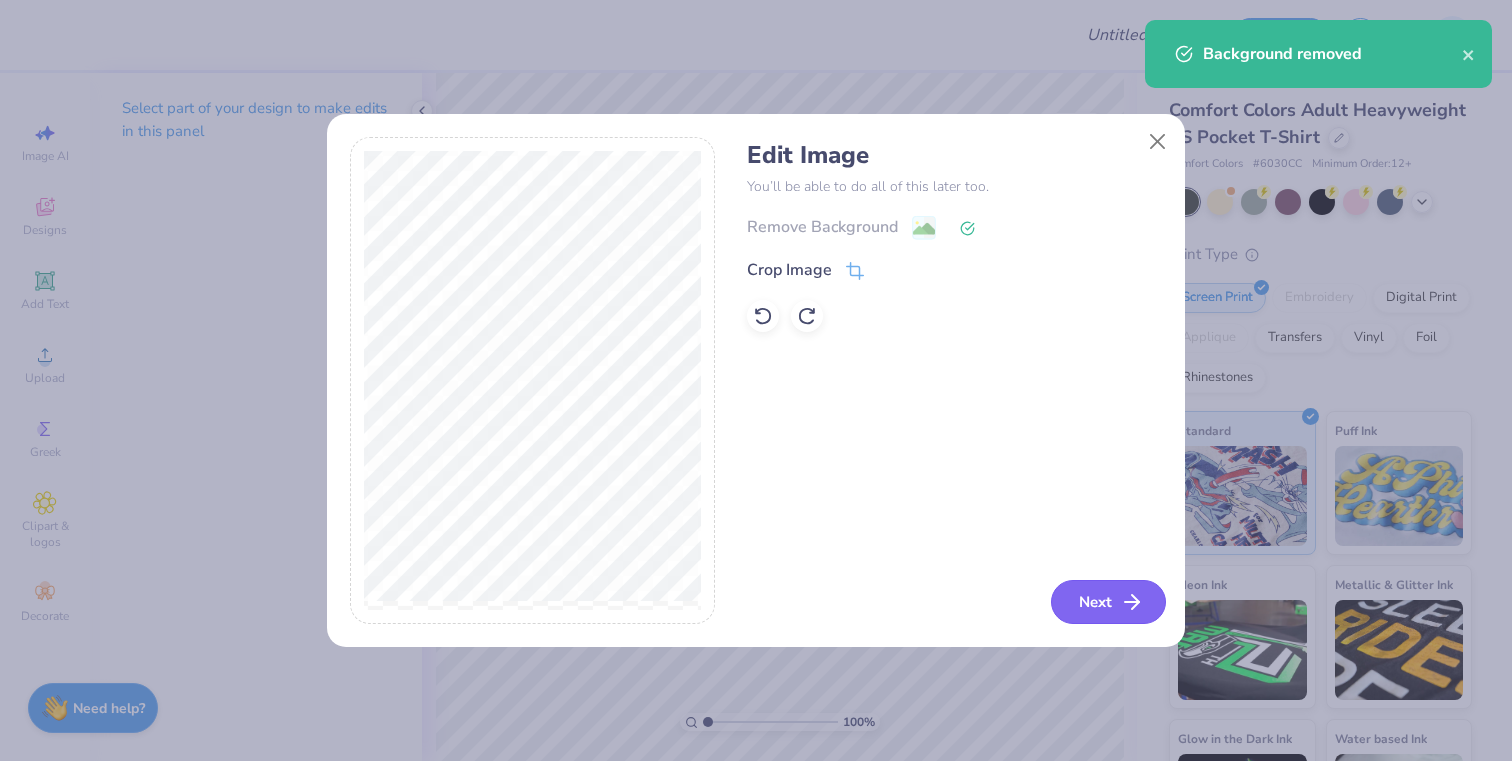 click on "Next" at bounding box center (1108, 602) 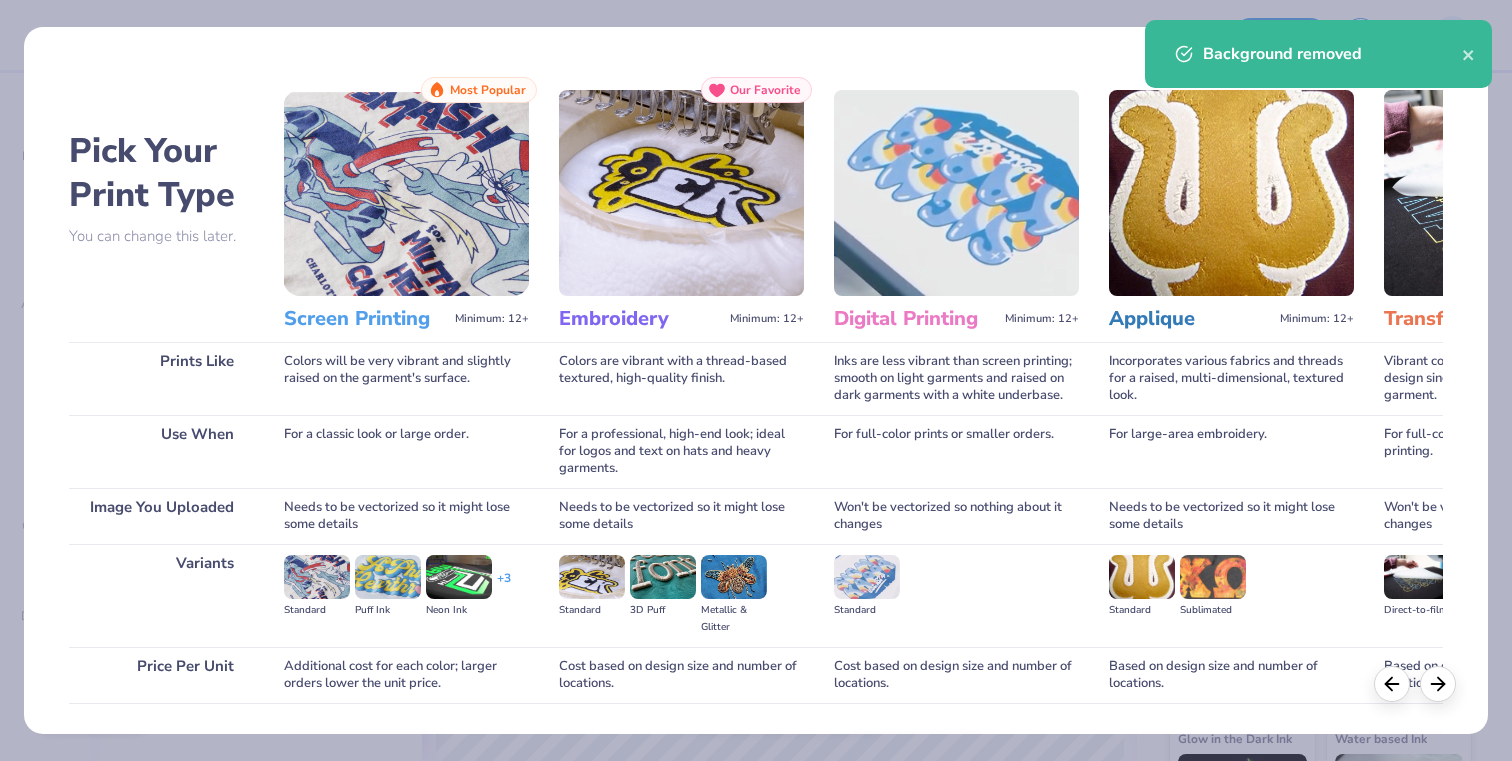 scroll, scrollTop: 136, scrollLeft: 0, axis: vertical 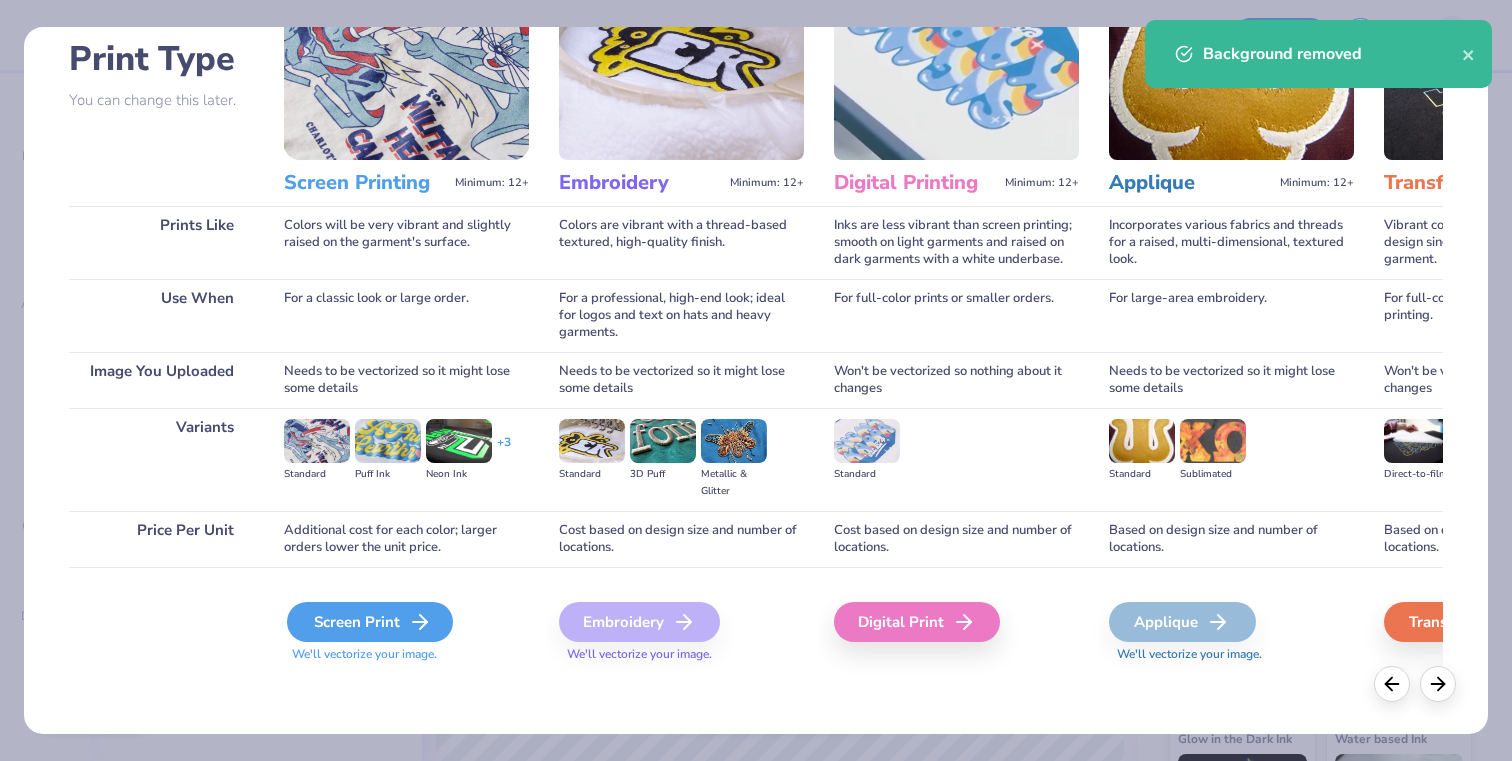 click on "Screen Print" at bounding box center [370, 622] 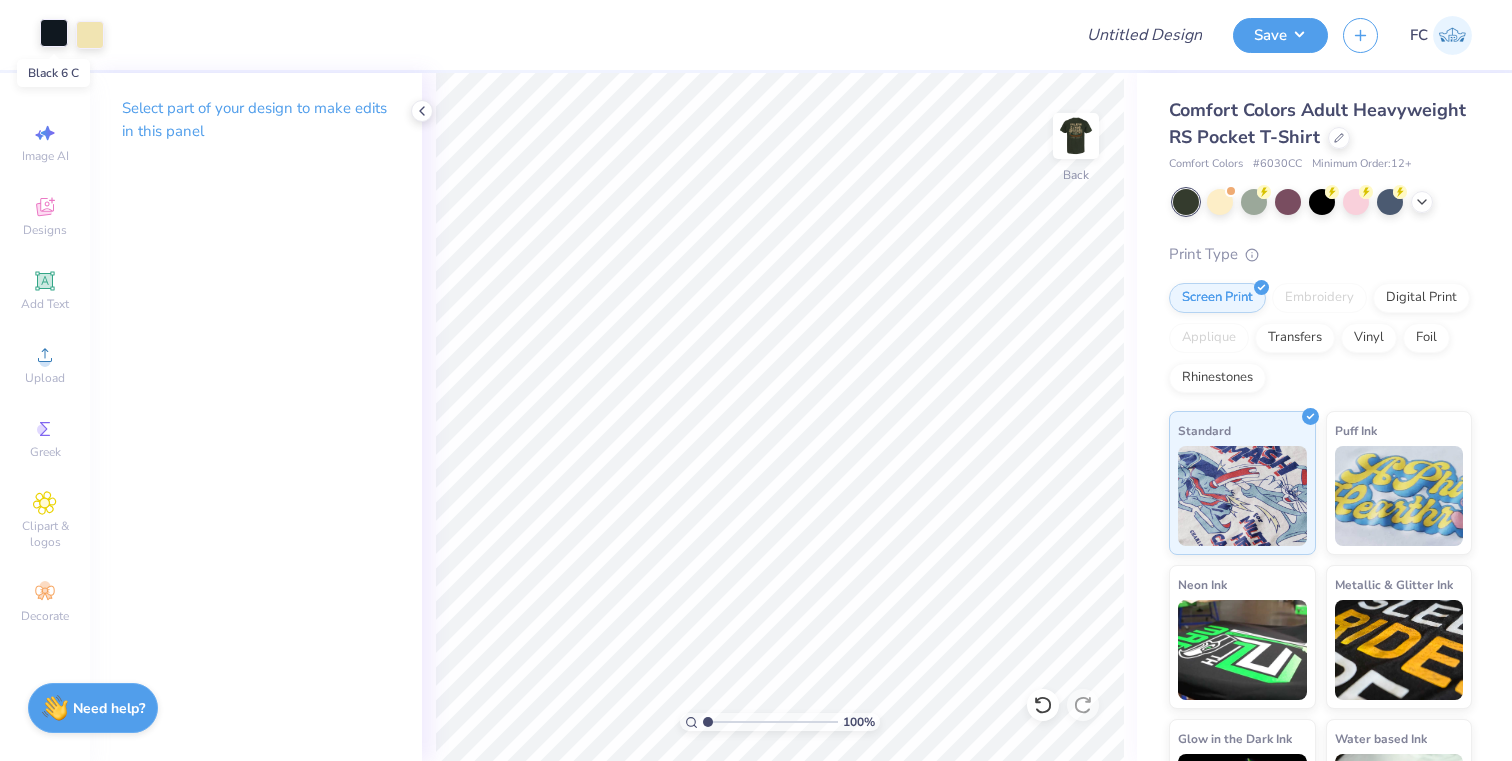 click at bounding box center [54, 33] 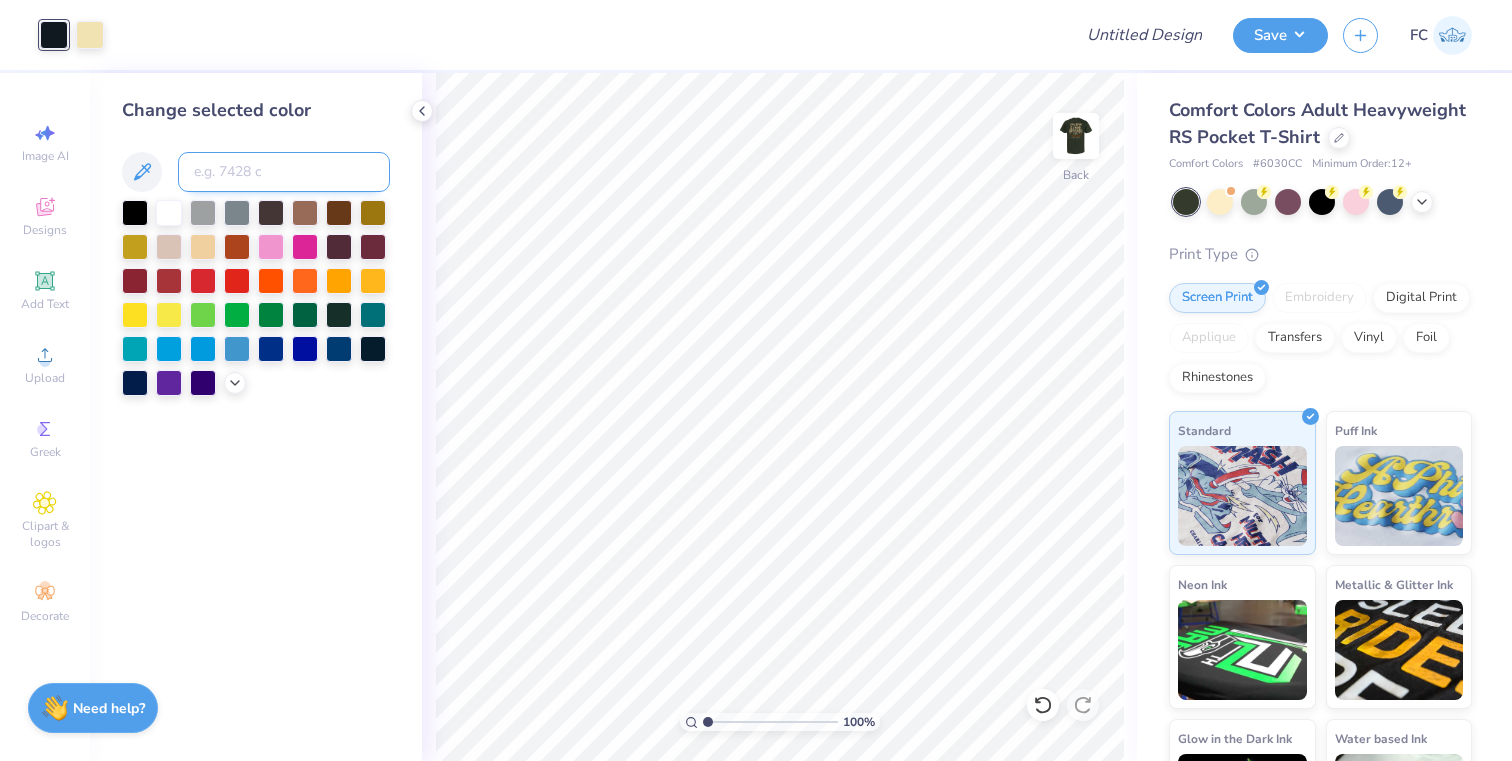 click at bounding box center [284, 172] 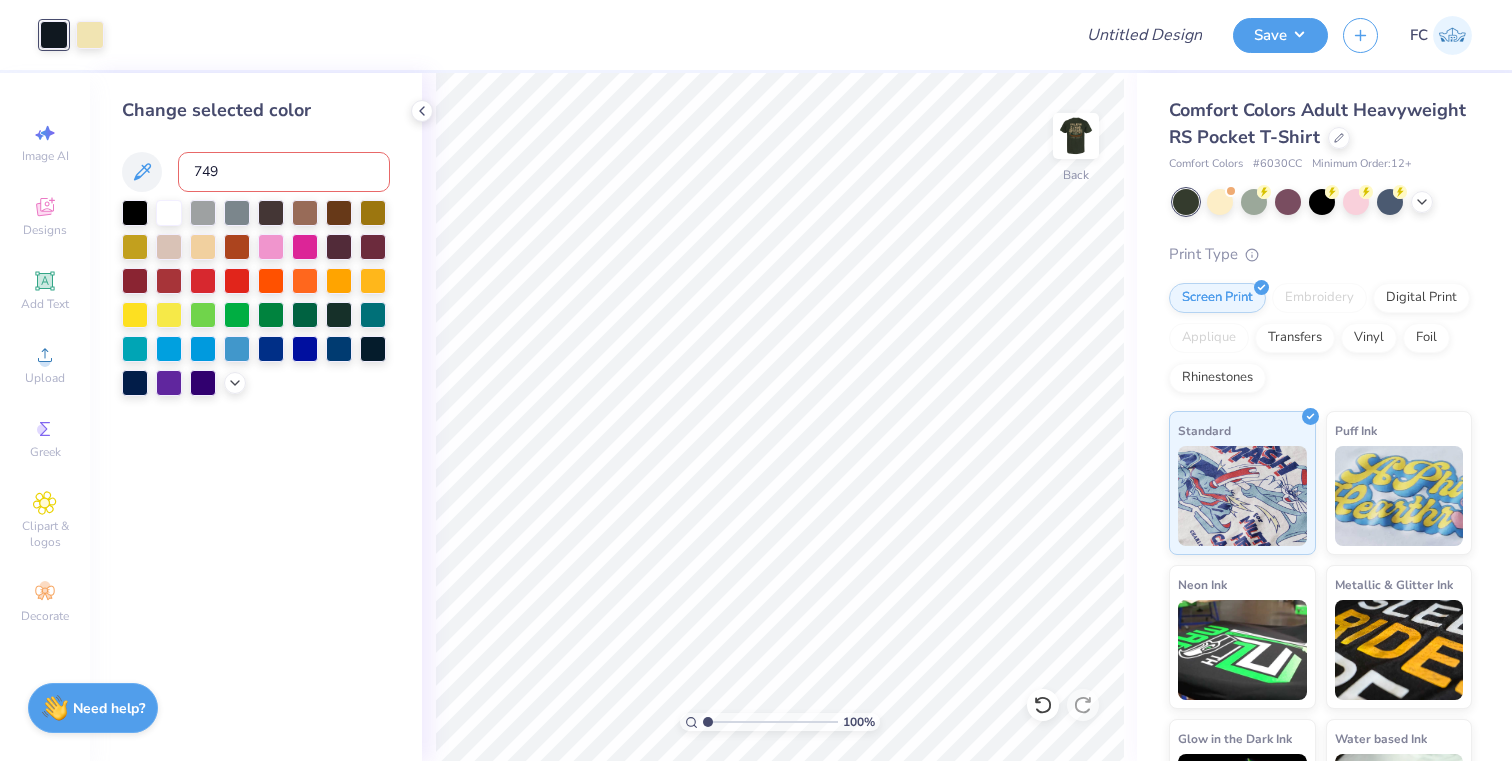 type on "7499" 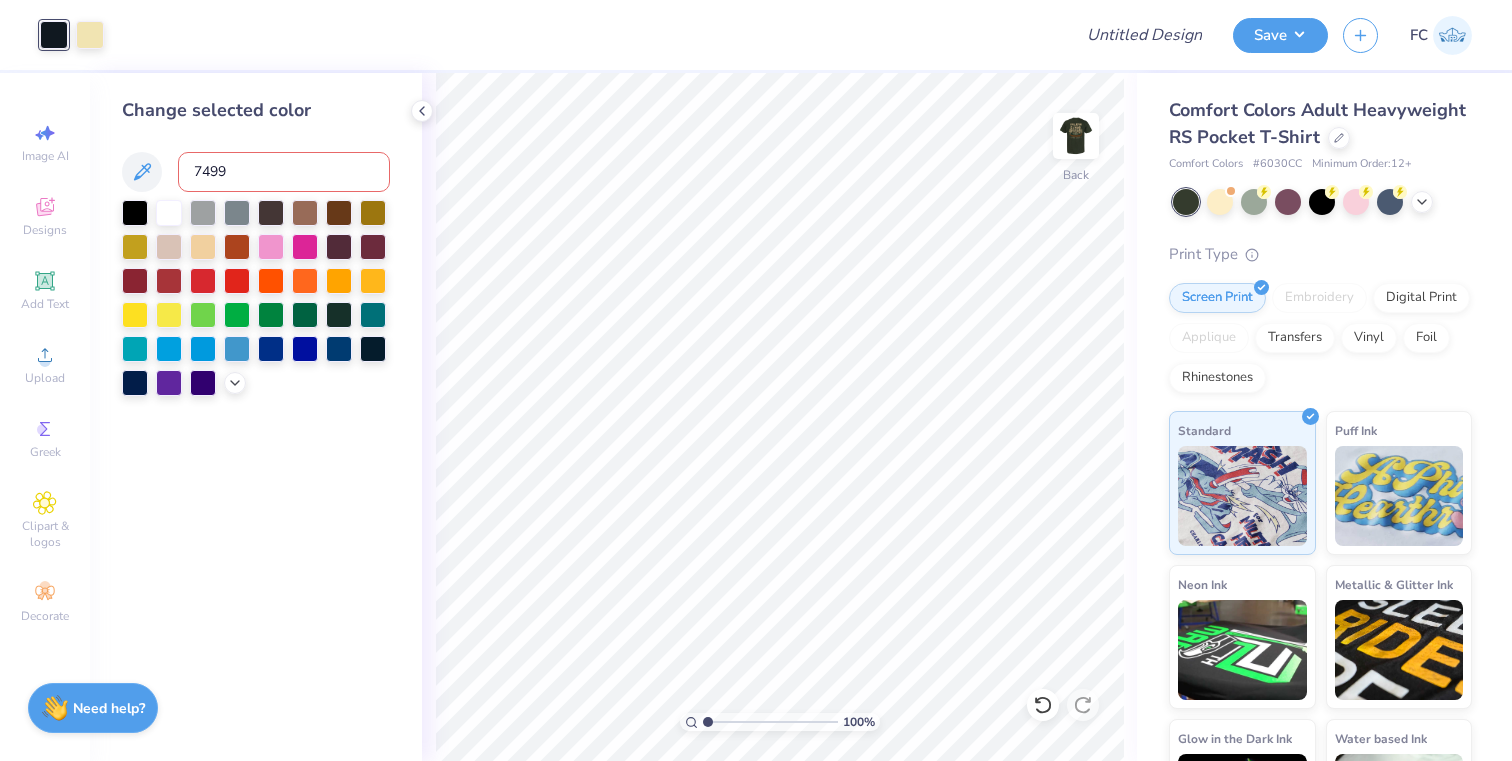 type 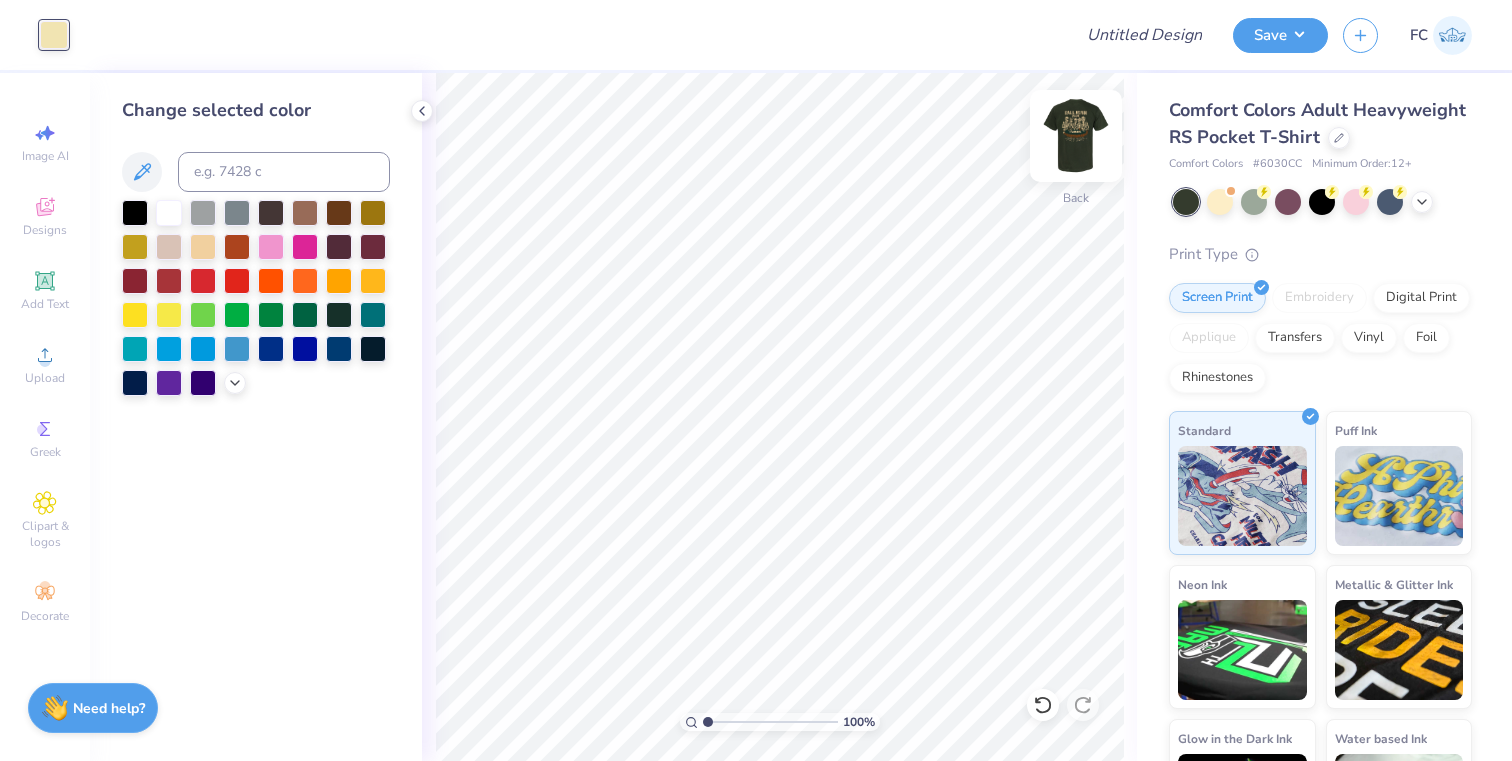click at bounding box center [1076, 136] 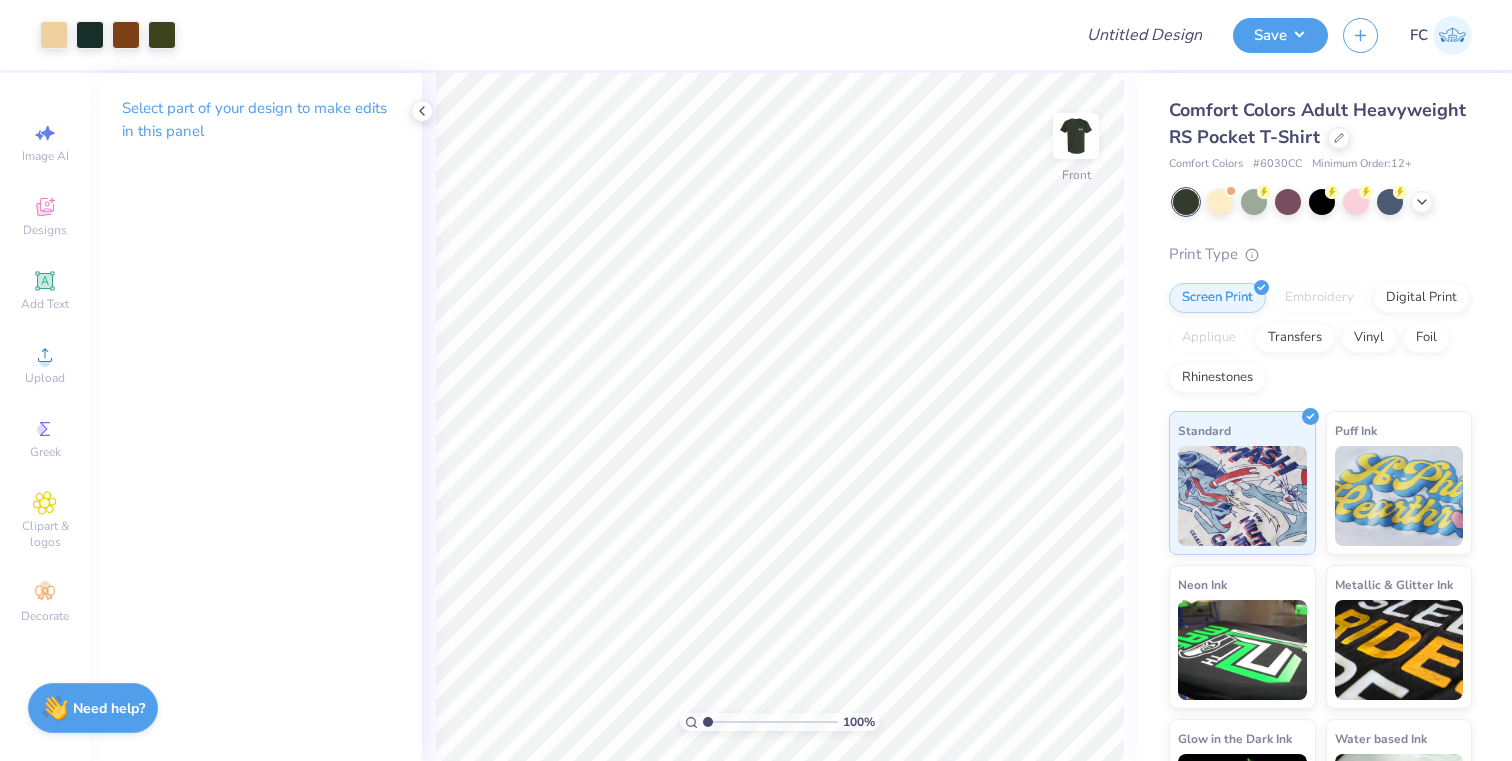 click at bounding box center [1076, 136] 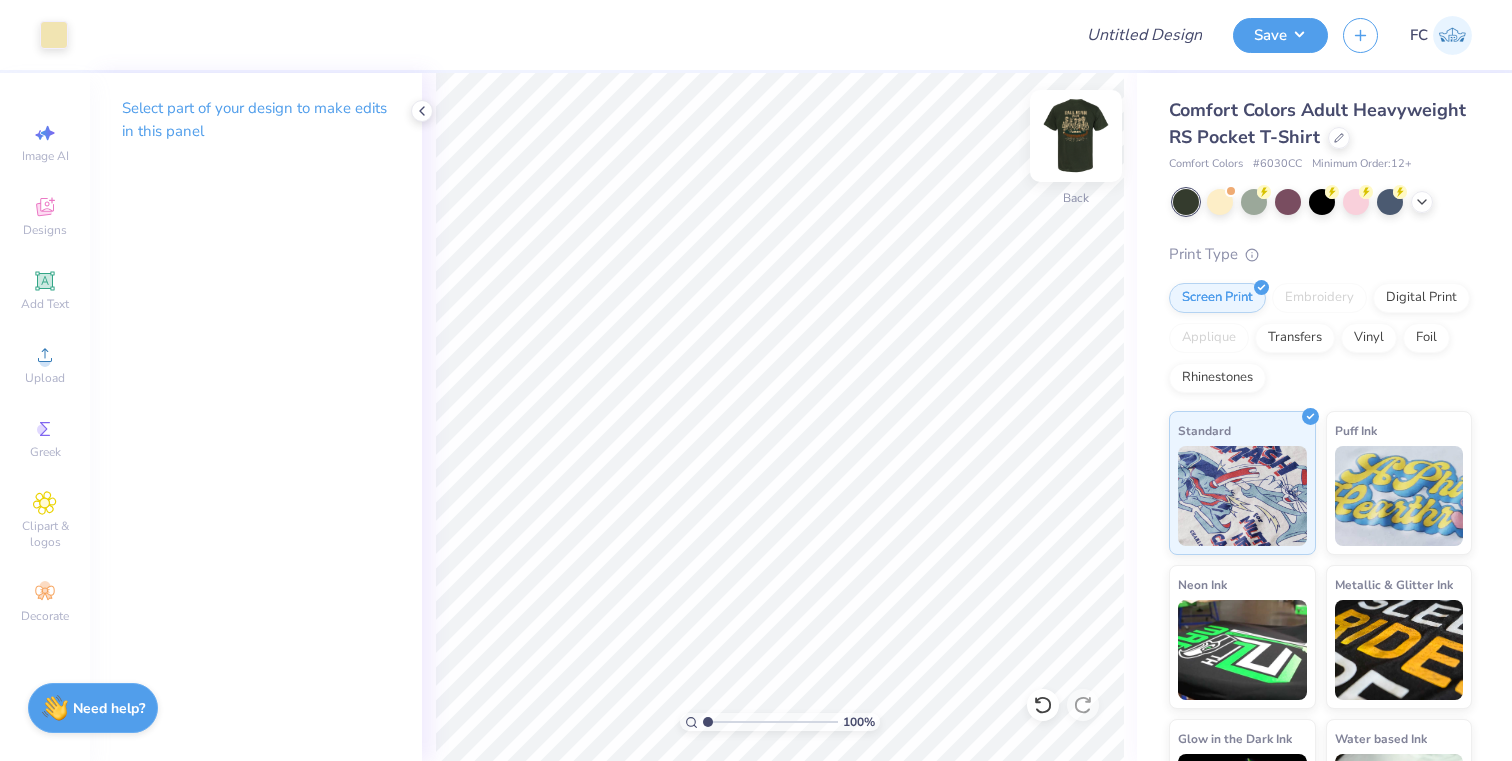 click at bounding box center [1076, 136] 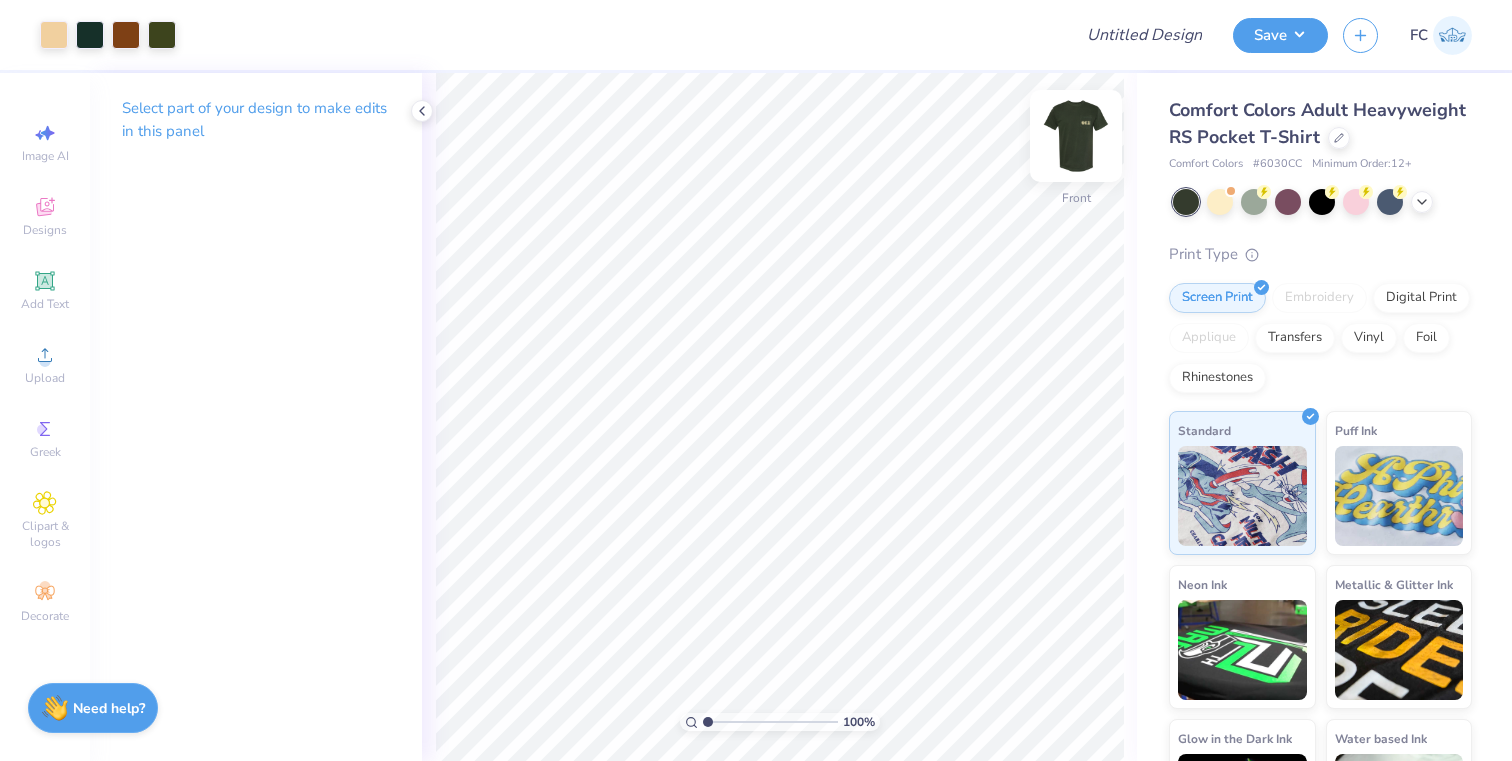click at bounding box center [1076, 136] 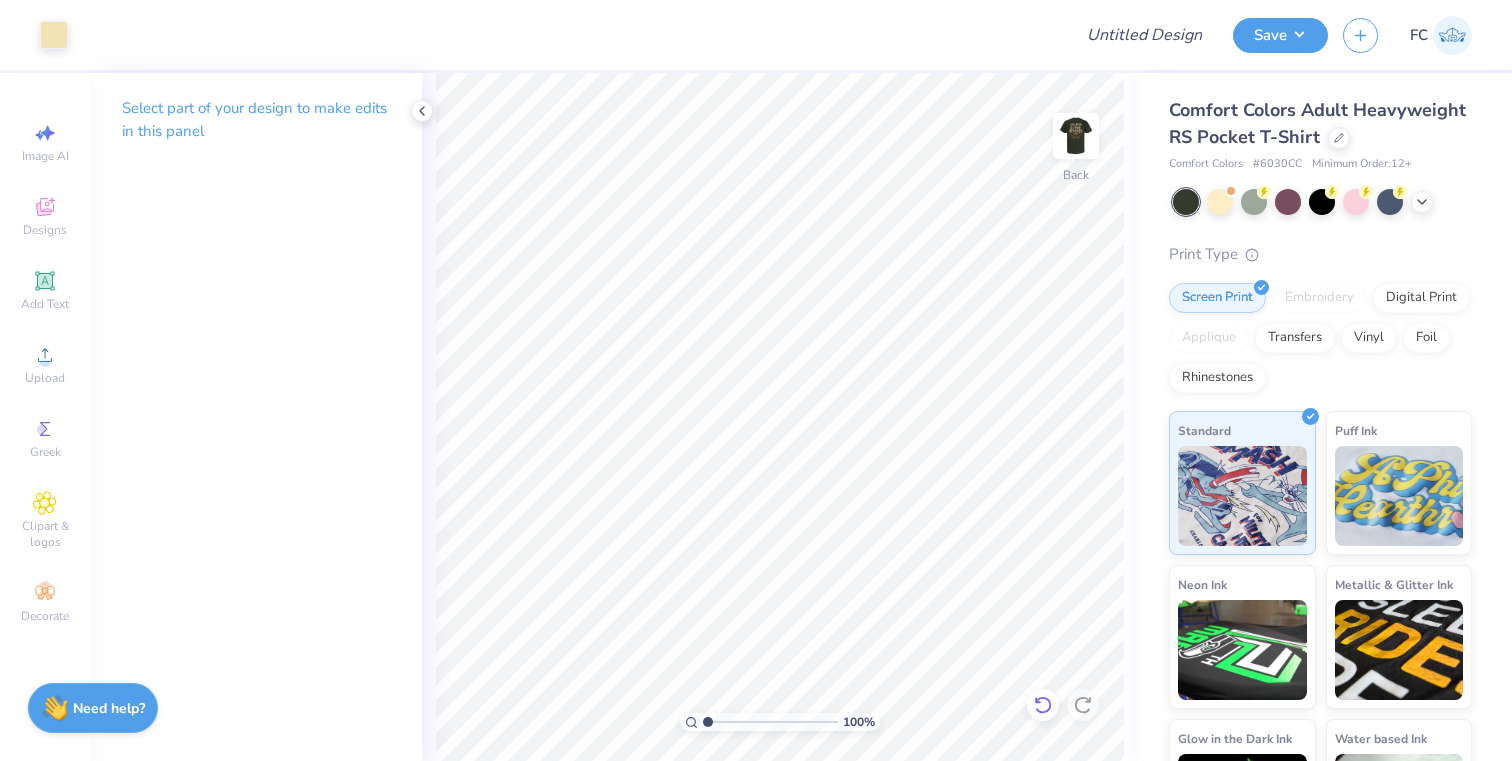 click 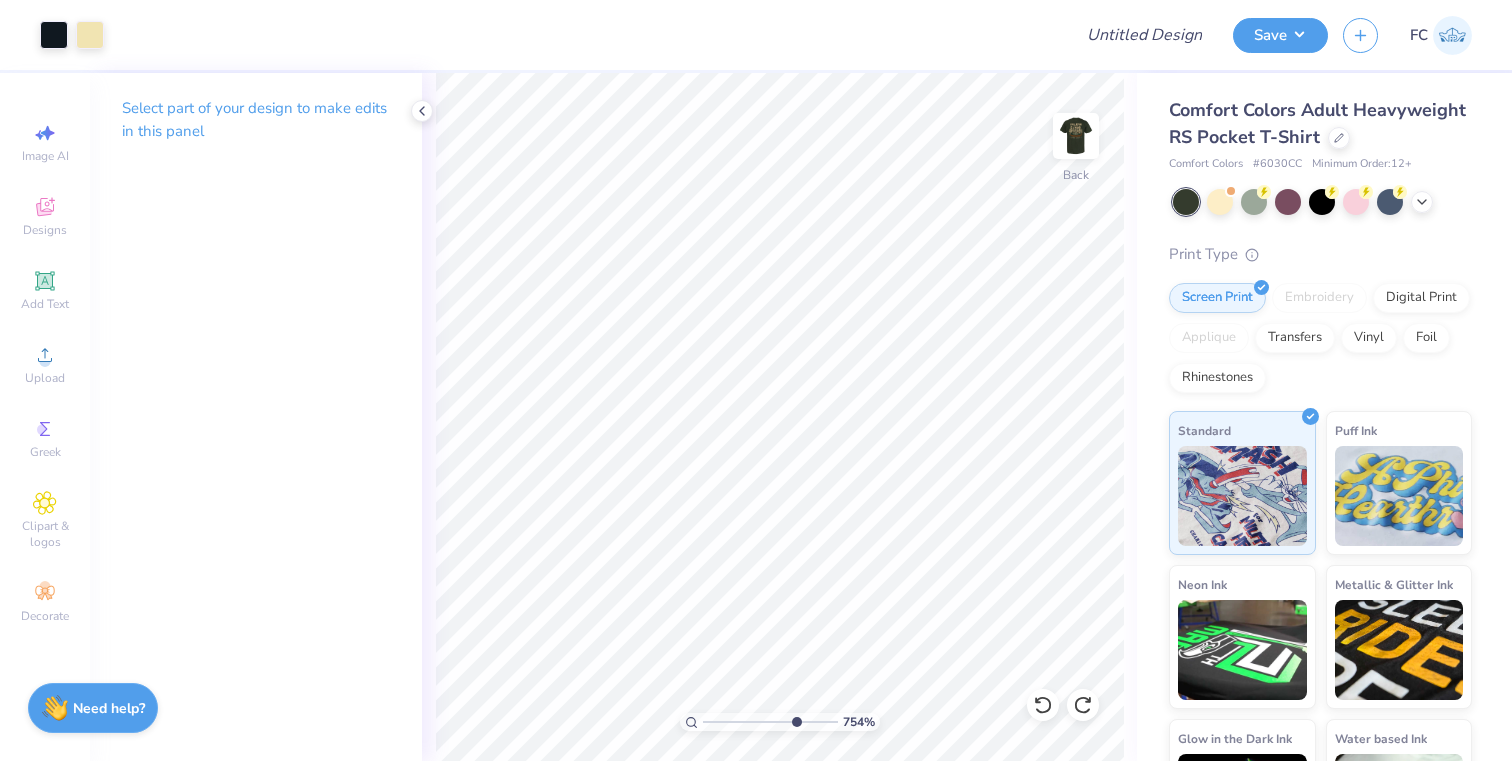drag, startPoint x: 710, startPoint y: 723, endPoint x: 793, endPoint y: 698, distance: 86.683334 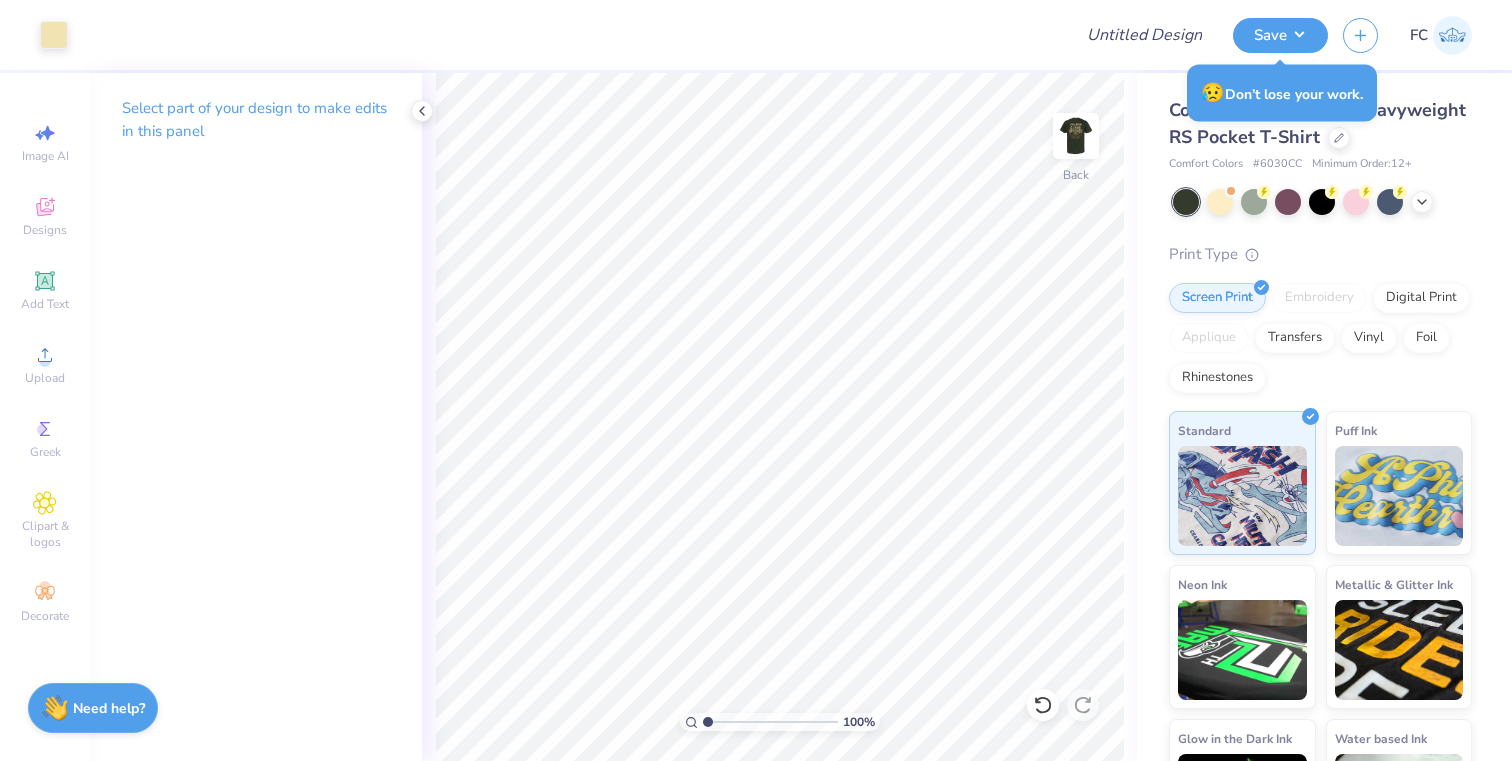 drag, startPoint x: 791, startPoint y: 718, endPoint x: 679, endPoint y: 713, distance: 112.11155 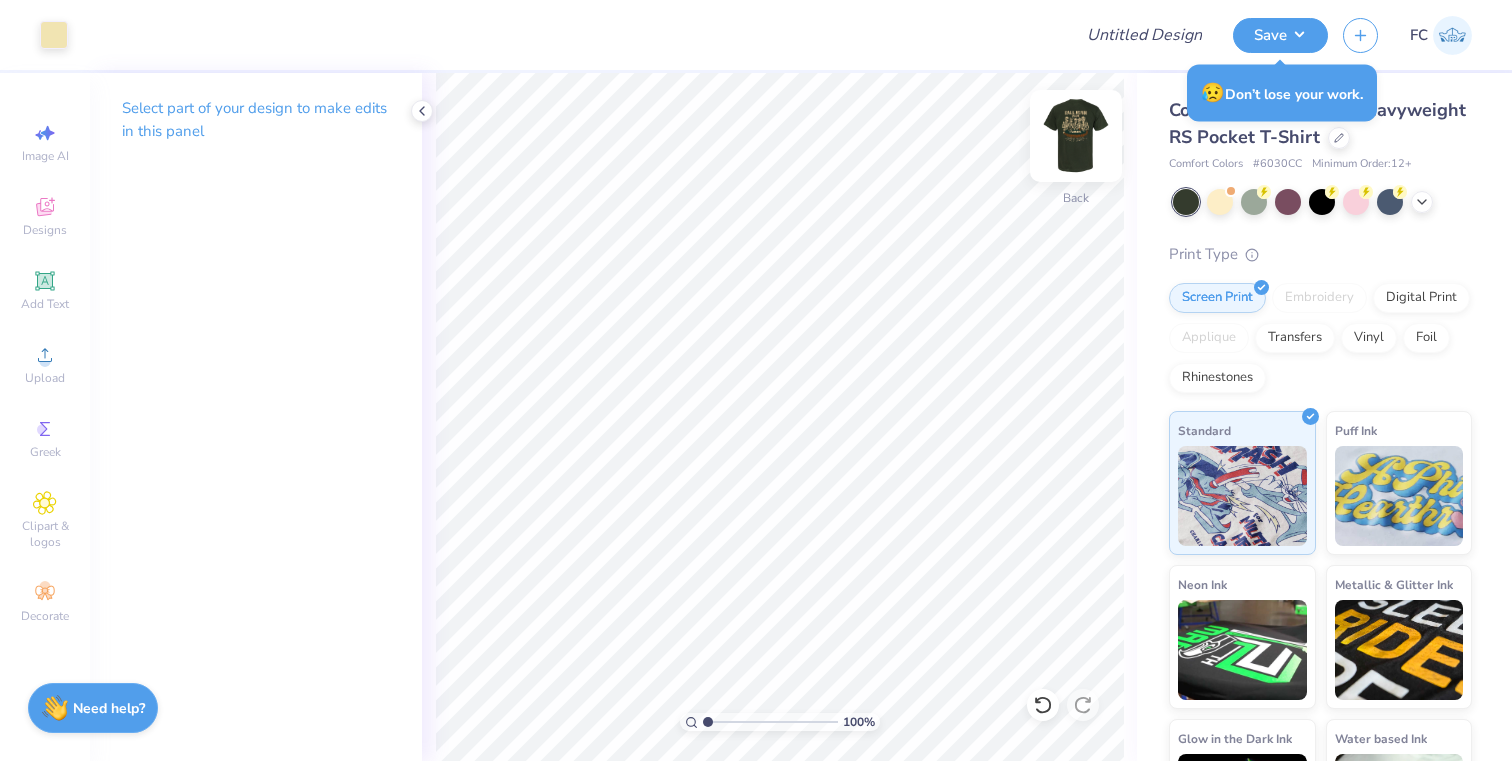 click at bounding box center (1076, 136) 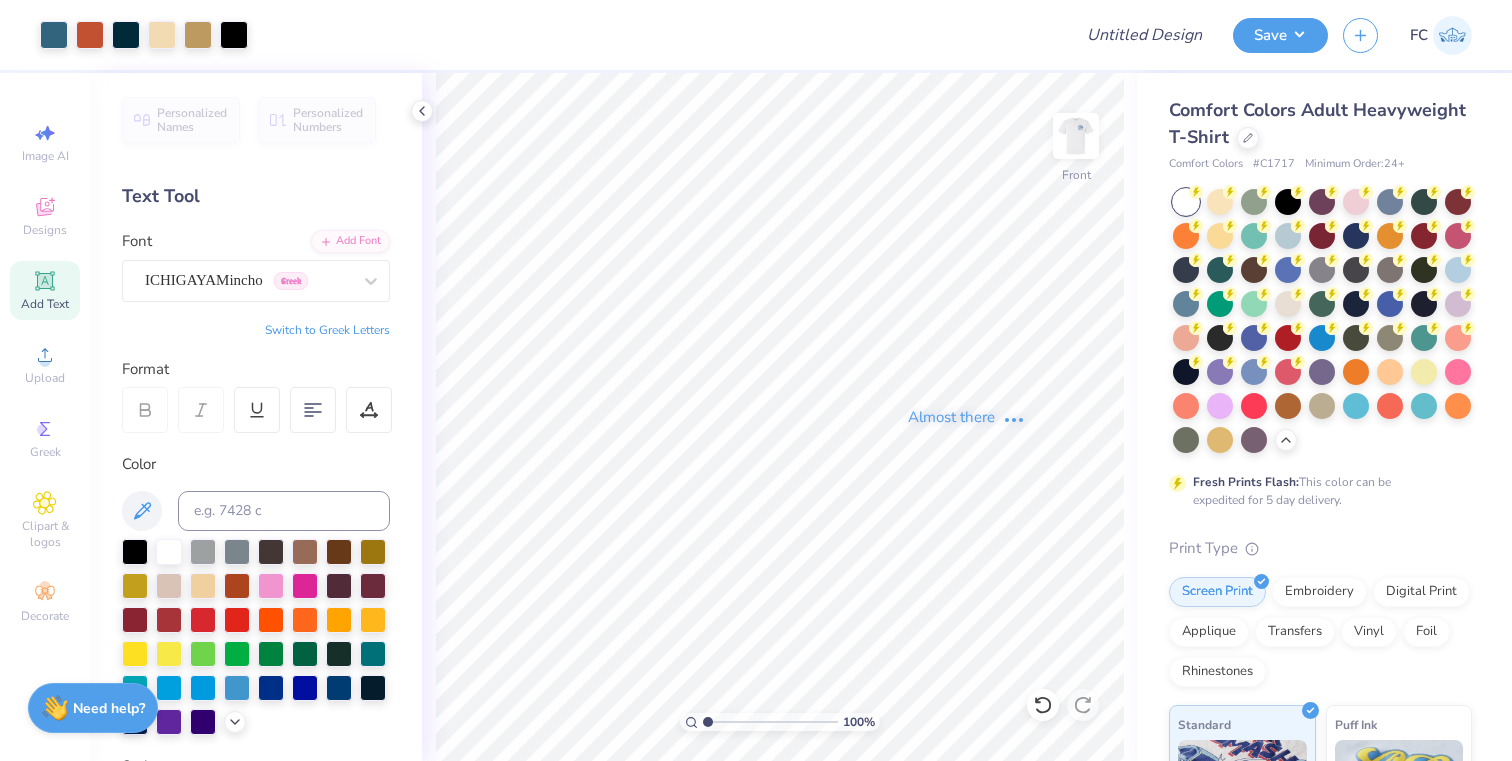 scroll, scrollTop: 0, scrollLeft: 0, axis: both 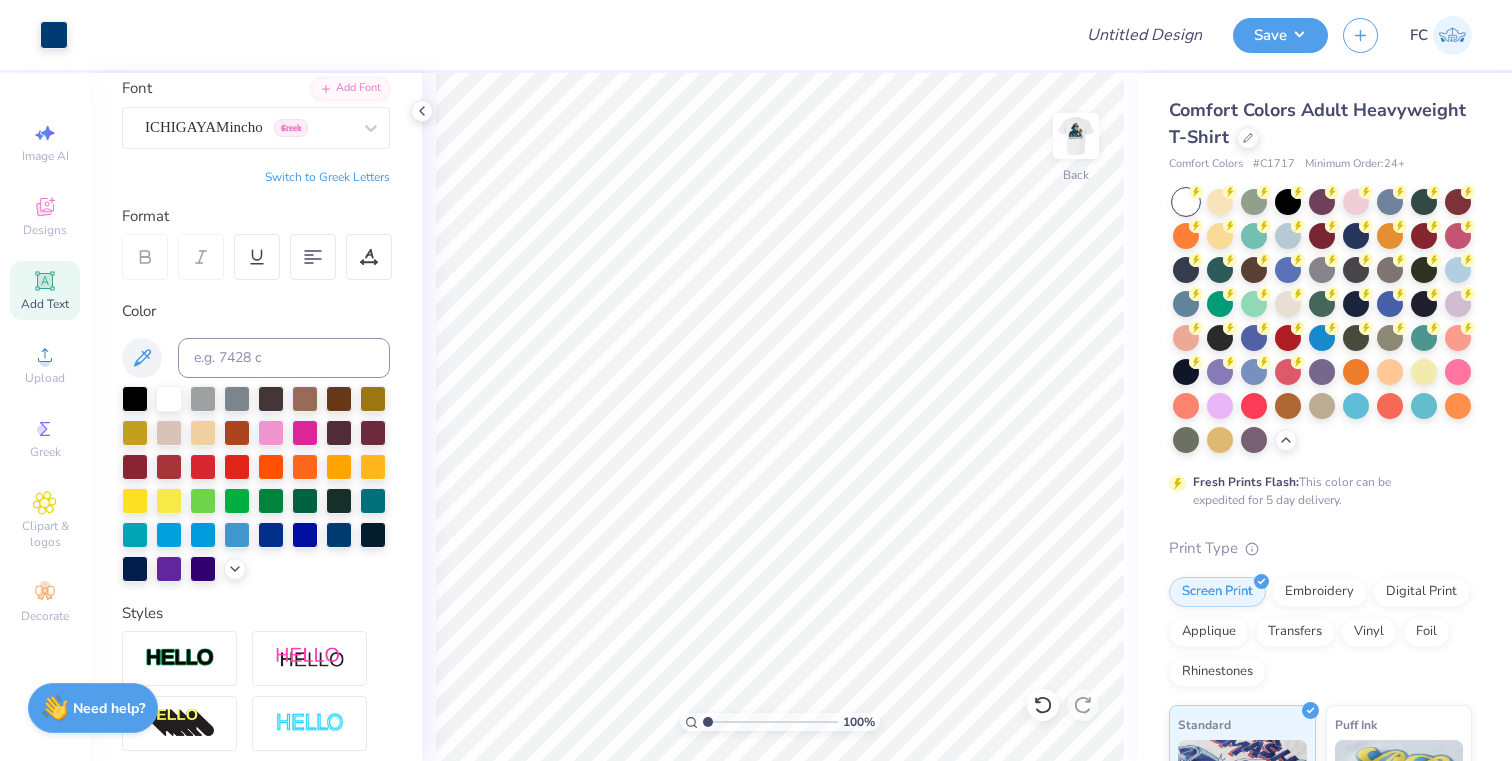 click at bounding box center (1076, 136) 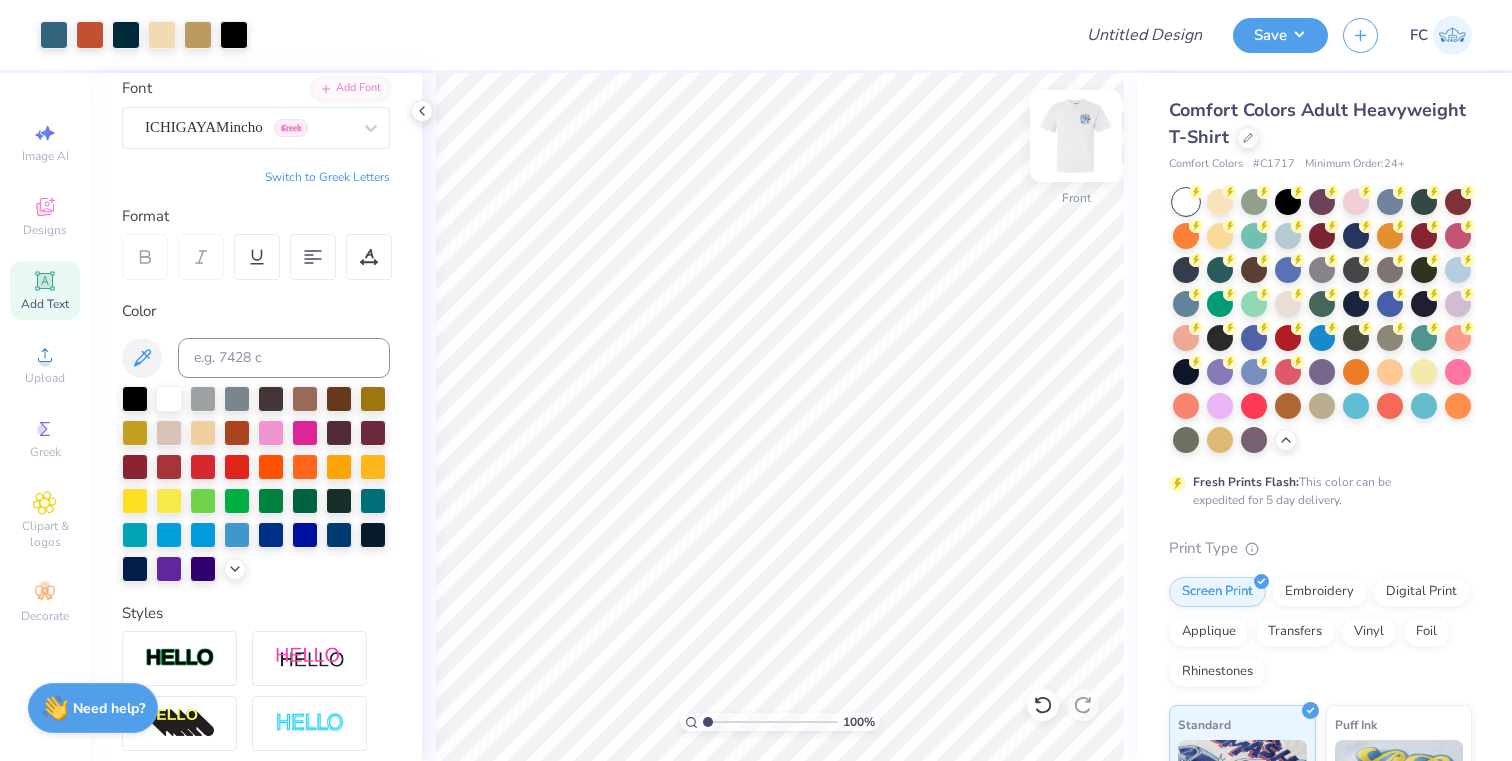 click at bounding box center (1076, 136) 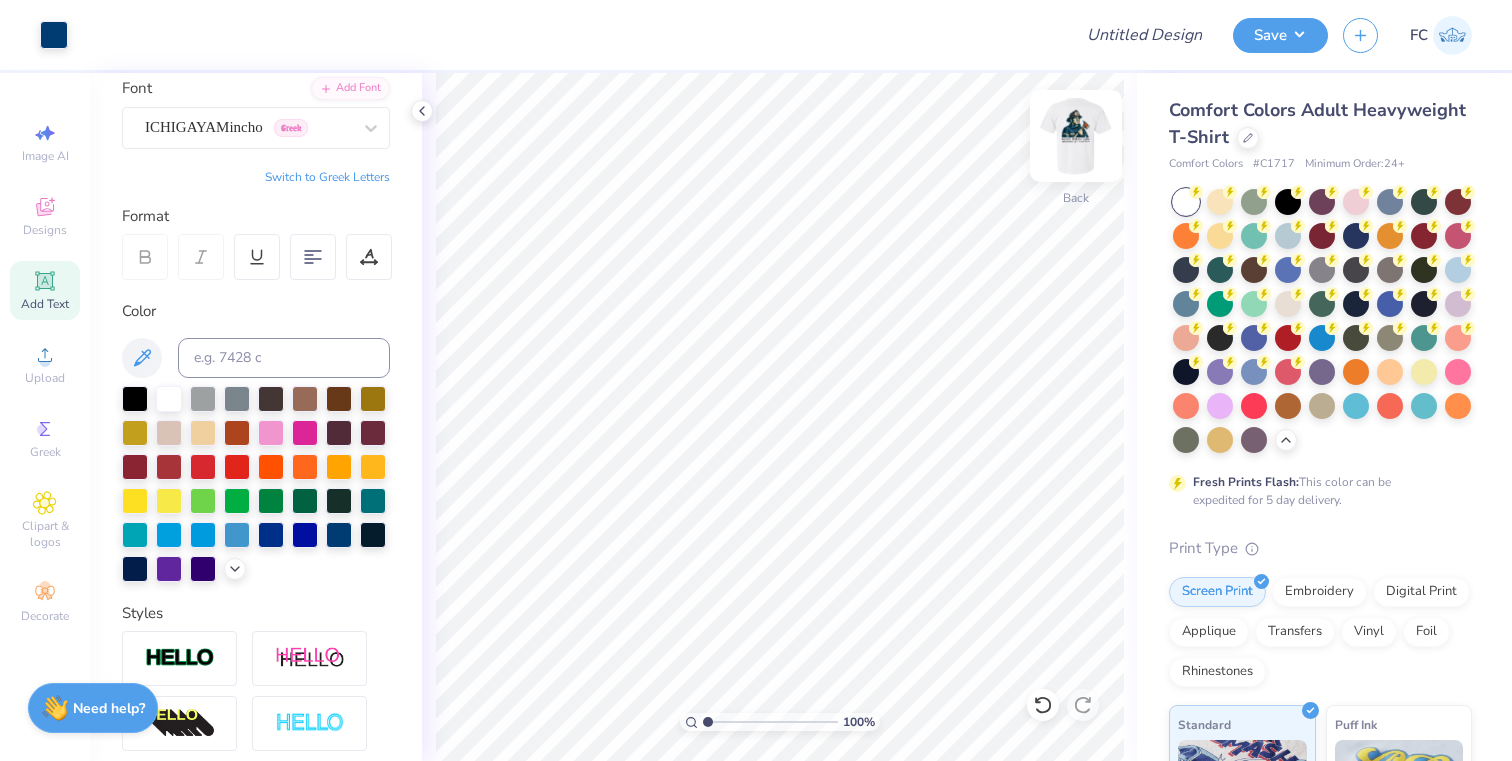 click at bounding box center (1076, 136) 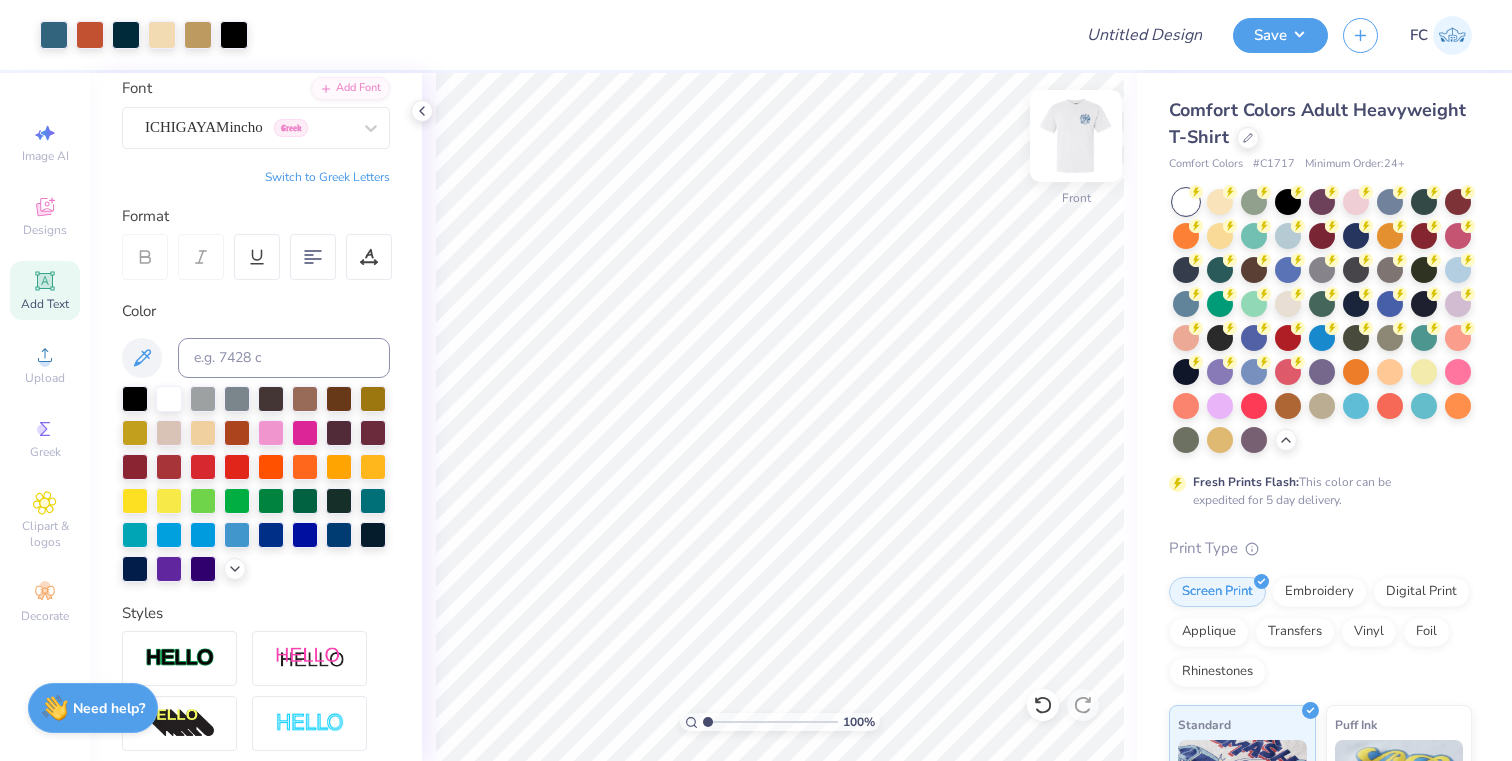 click at bounding box center (1076, 136) 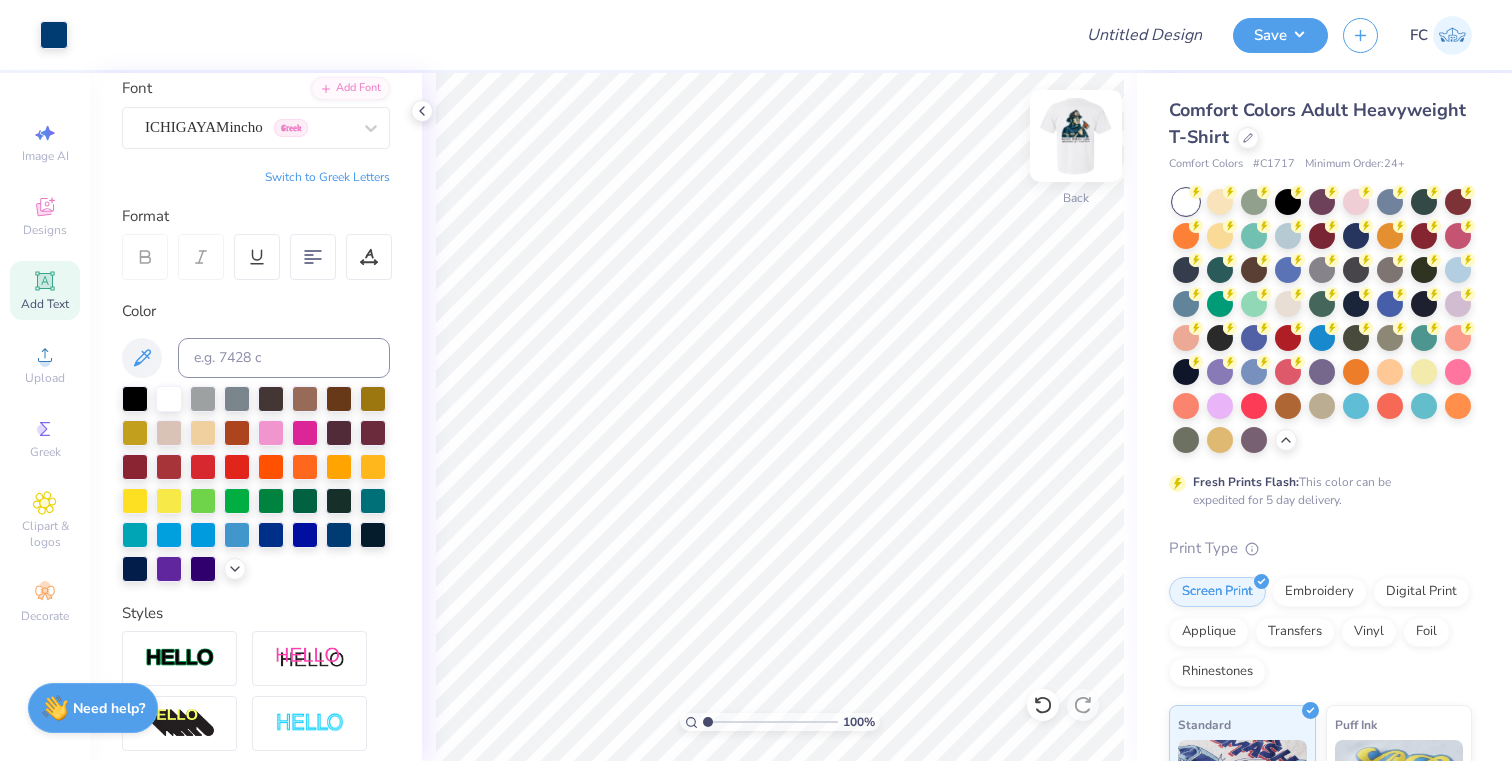 click at bounding box center (1076, 136) 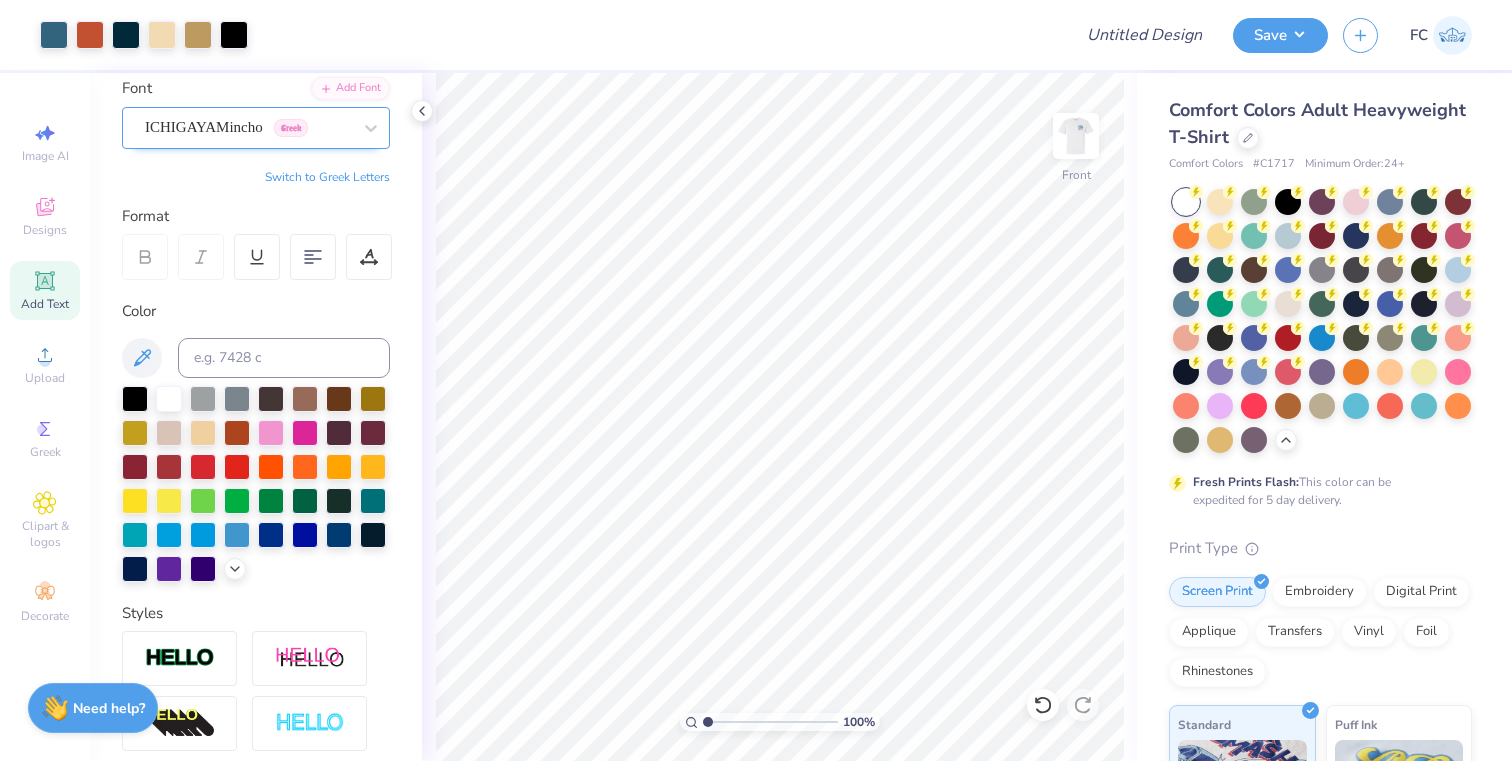 click at bounding box center [1076, 136] 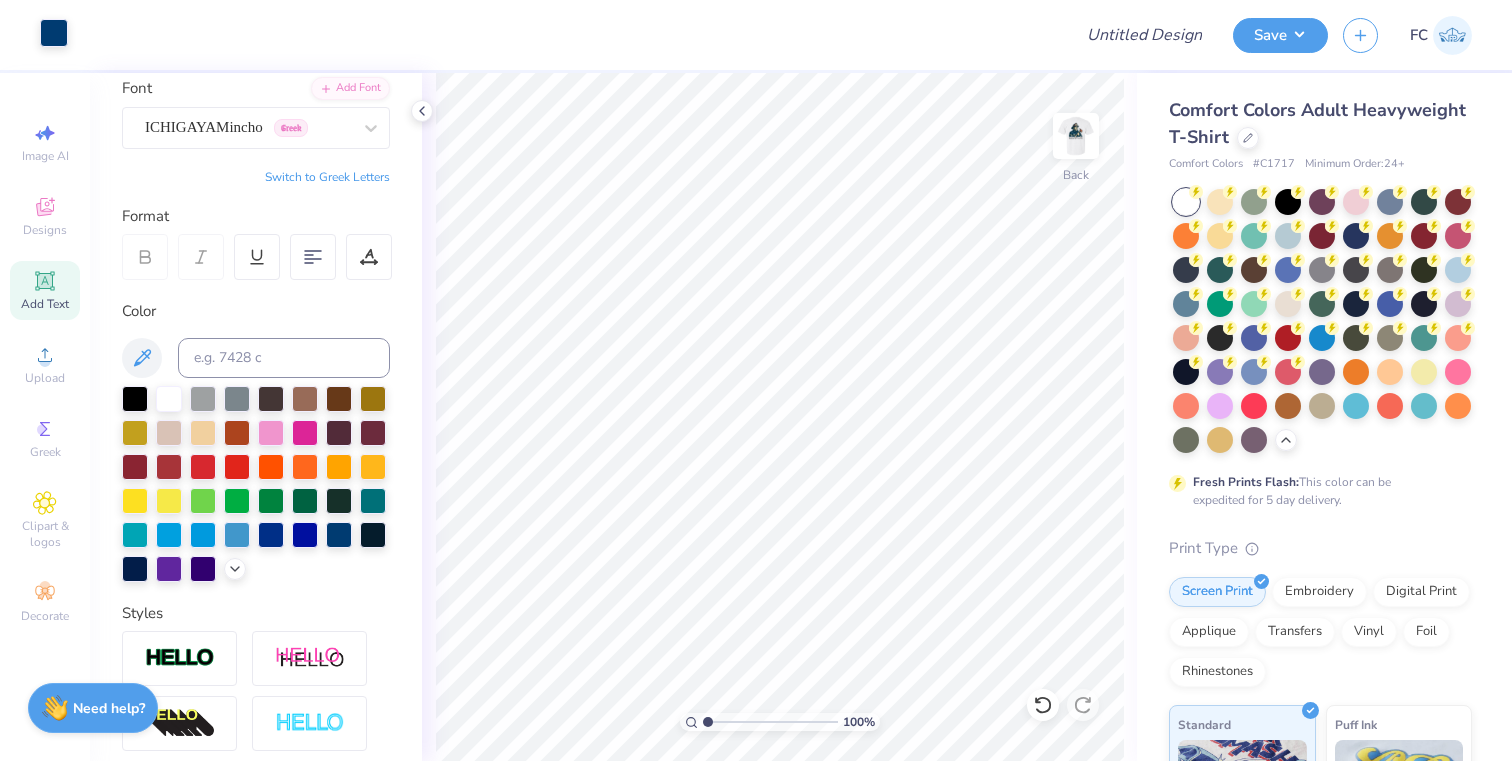 click at bounding box center (54, 33) 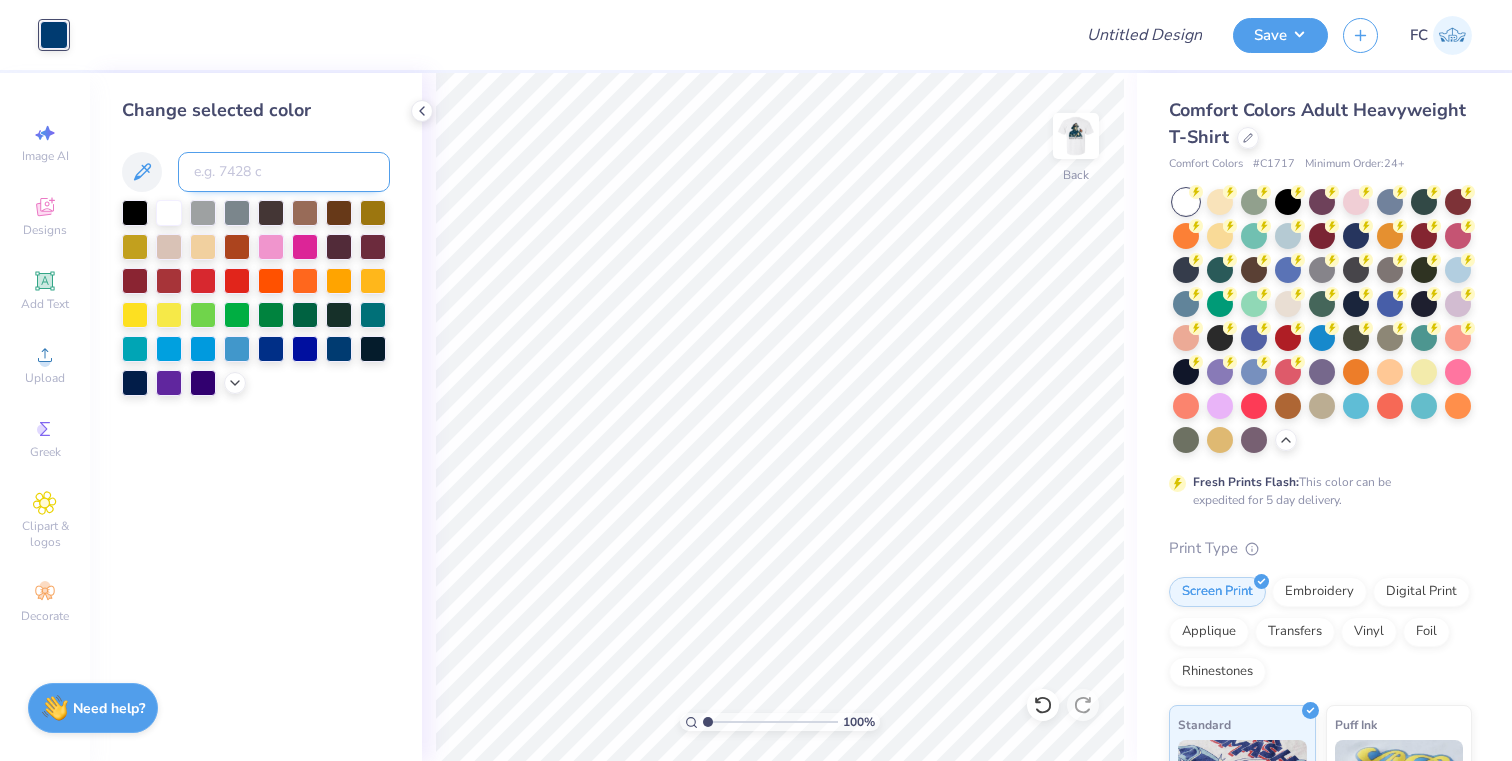 click at bounding box center (284, 172) 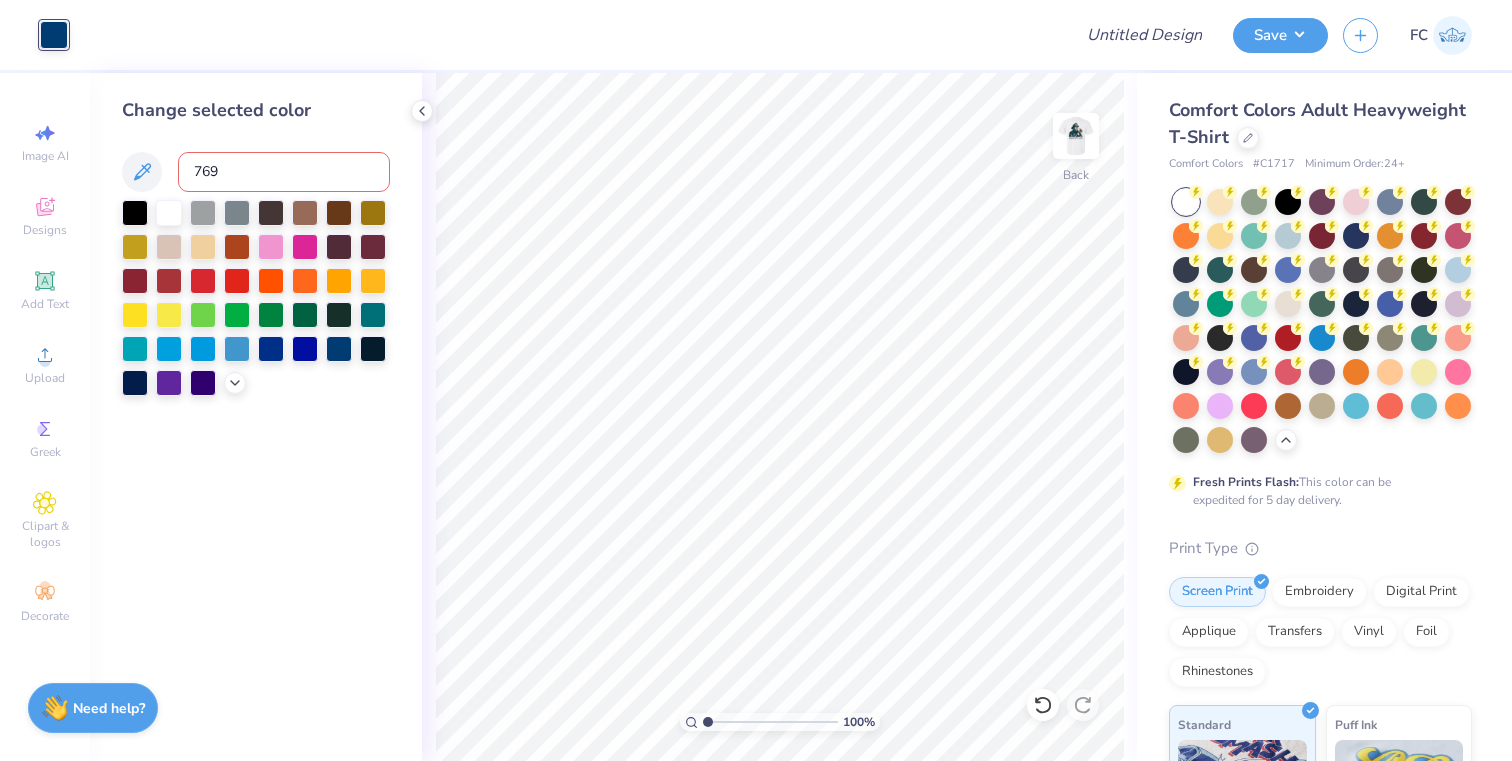 type on "7699" 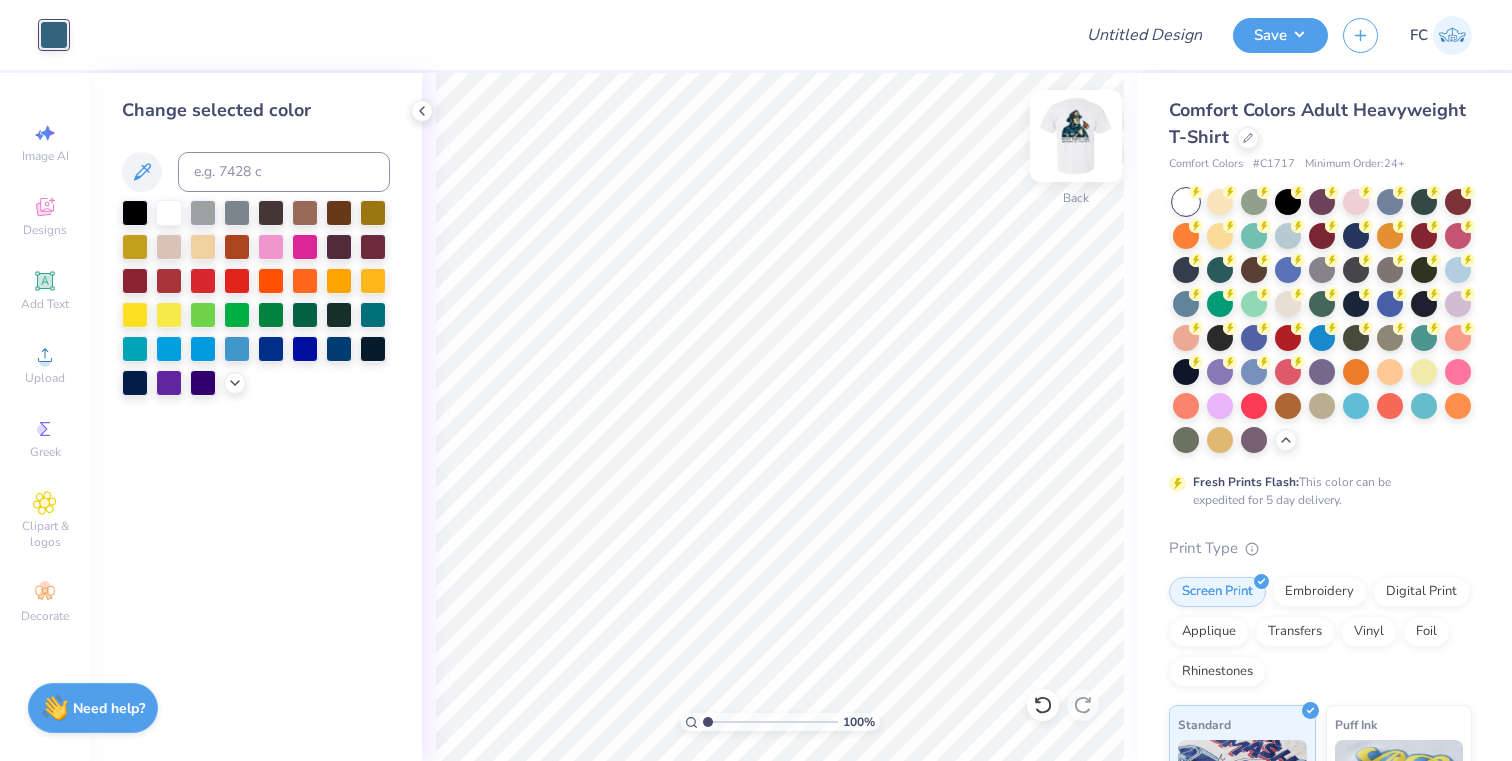 click at bounding box center (1076, 136) 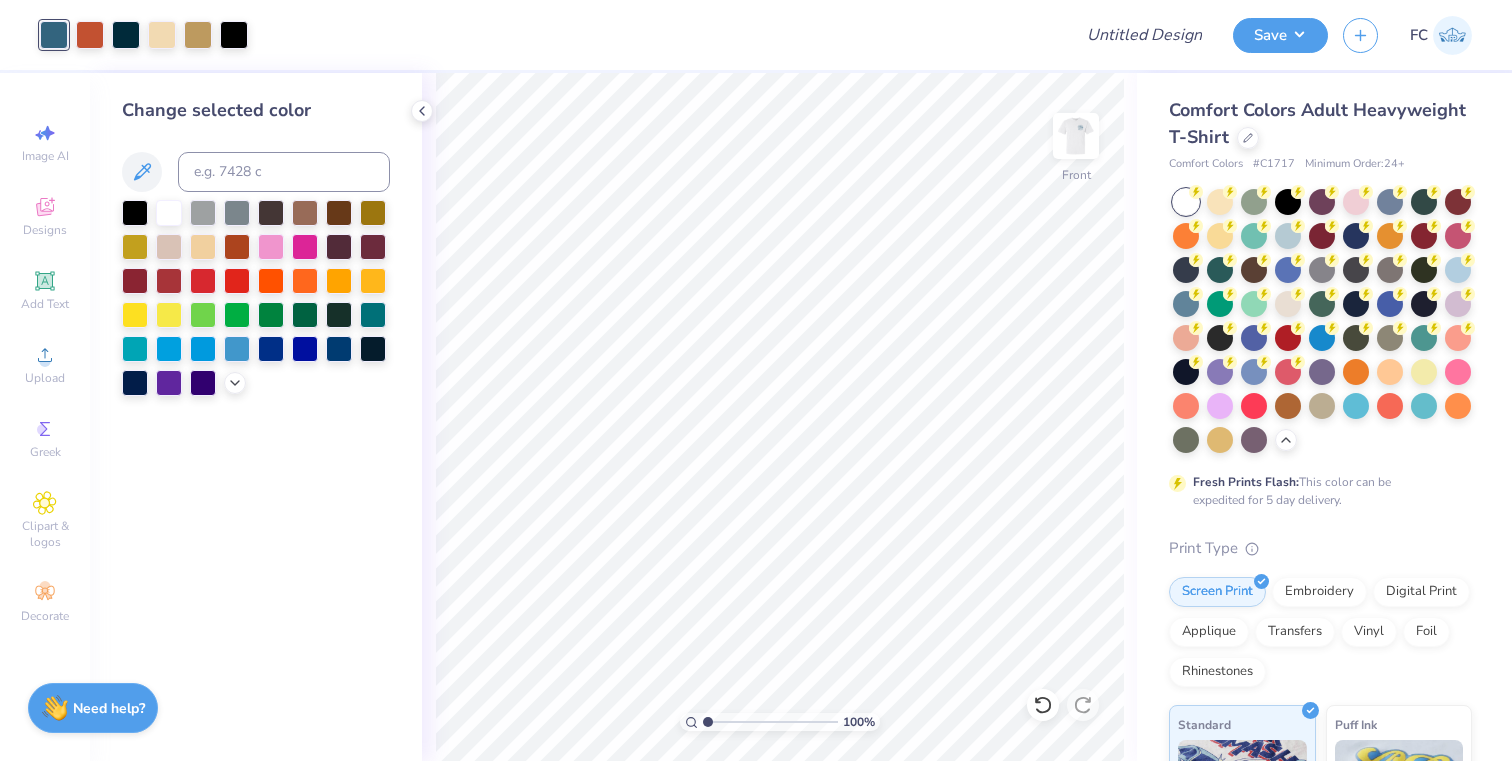 click at bounding box center [1076, 136] 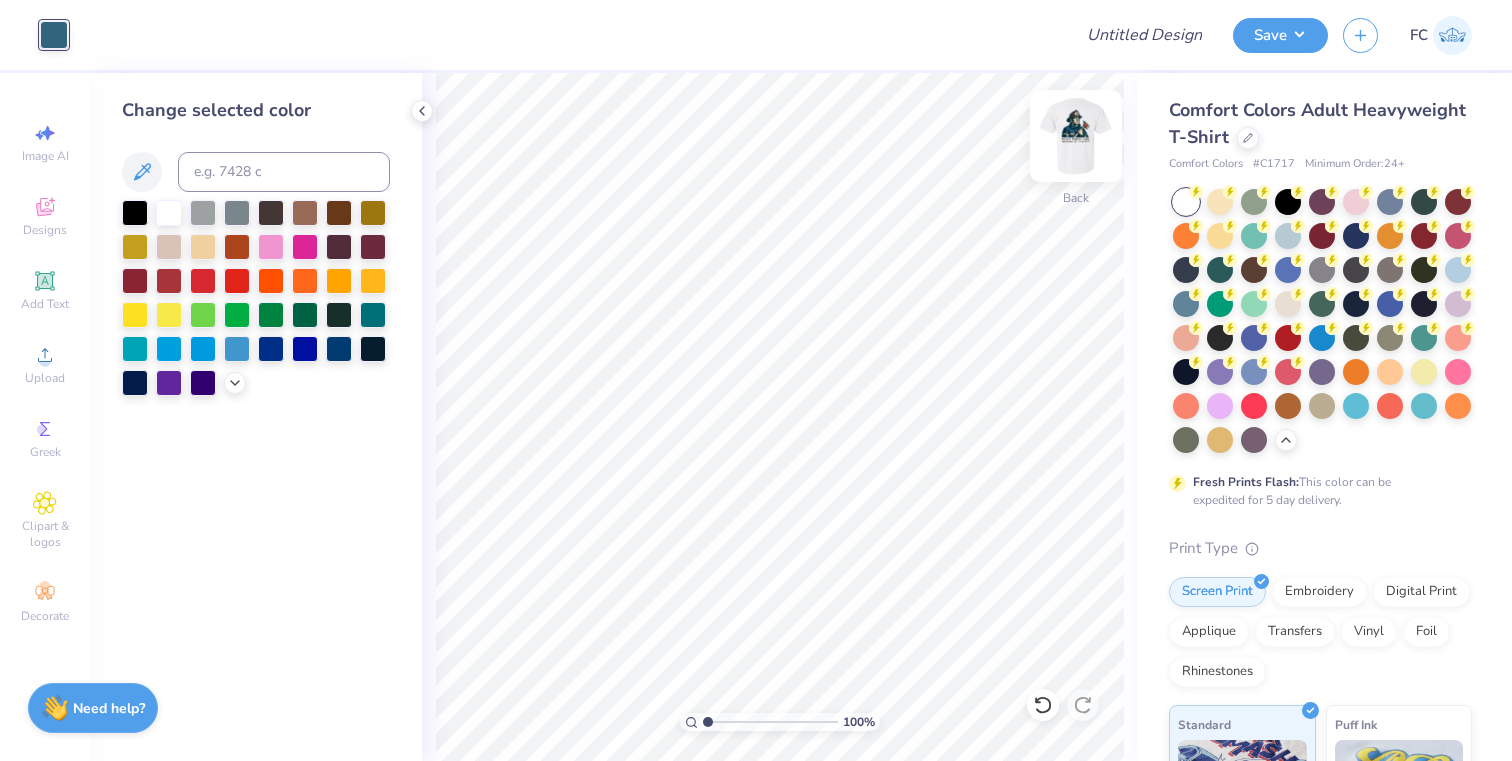 click at bounding box center [1076, 136] 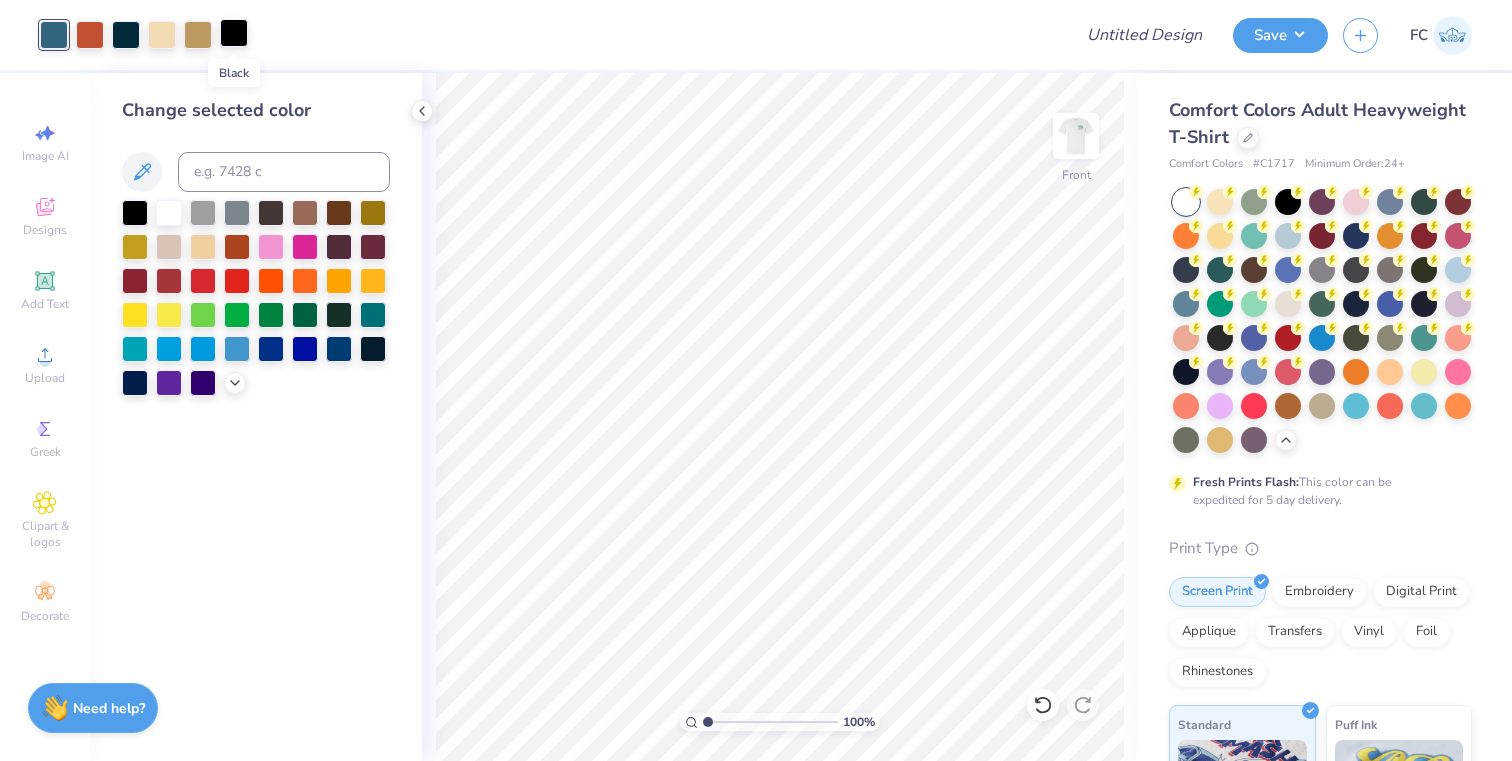 click at bounding box center (234, 33) 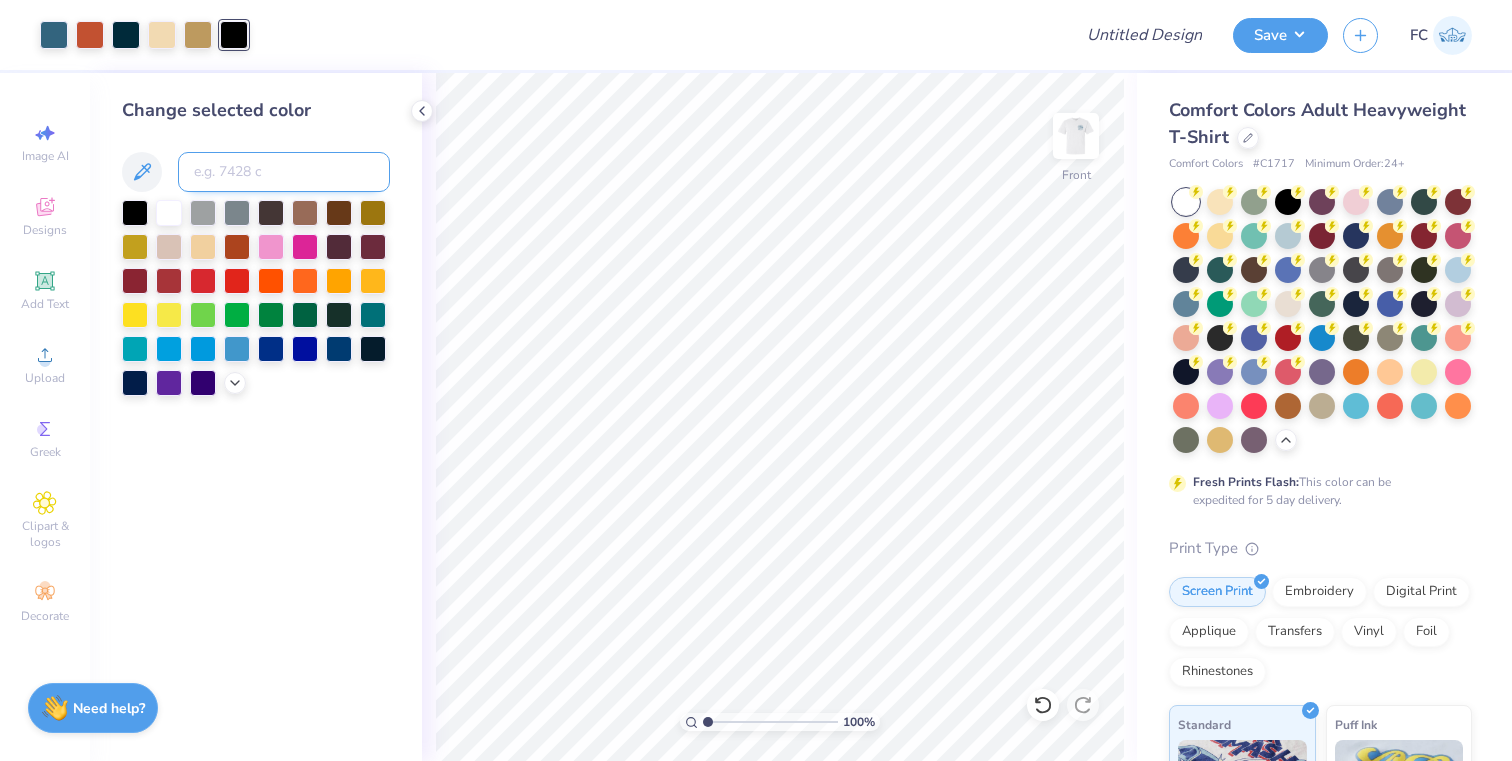 click at bounding box center (284, 172) 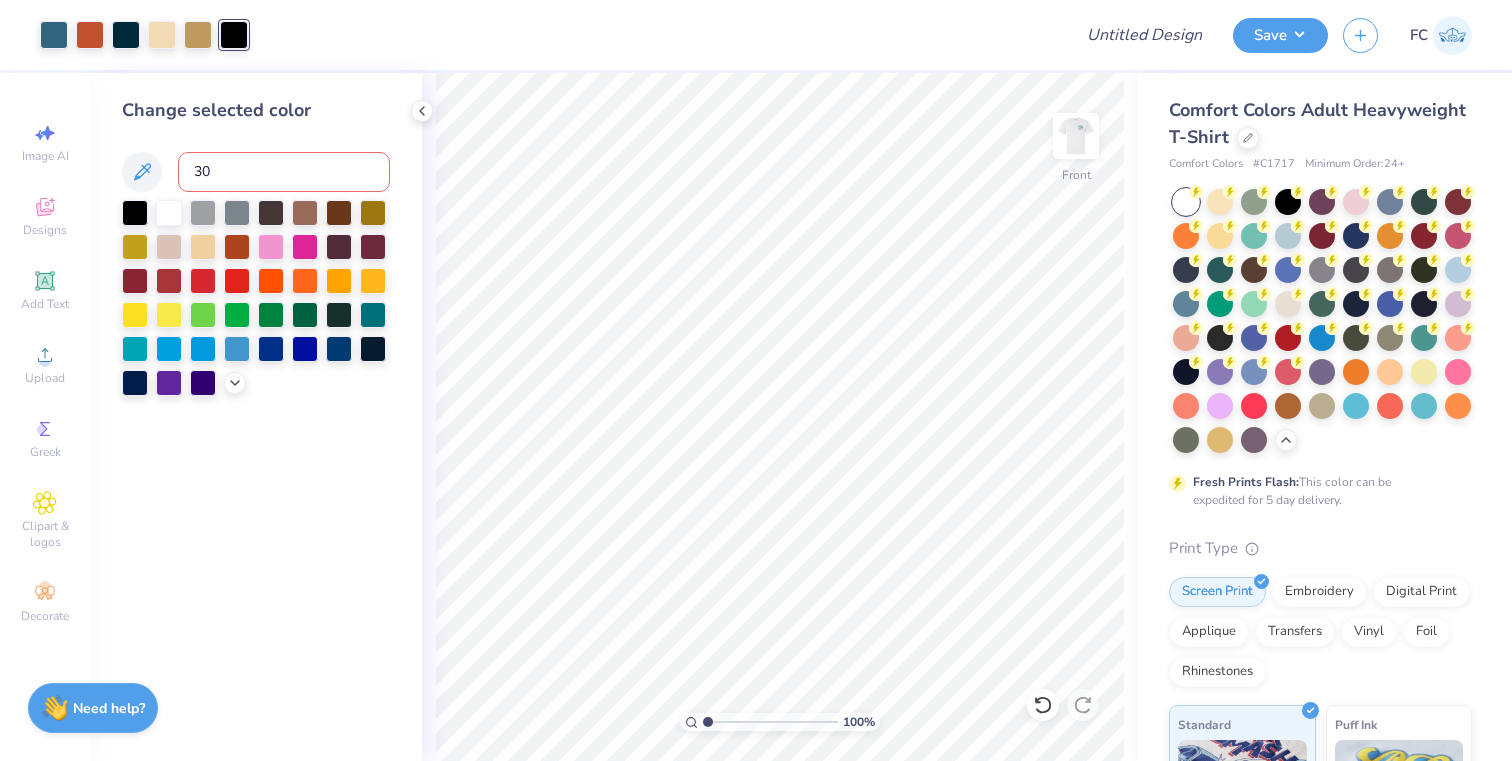 type on "303" 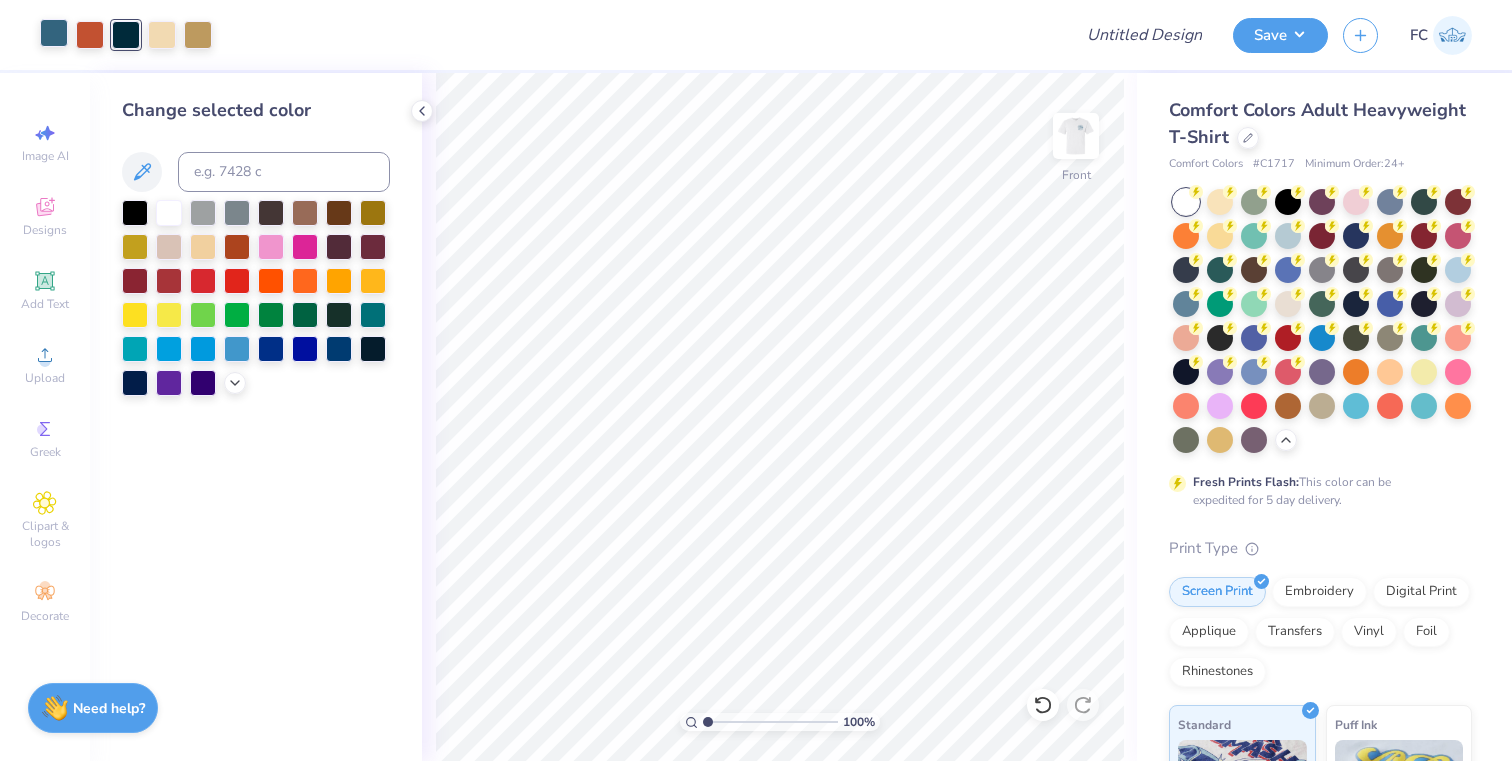 click at bounding box center (54, 33) 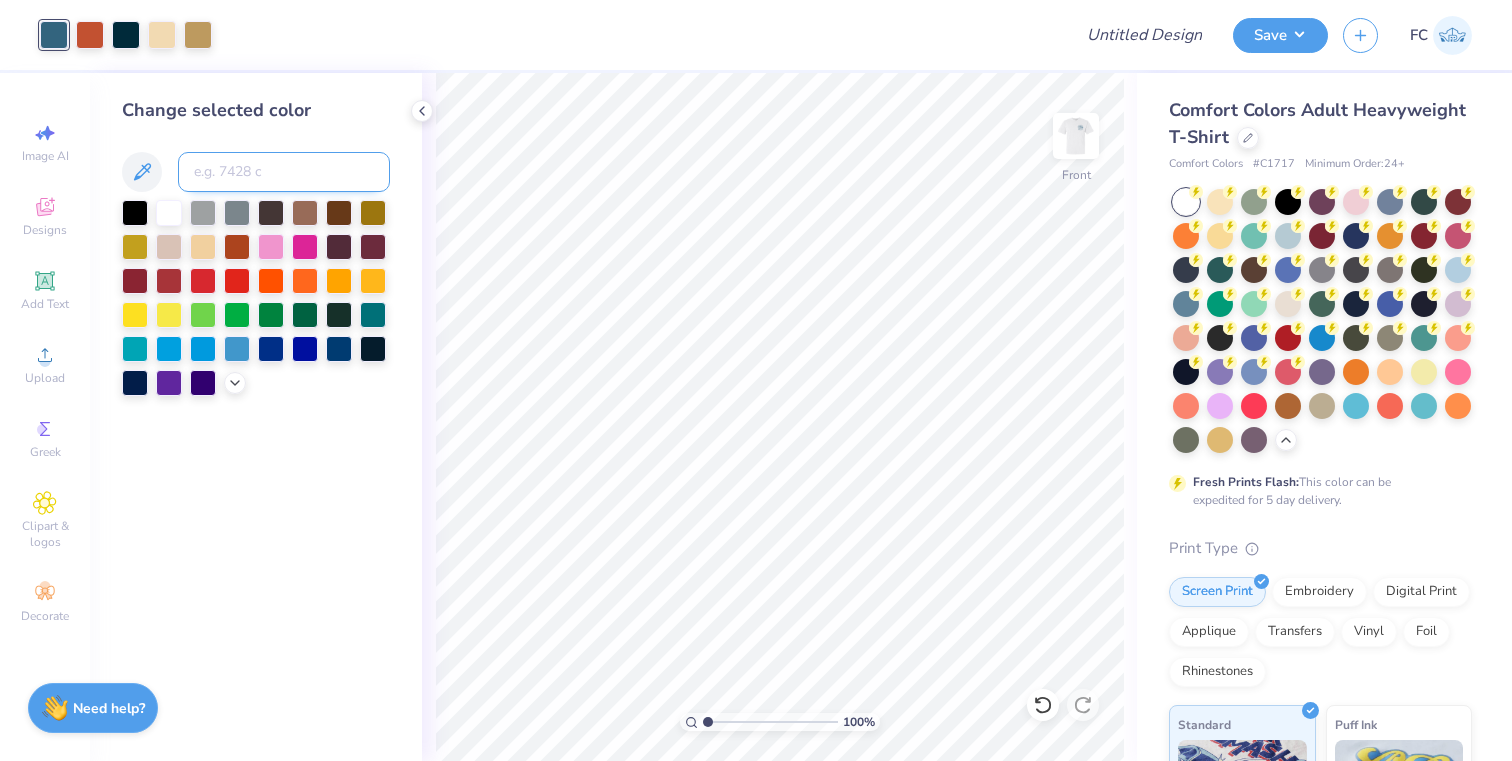 click at bounding box center (284, 172) 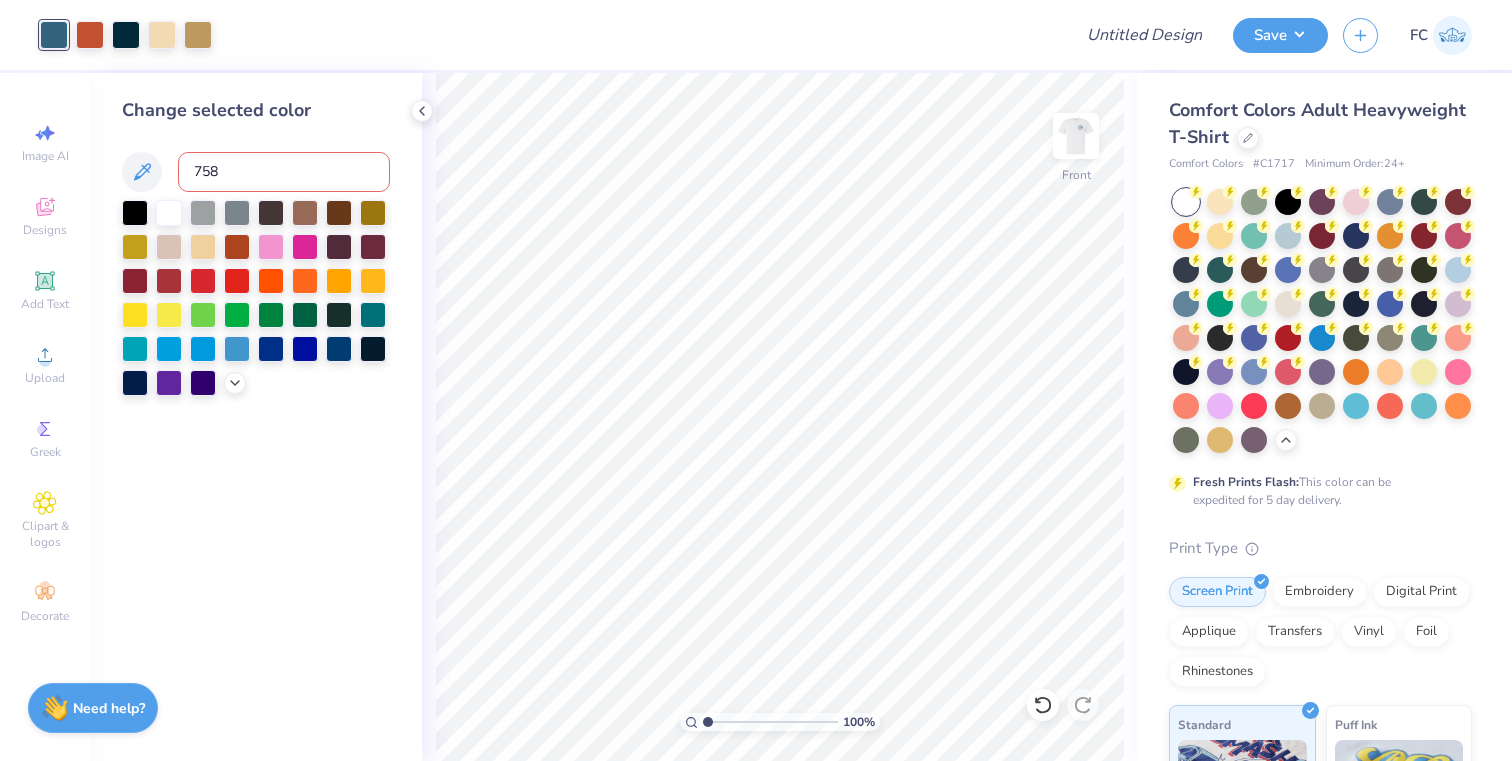 type on "7580" 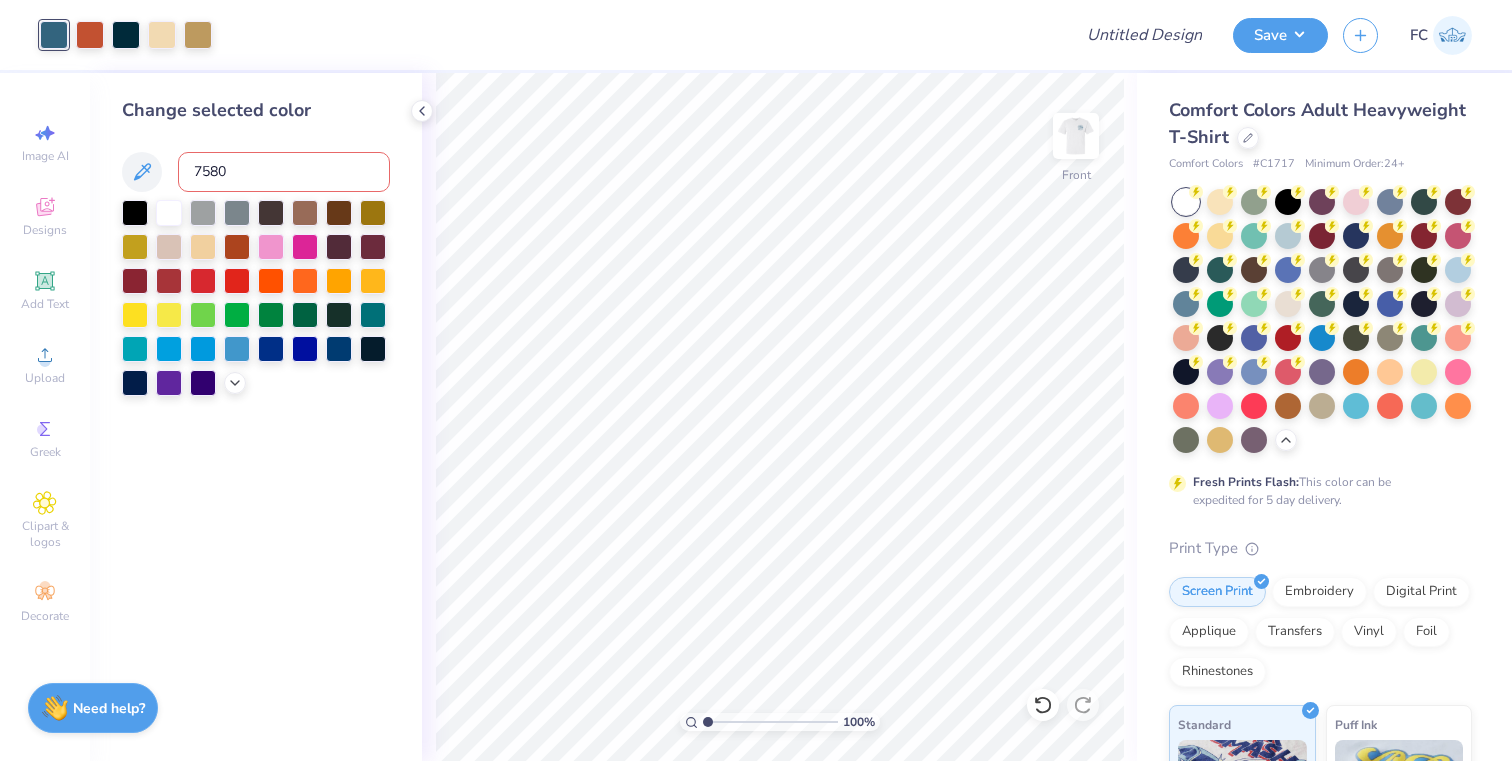 type 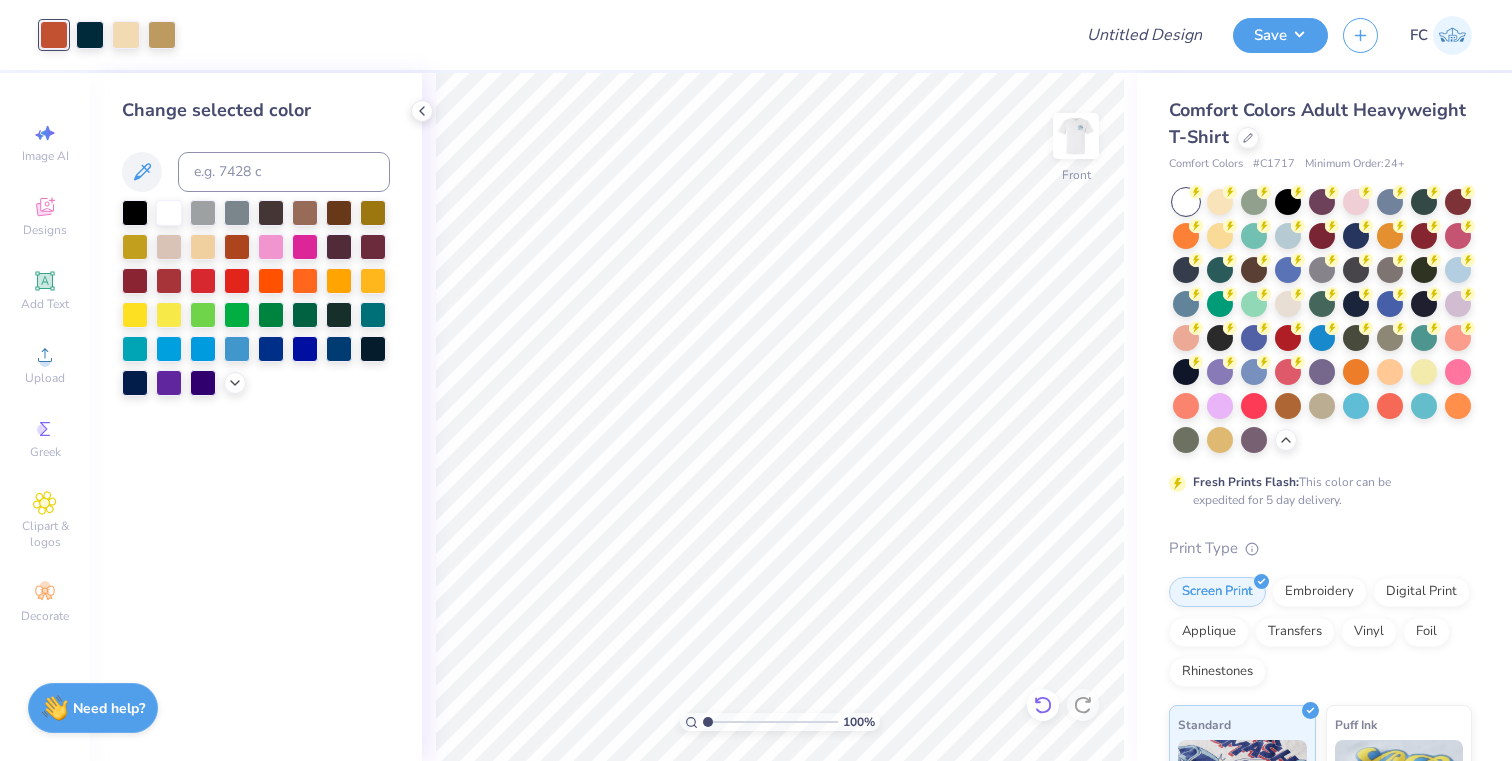 click 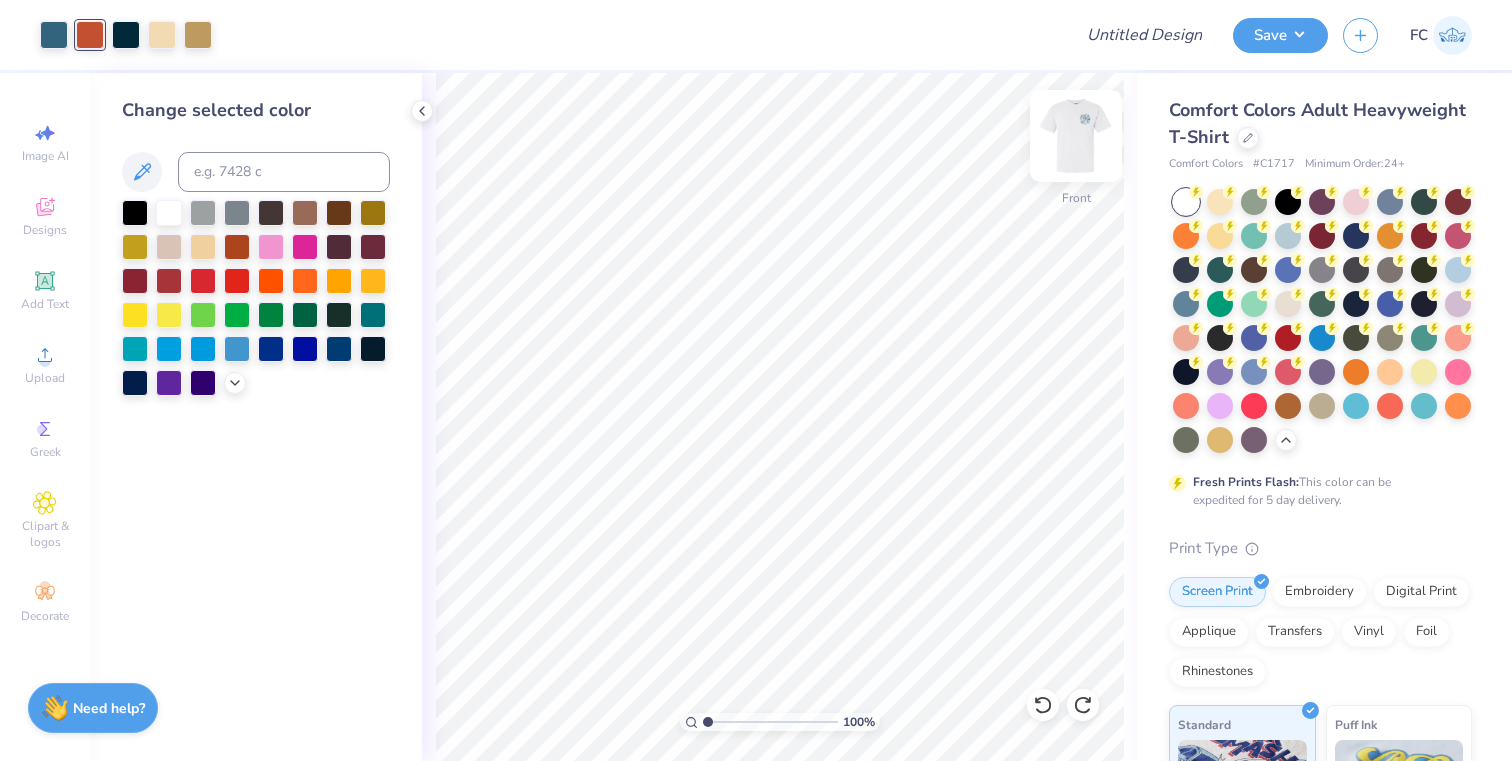 click at bounding box center (1076, 136) 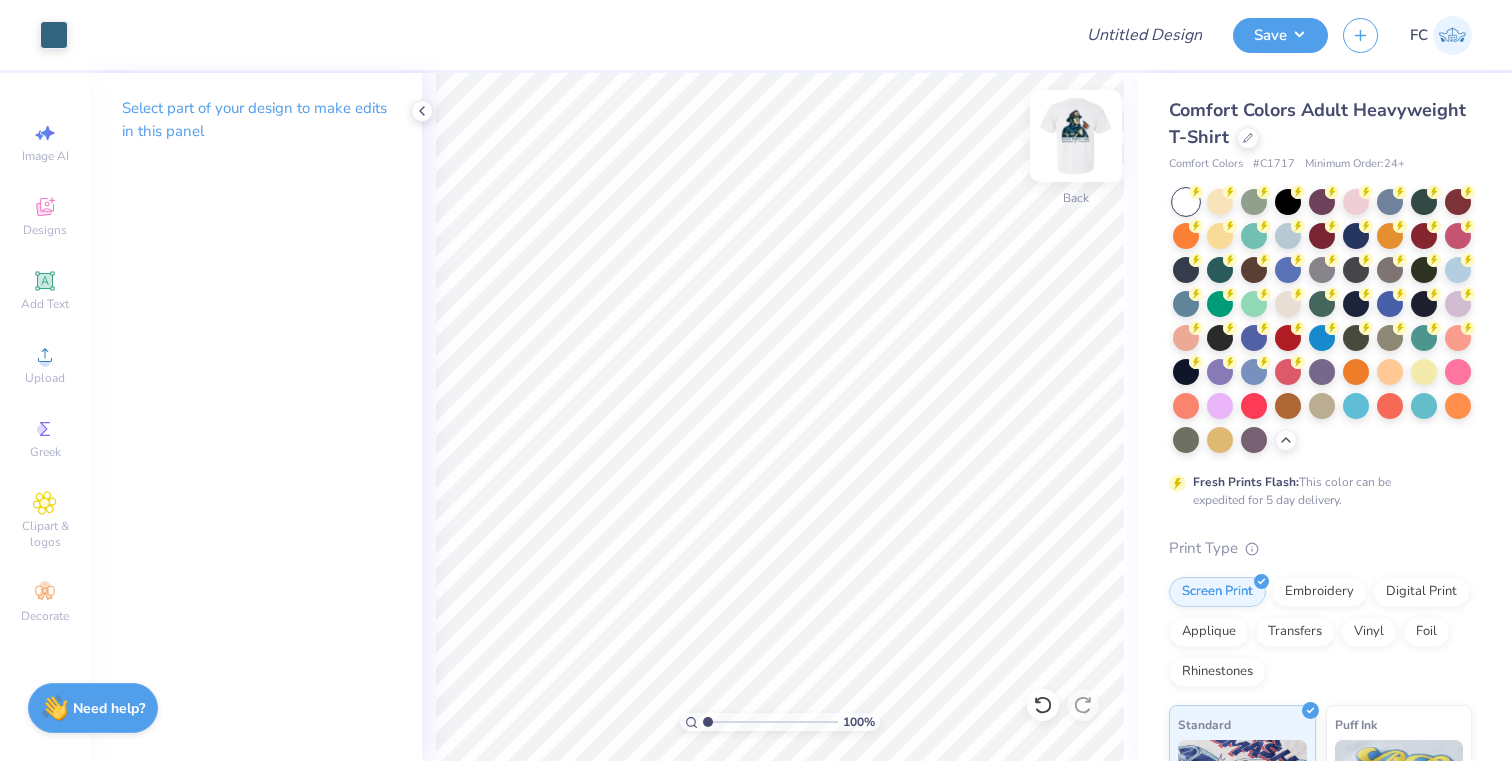 click at bounding box center (1076, 136) 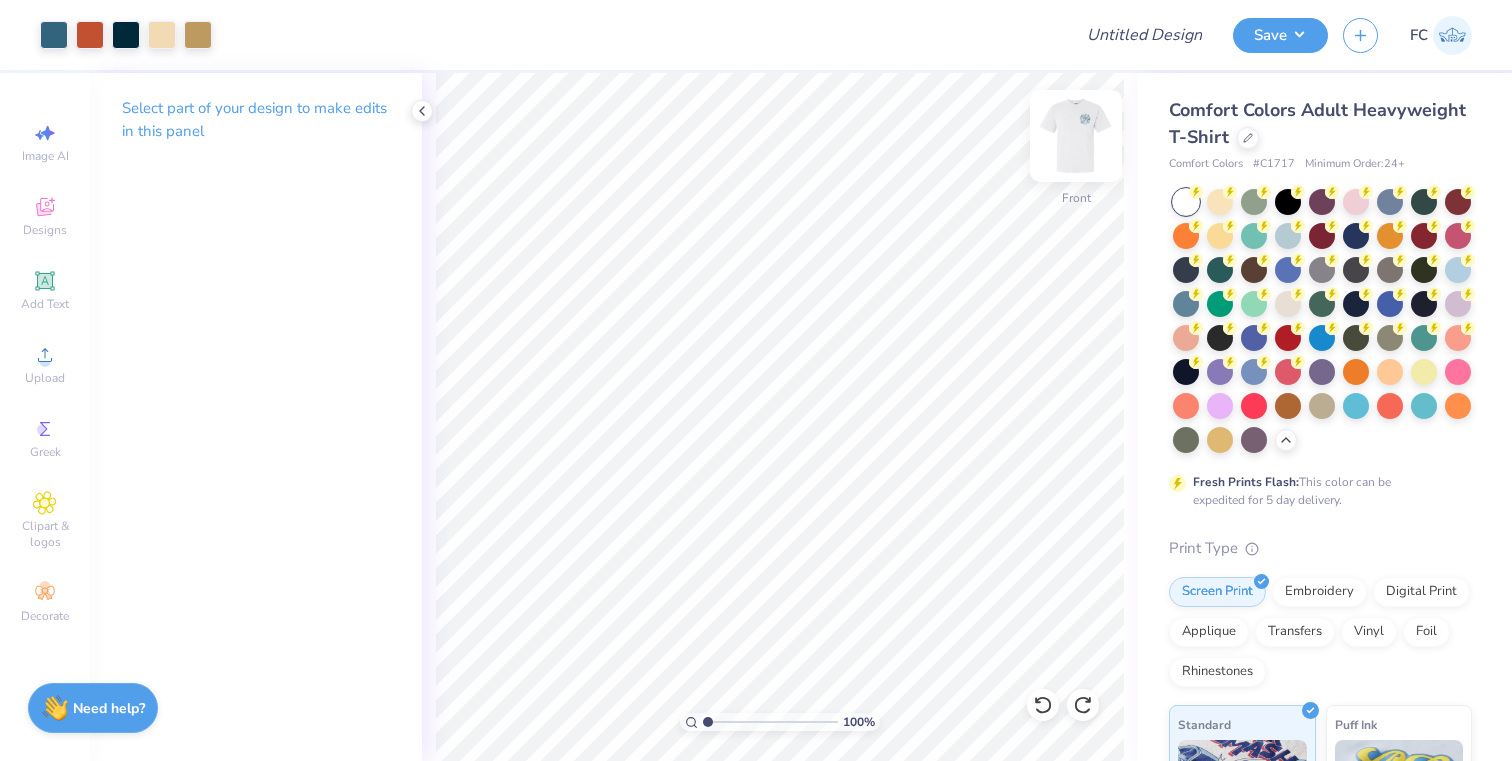 click at bounding box center [1076, 136] 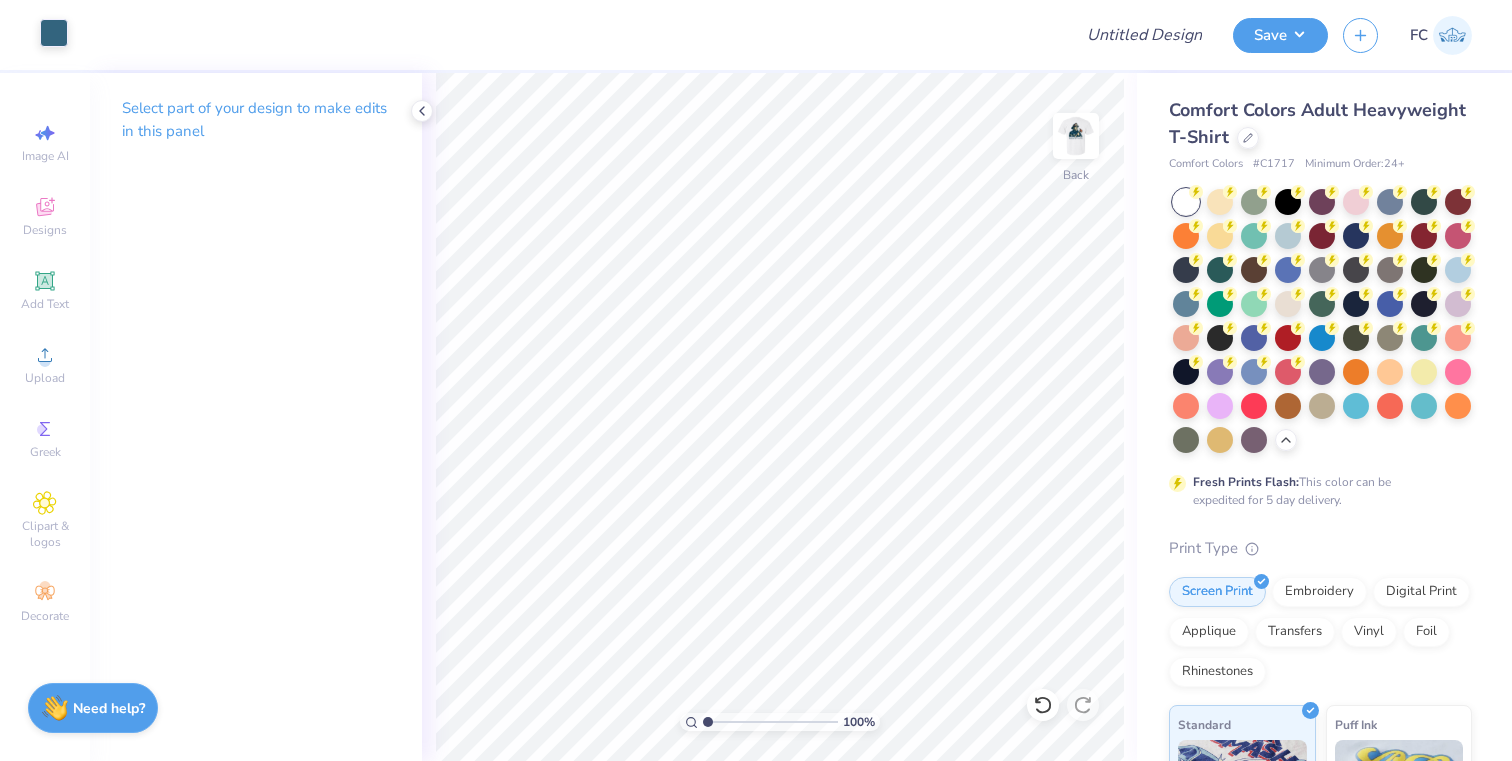 click at bounding box center (54, 33) 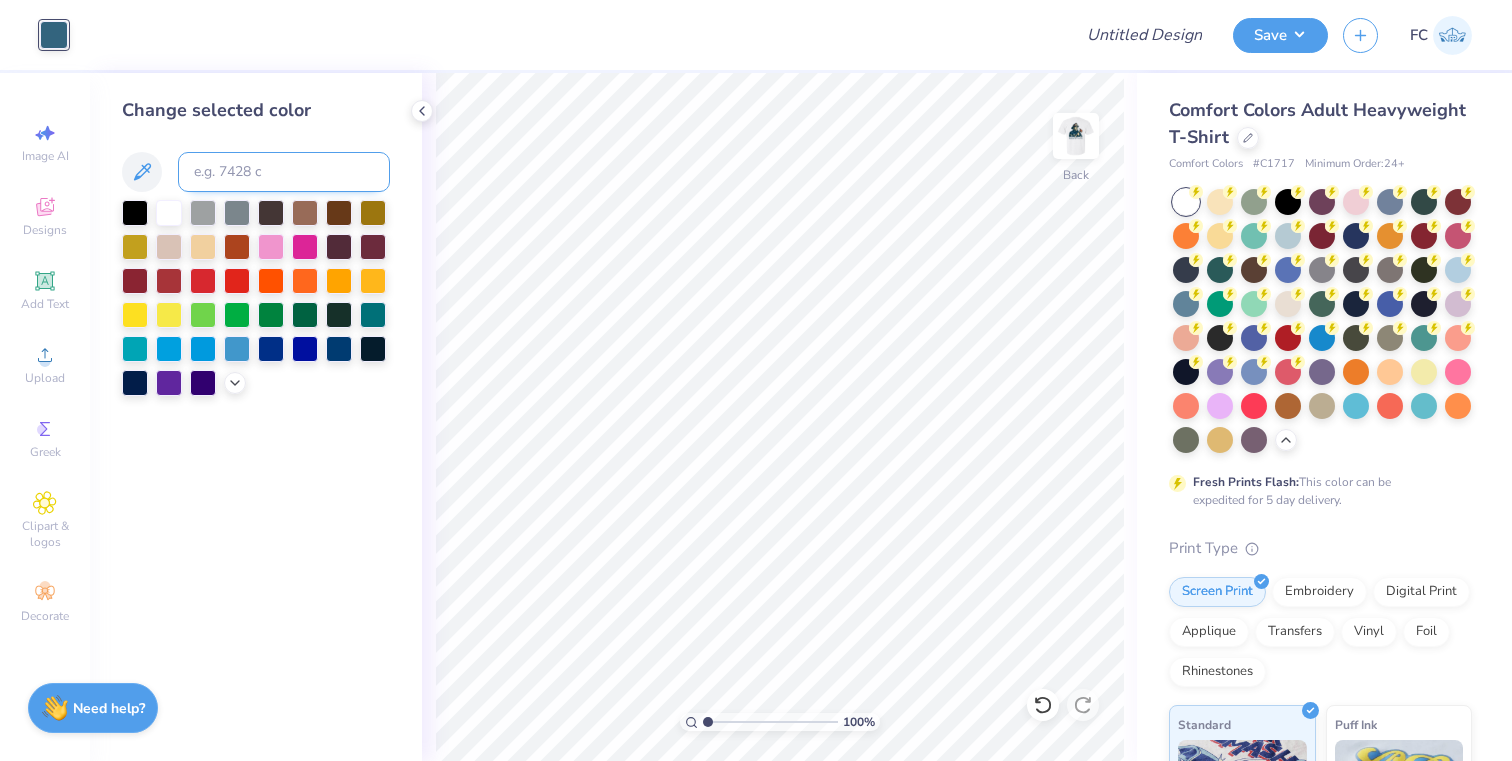 click at bounding box center (284, 172) 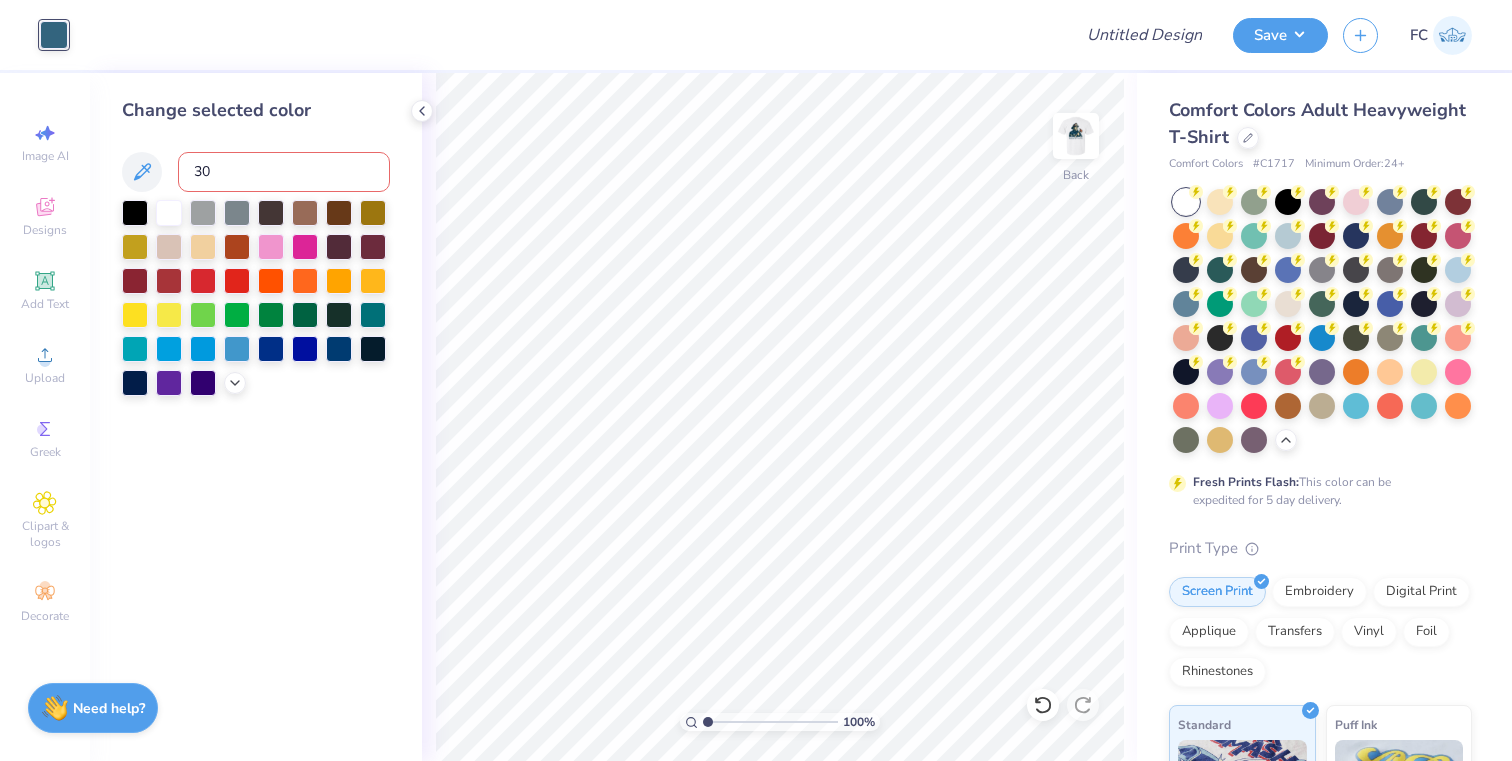 type on "303" 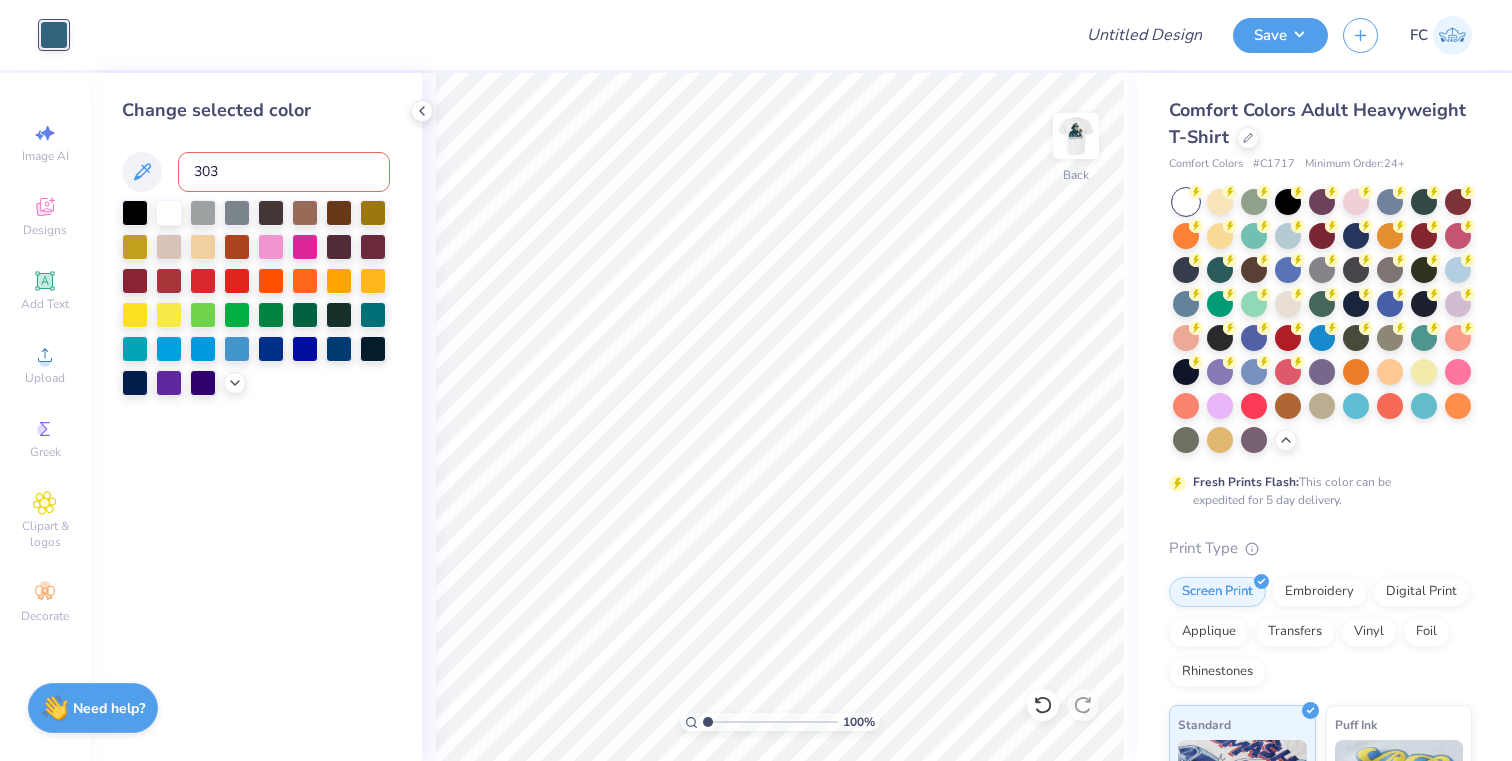 type 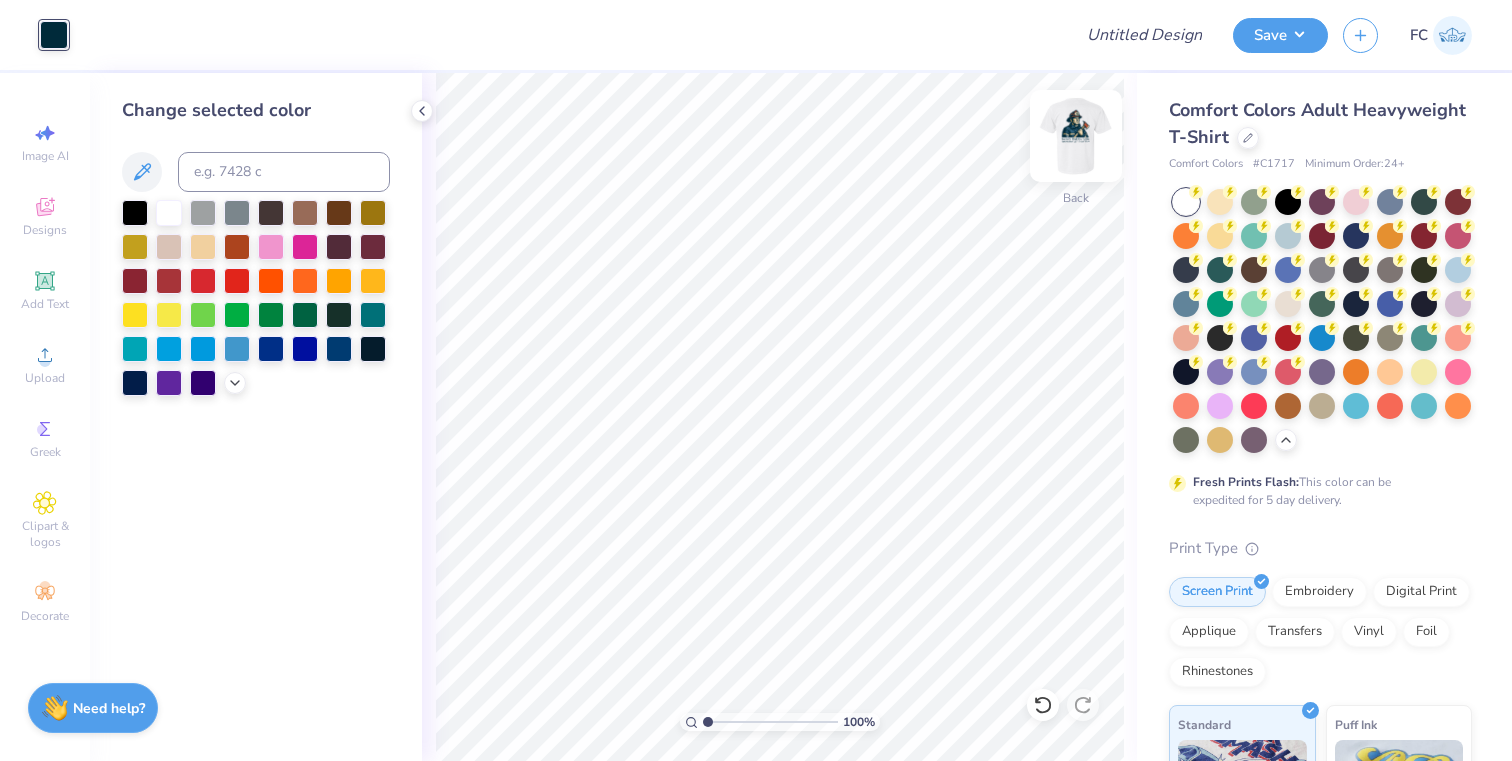 click at bounding box center [1076, 136] 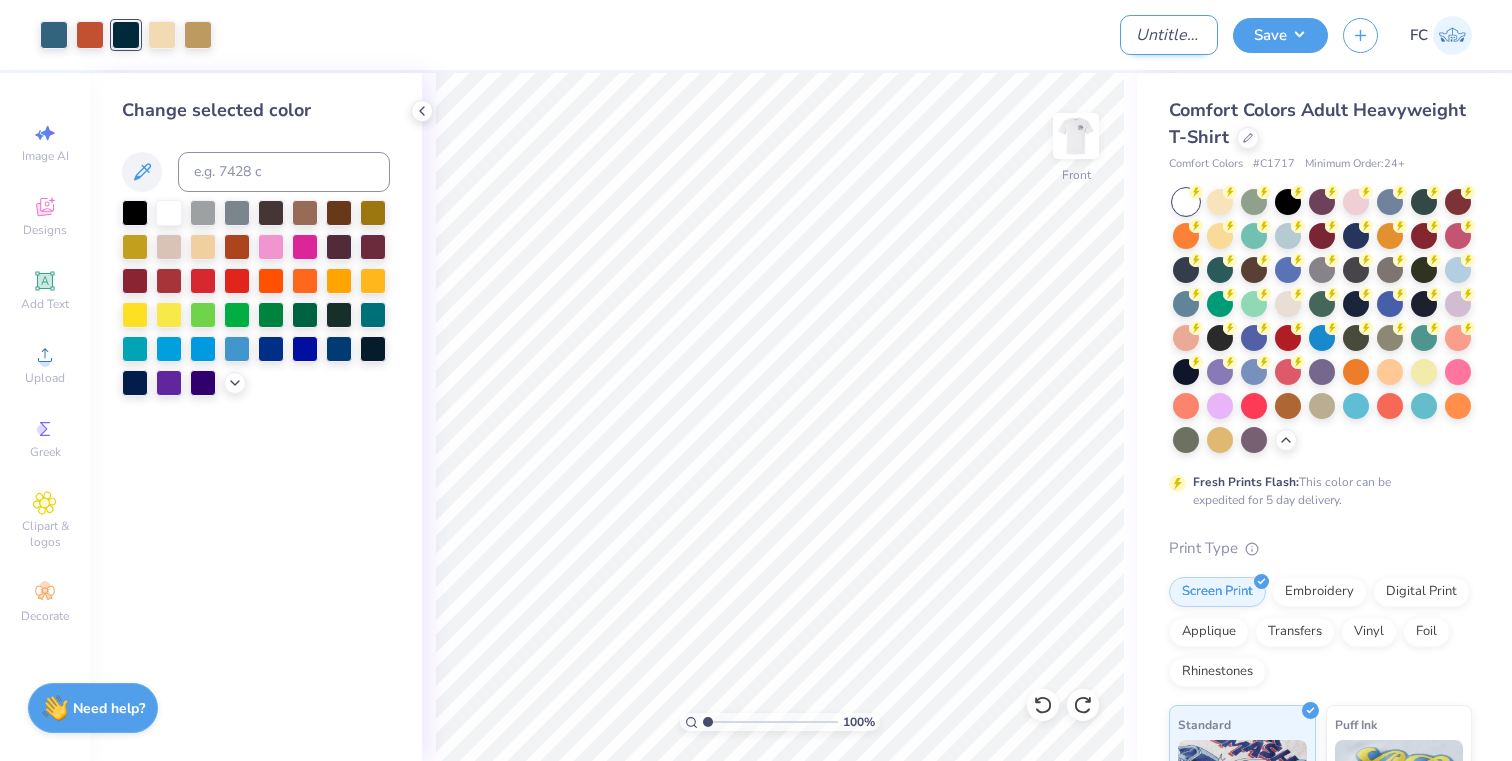 click on "Design Title" at bounding box center [1169, 35] 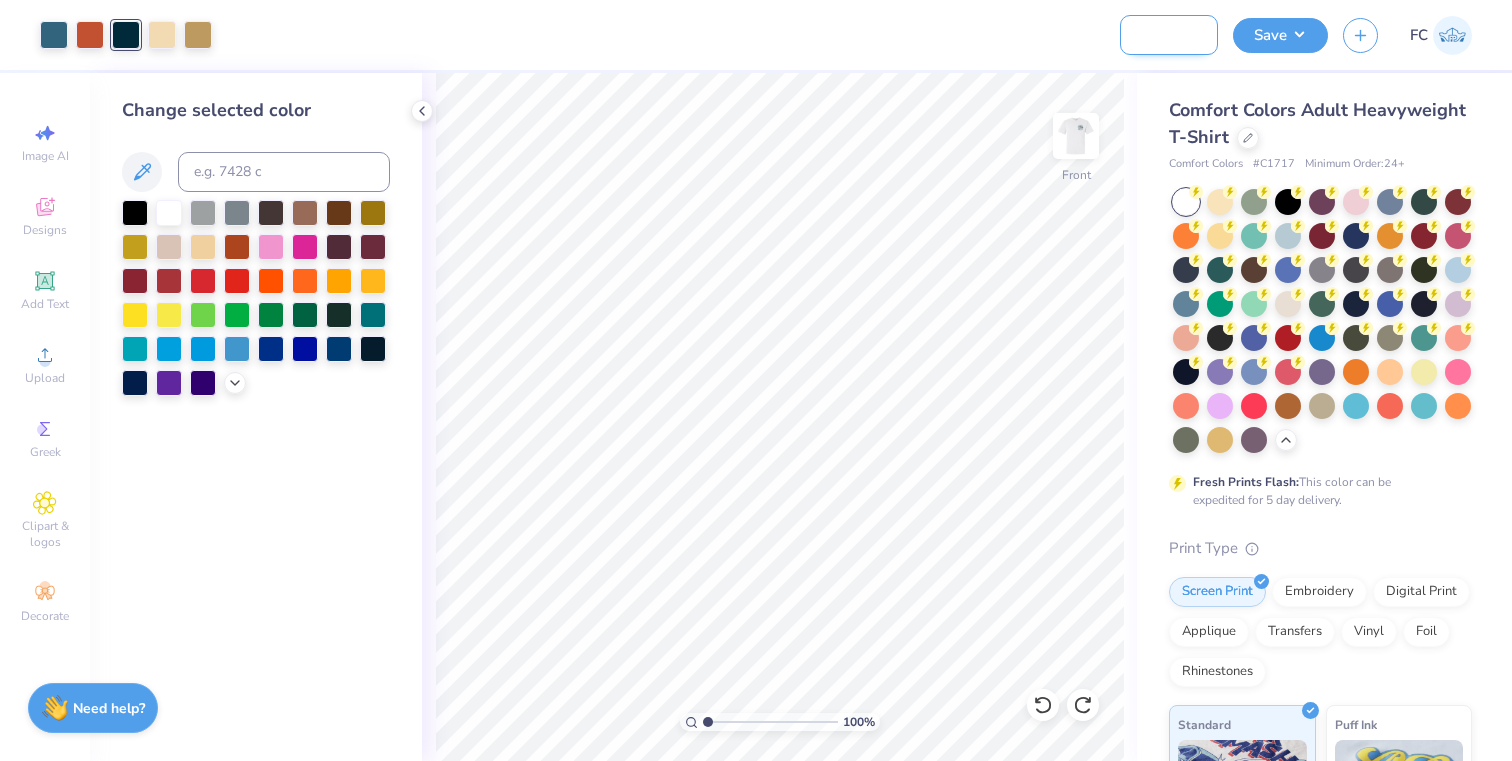 scroll, scrollTop: 0, scrollLeft: 122, axis: horizontal 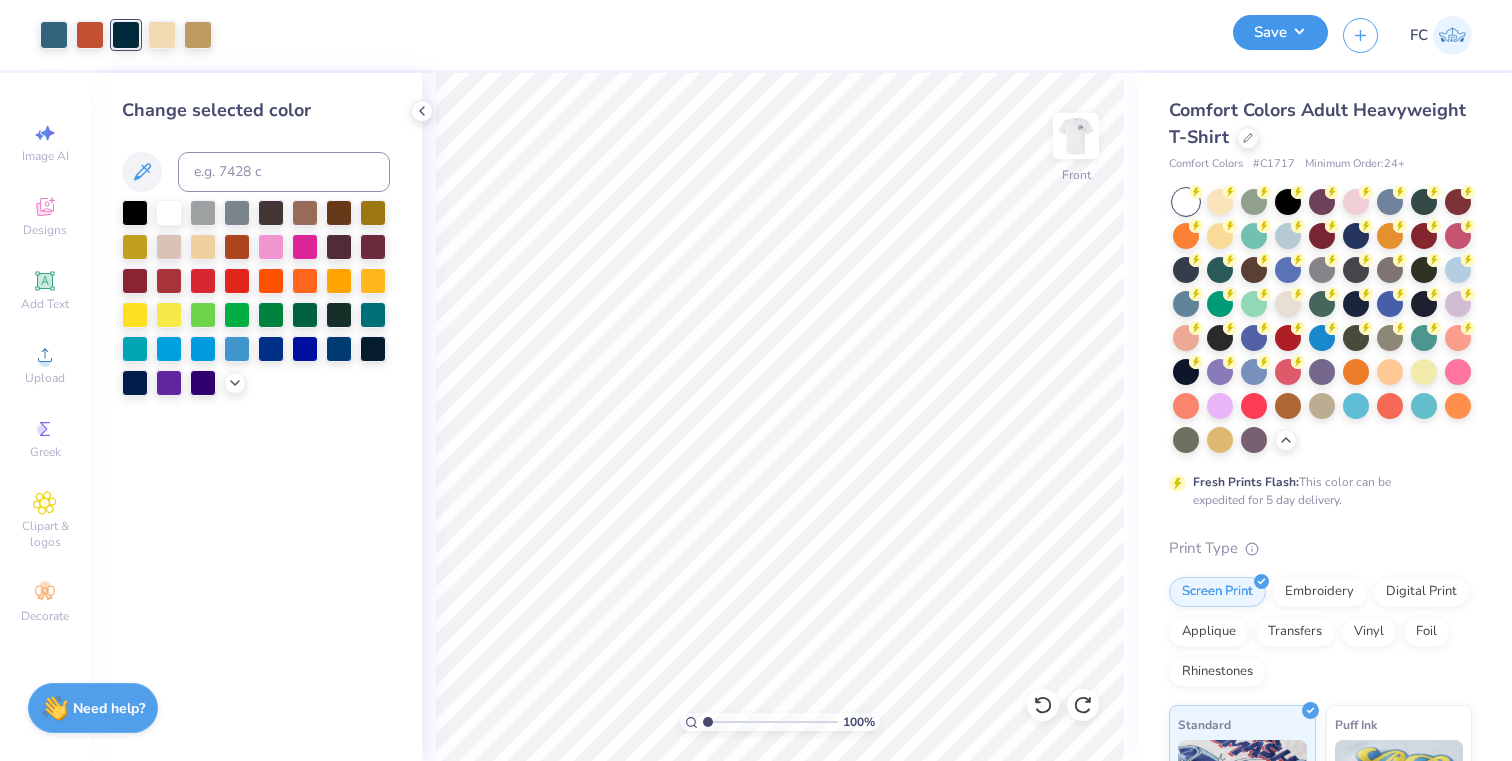 click on "Save" at bounding box center [1280, 32] 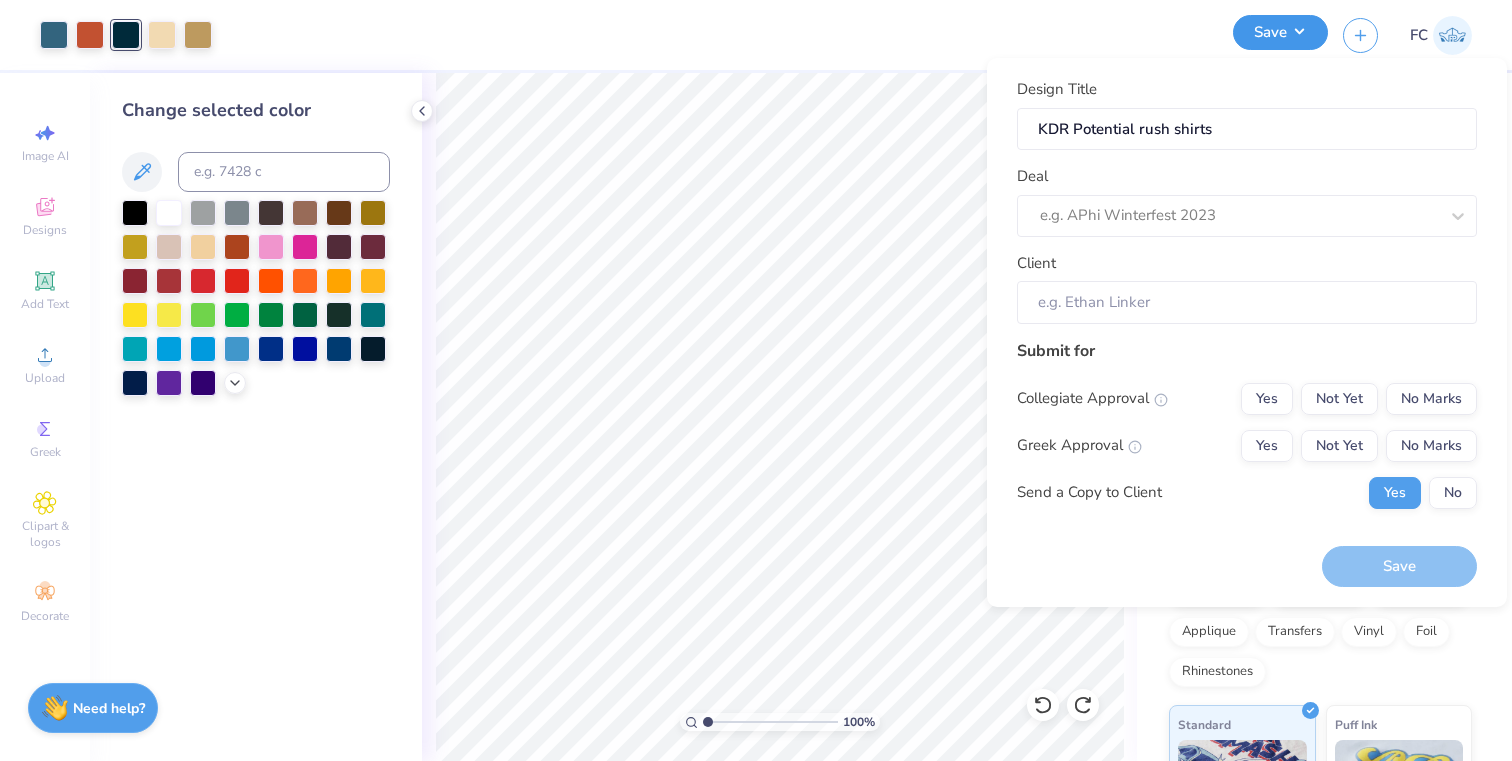 scroll, scrollTop: 0, scrollLeft: 0, axis: both 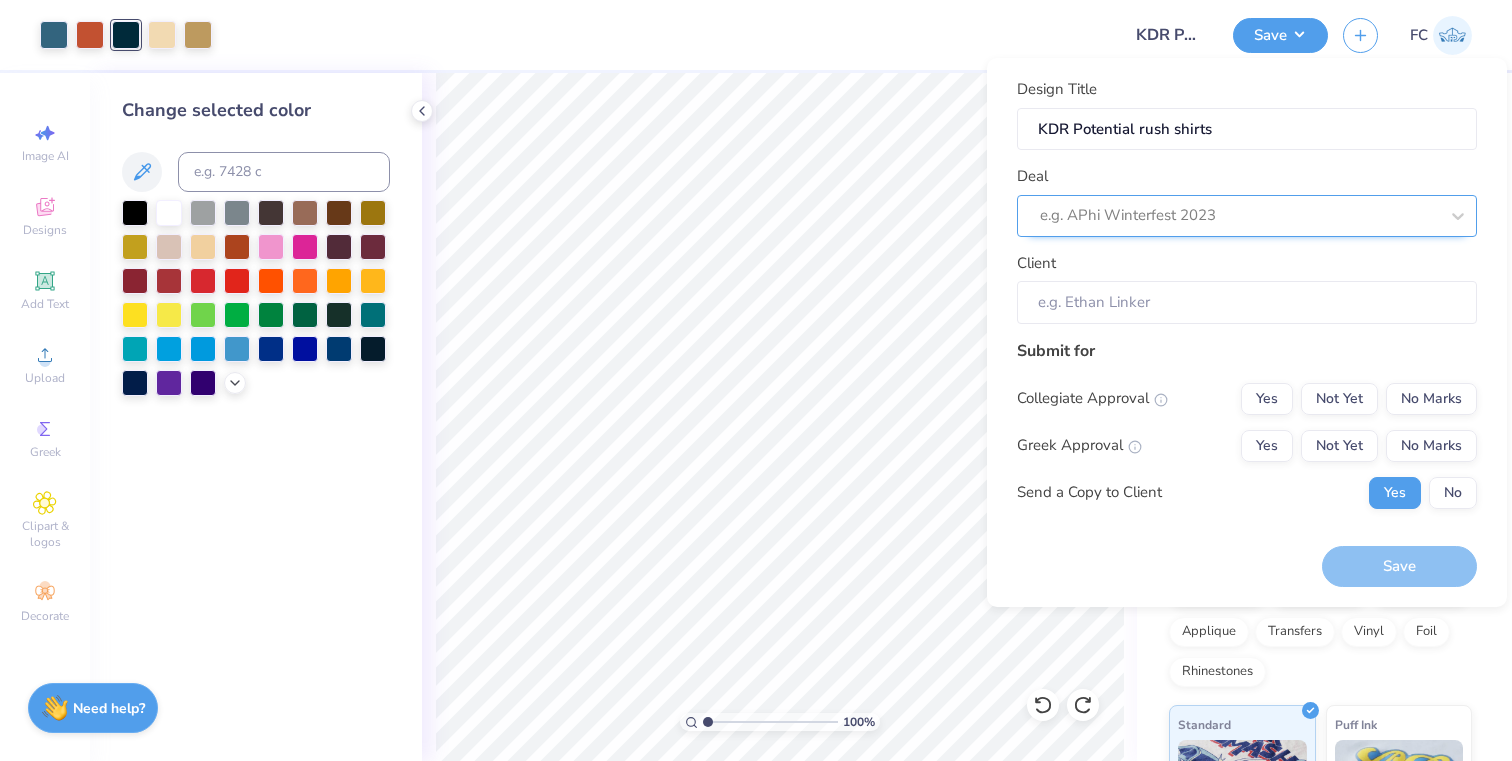 click at bounding box center (1239, 215) 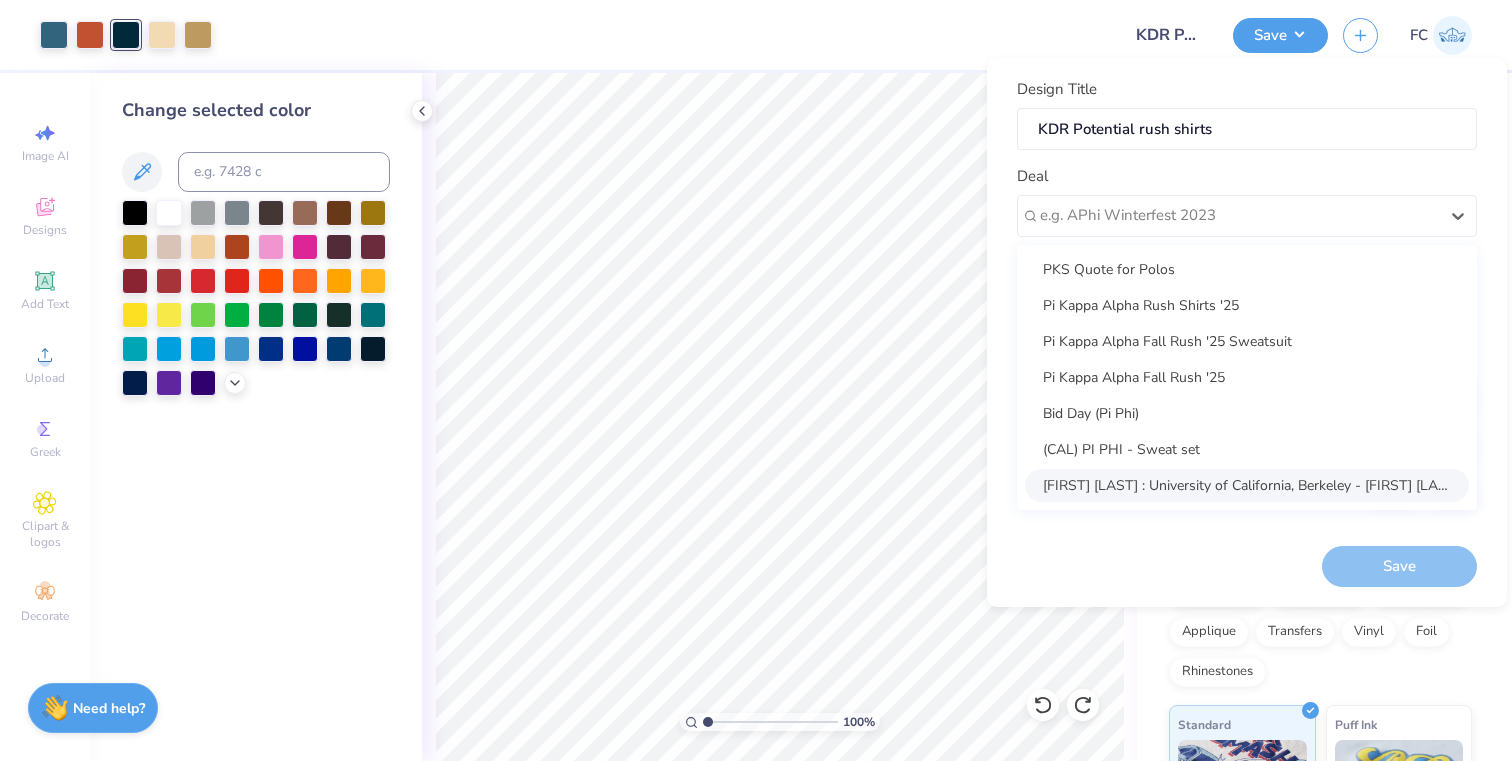 click on "Design Title KDR Potential rush shirts Deal option Tahlia Noble : University of California, Berkeley - Tahlia Noble focused, 7 of 7. 7 results available. Use Up and Down to choose options, press Enter to select the currently focused option, press Escape to exit the menu, press Tab to select the option and exit the menu. e.g. APhi Winterfest 2023 PKS Quote for Polos Pi Kappa Alpha Rush Shirts '25 Pi Kappa Alpha Fall Rush '25 Sweatsuit Pi Kappa Alpha Fall Rush '25 Bid Day (Pi Phi) (CAL) PI PHI - Sweat set Tahlia Noble : University of California, Berkeley - Tahlia Noble Client Submit for Collegiate Approval Yes Not Yet No Marks Greek Approval Yes Not Yet No Marks Send a Copy to Client Yes No Save" at bounding box center (1247, 332) 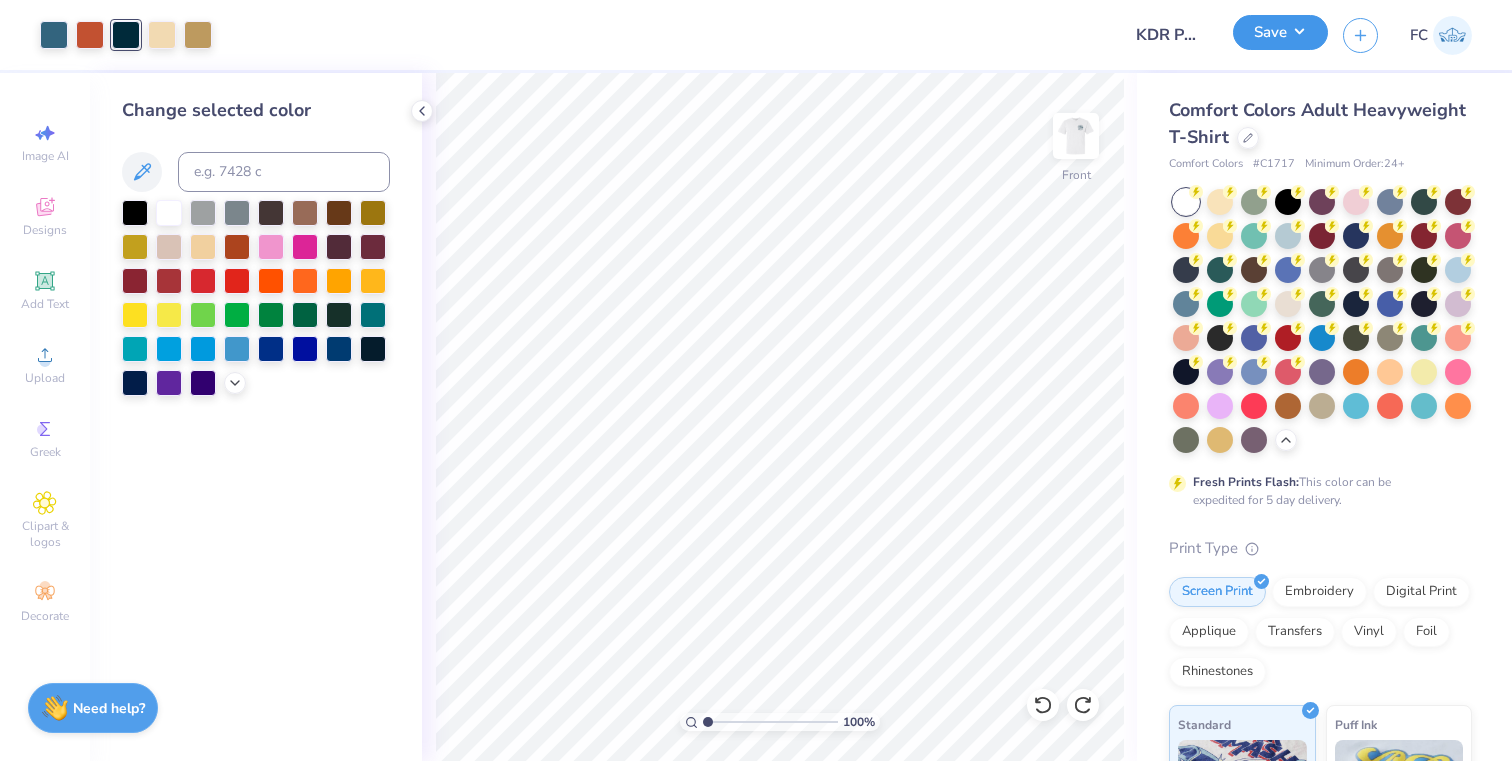 click on "Save" at bounding box center [1280, 35] 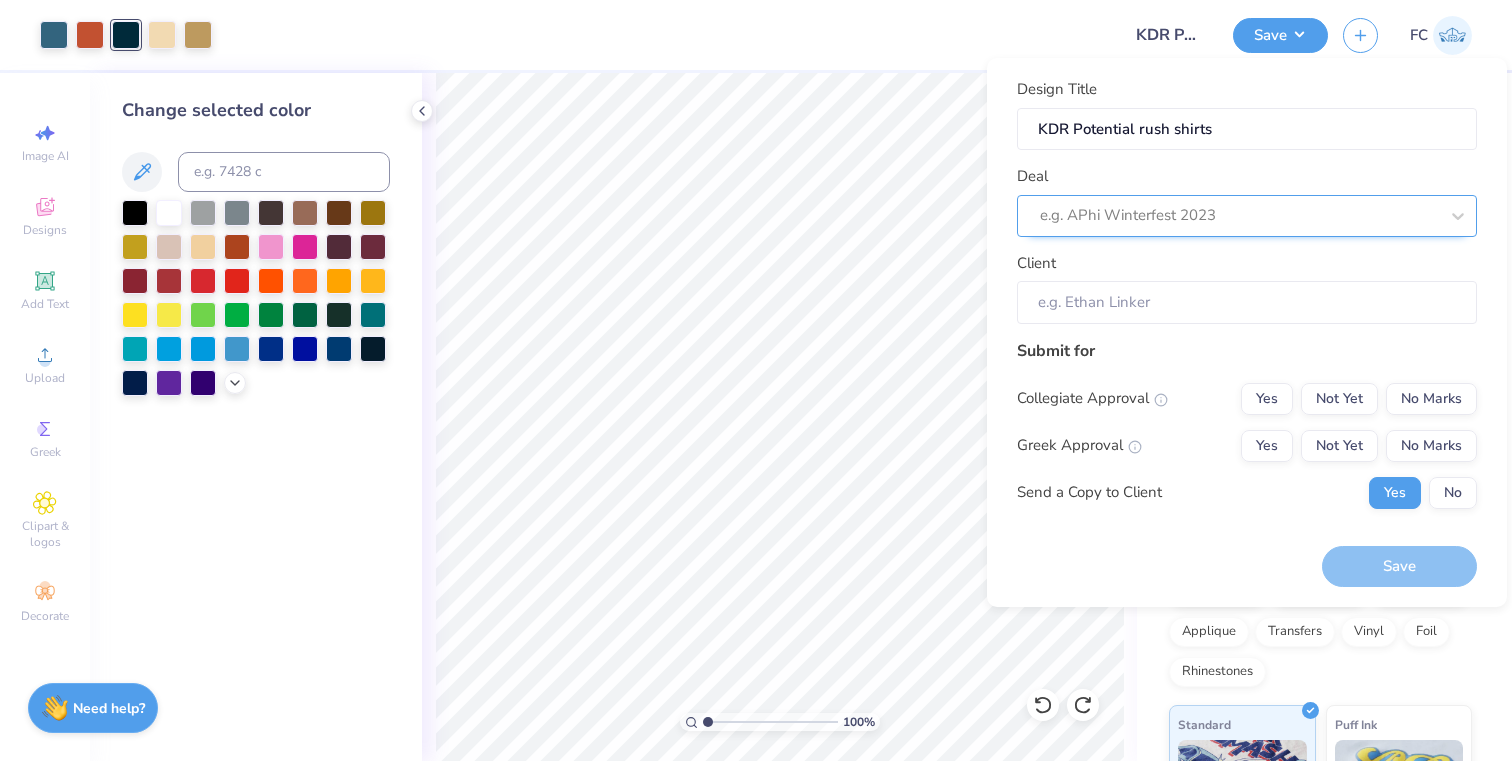 click at bounding box center [1239, 215] 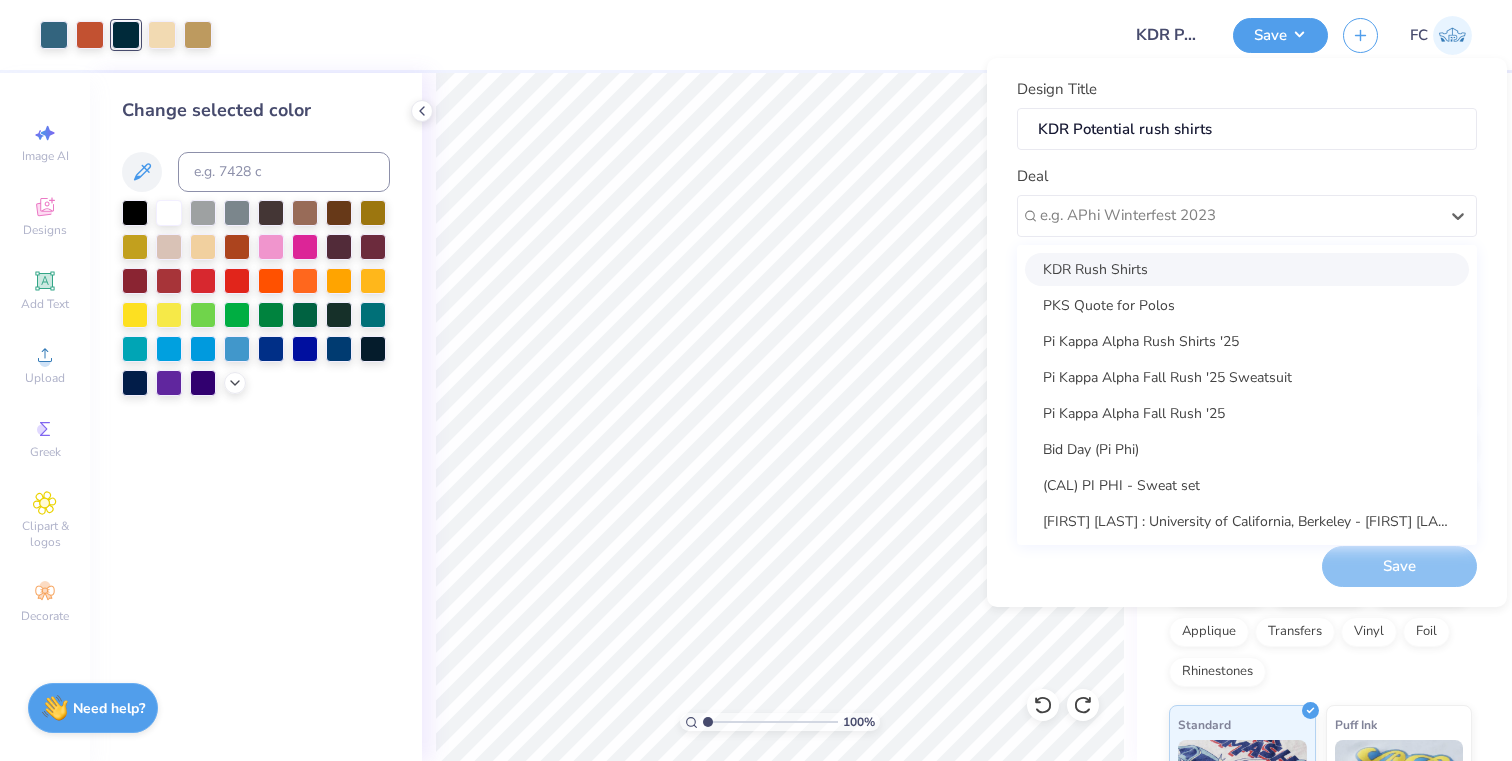 click on "KDR Rush Shirts" at bounding box center (1247, 269) 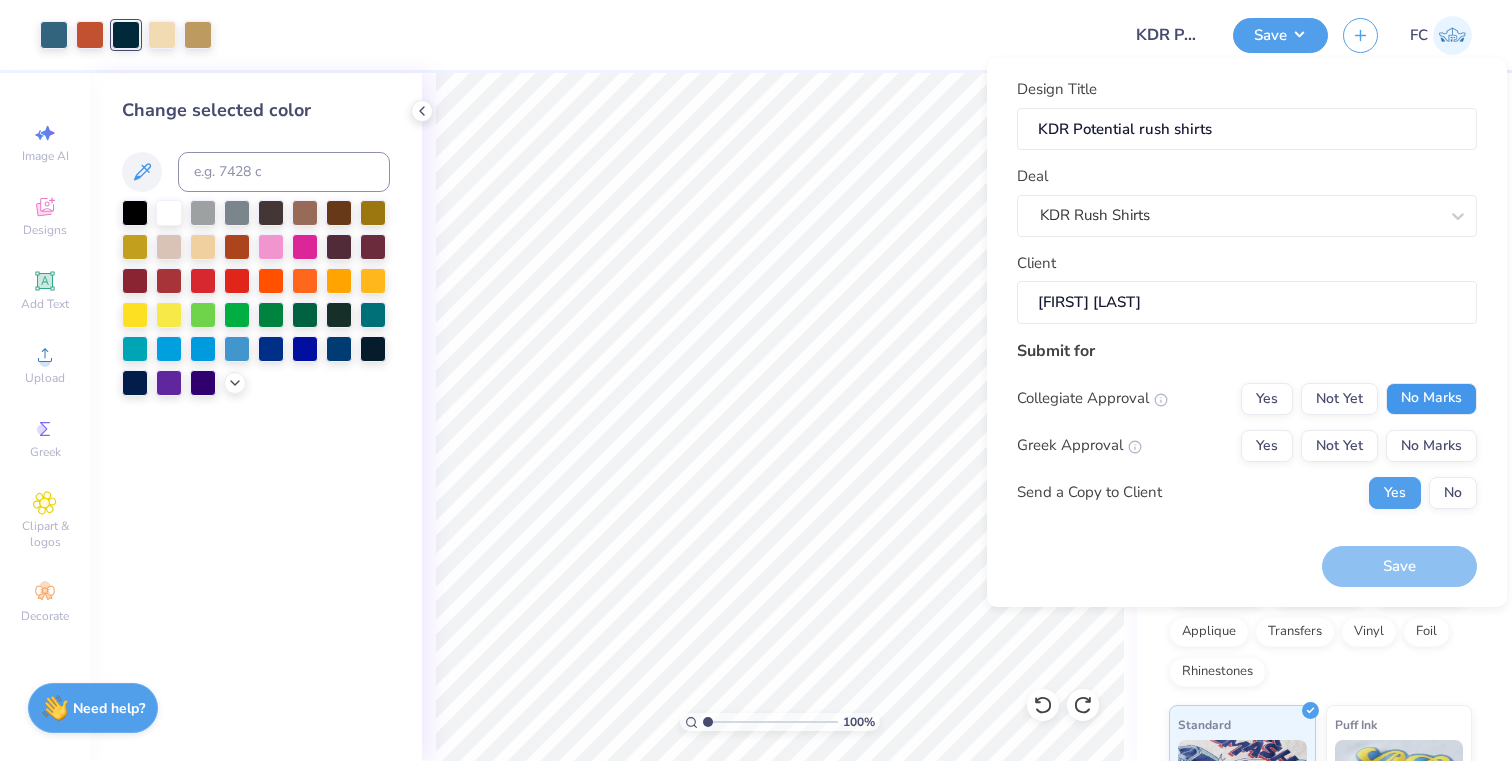 click on "No Marks" at bounding box center [1431, 399] 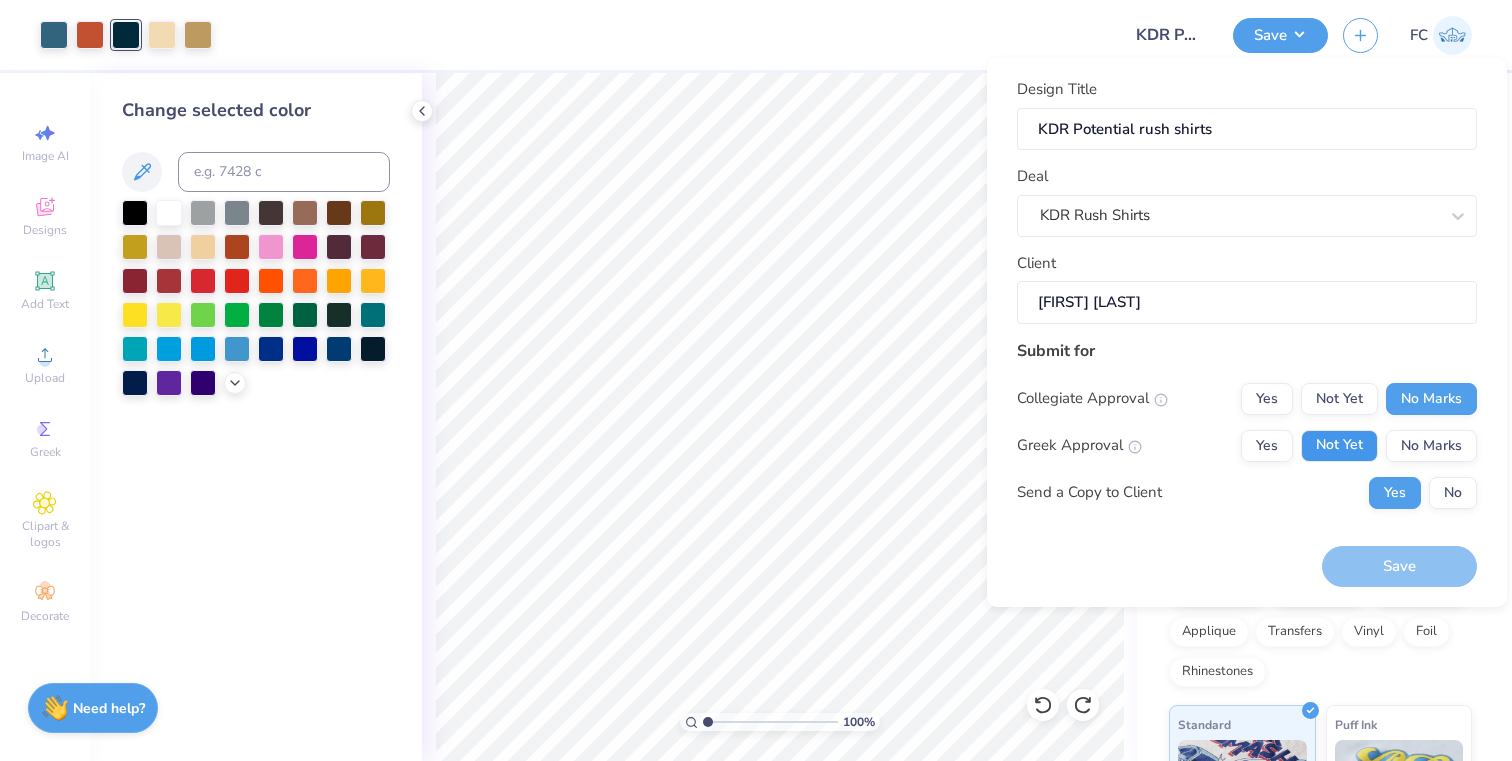 click on "Not Yet" at bounding box center [1339, 446] 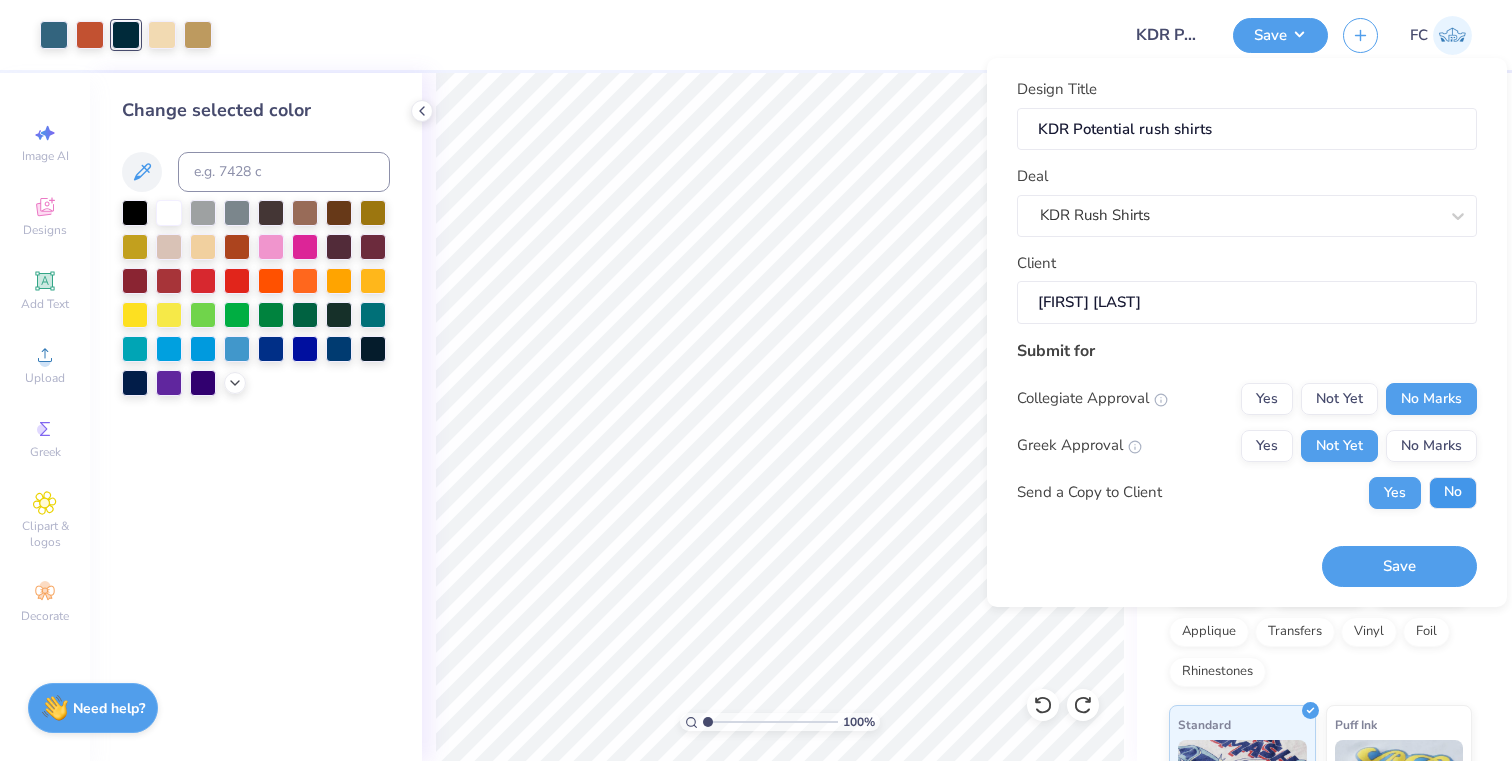click on "No" at bounding box center [1453, 493] 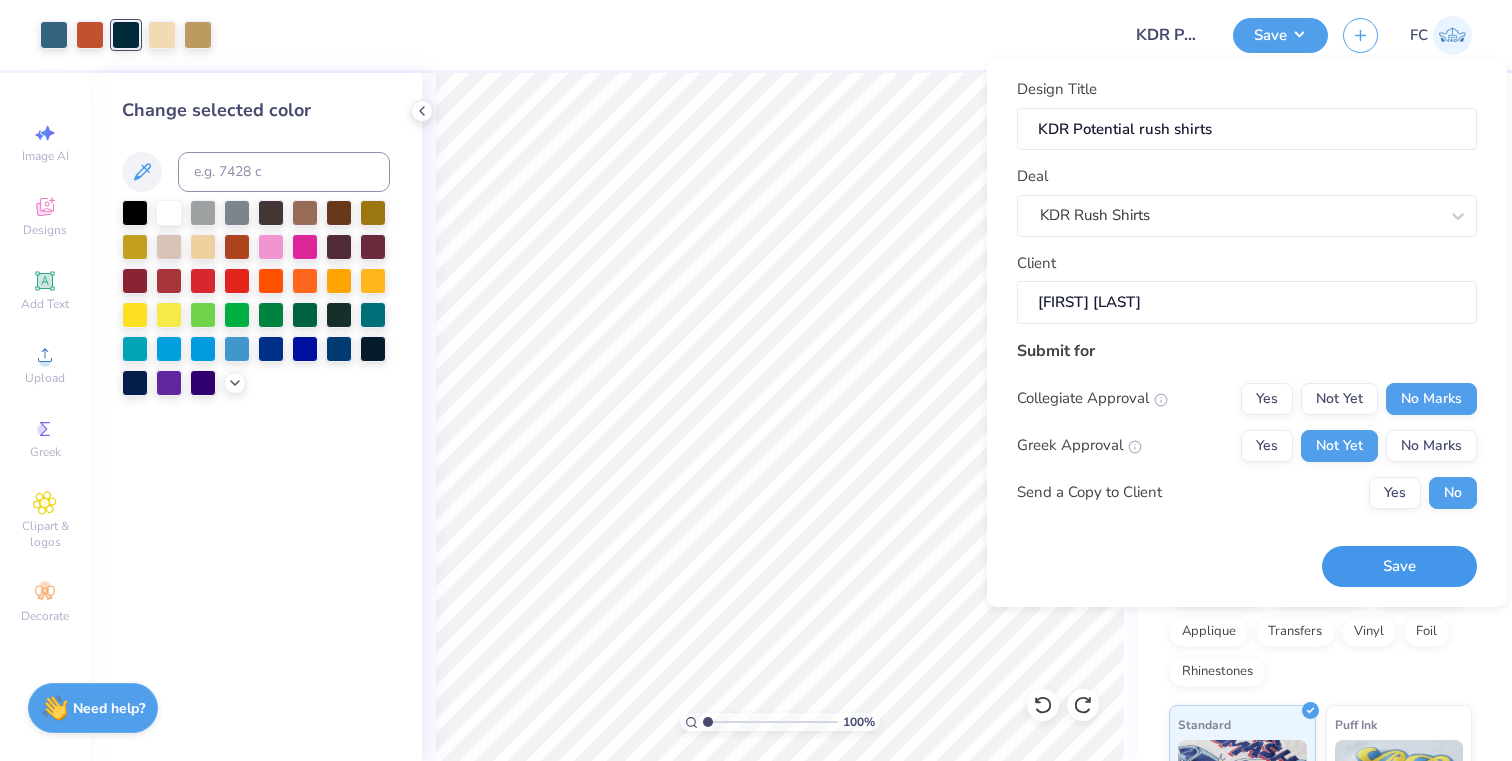 click on "Save" at bounding box center (1399, 566) 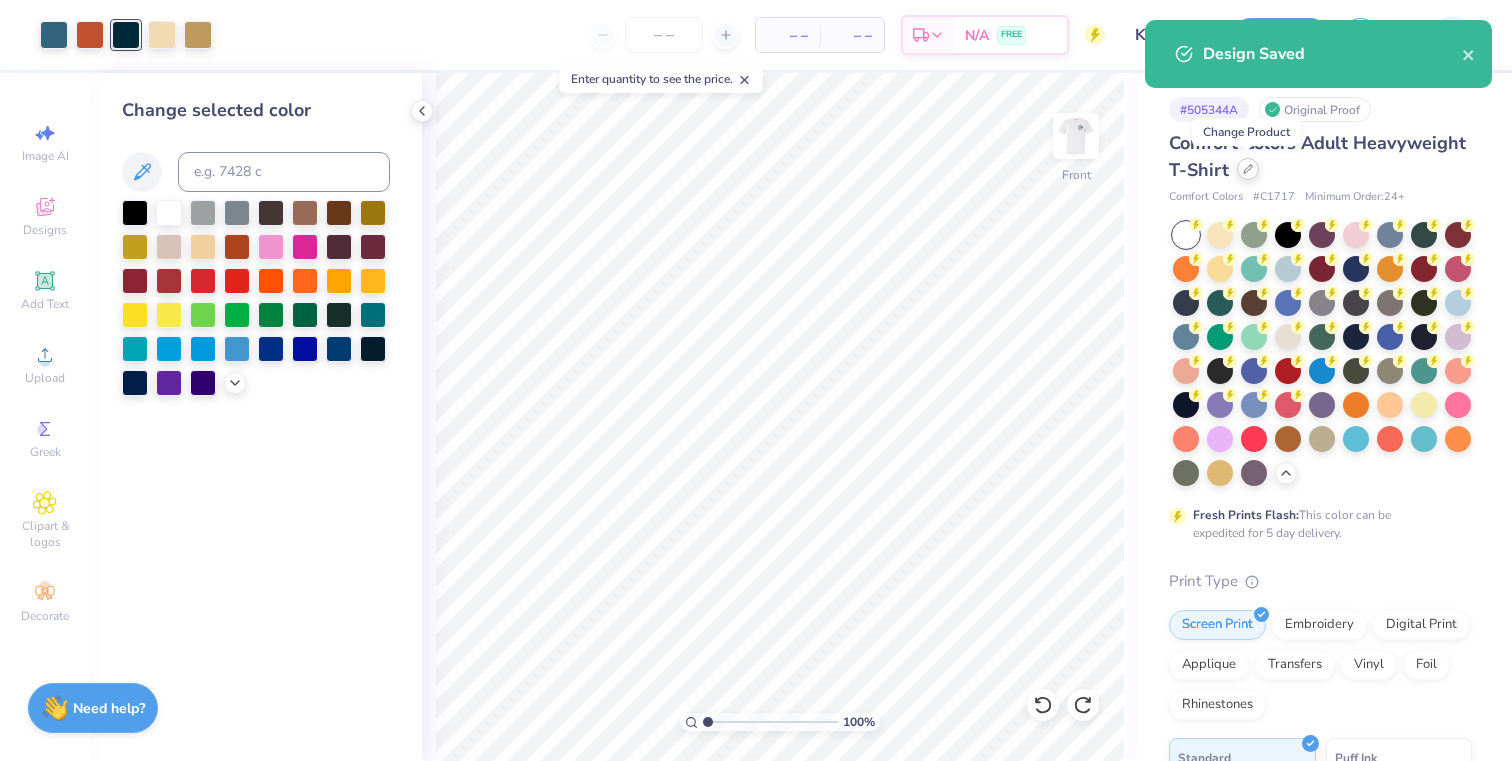 click 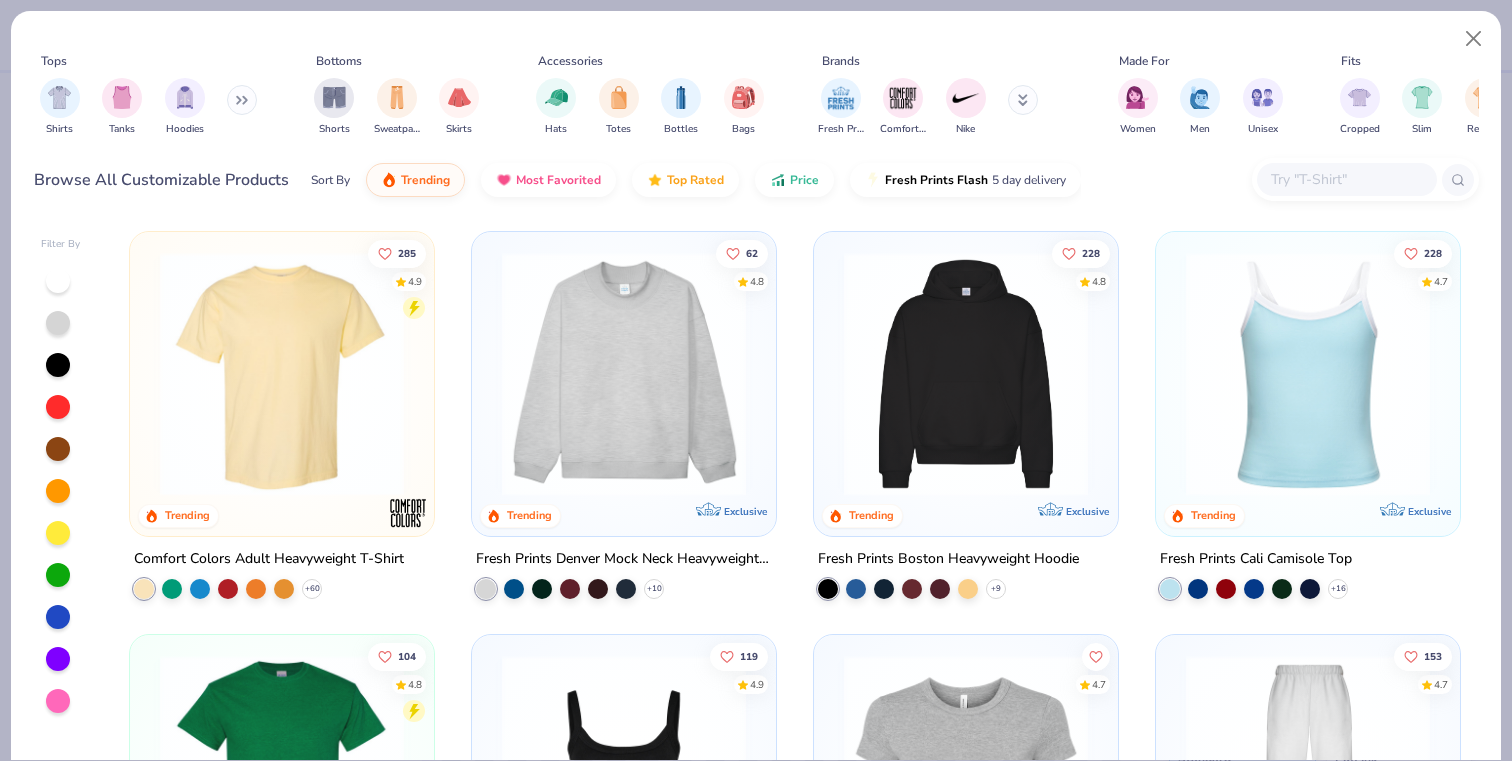 click at bounding box center [1346, 179] 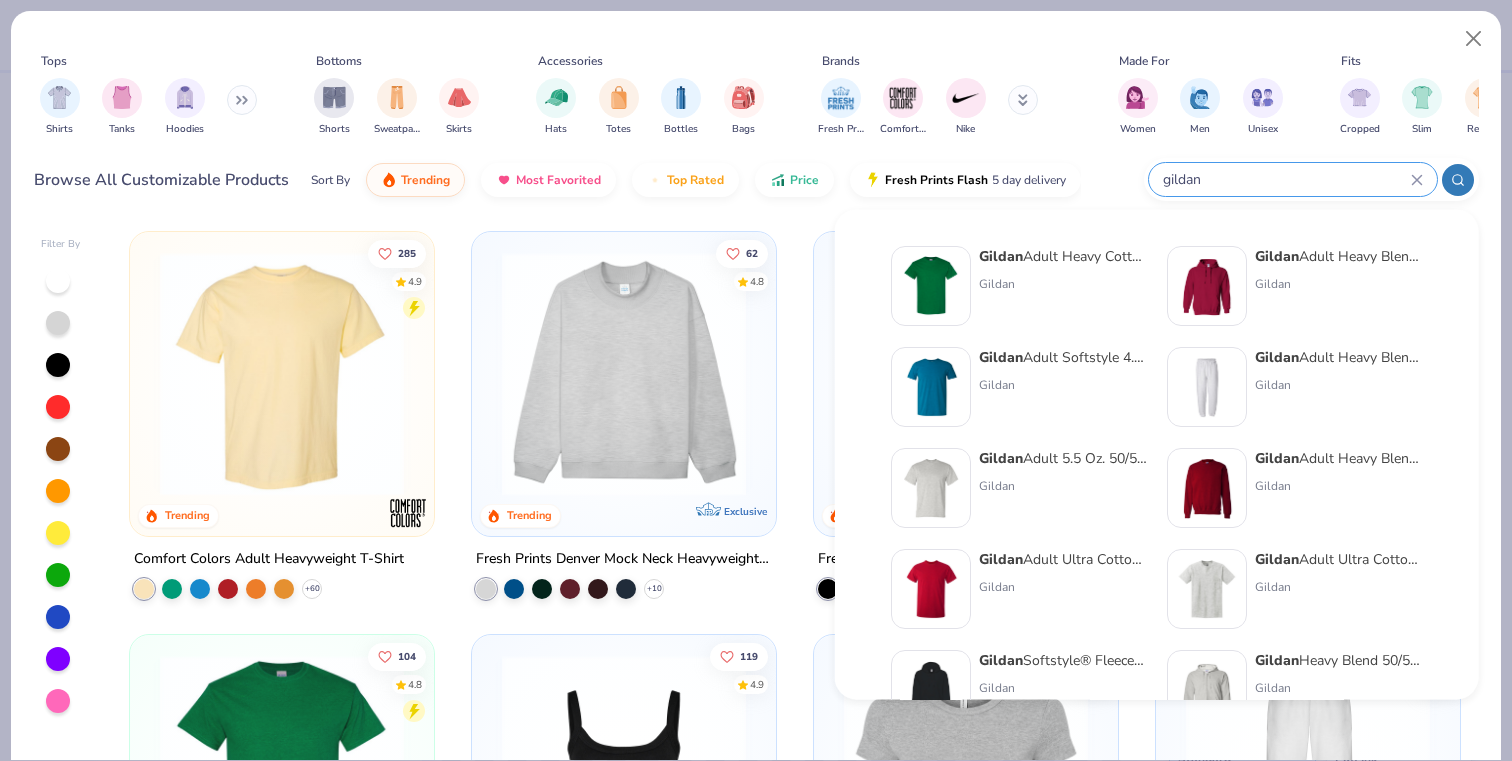 type on "gildan" 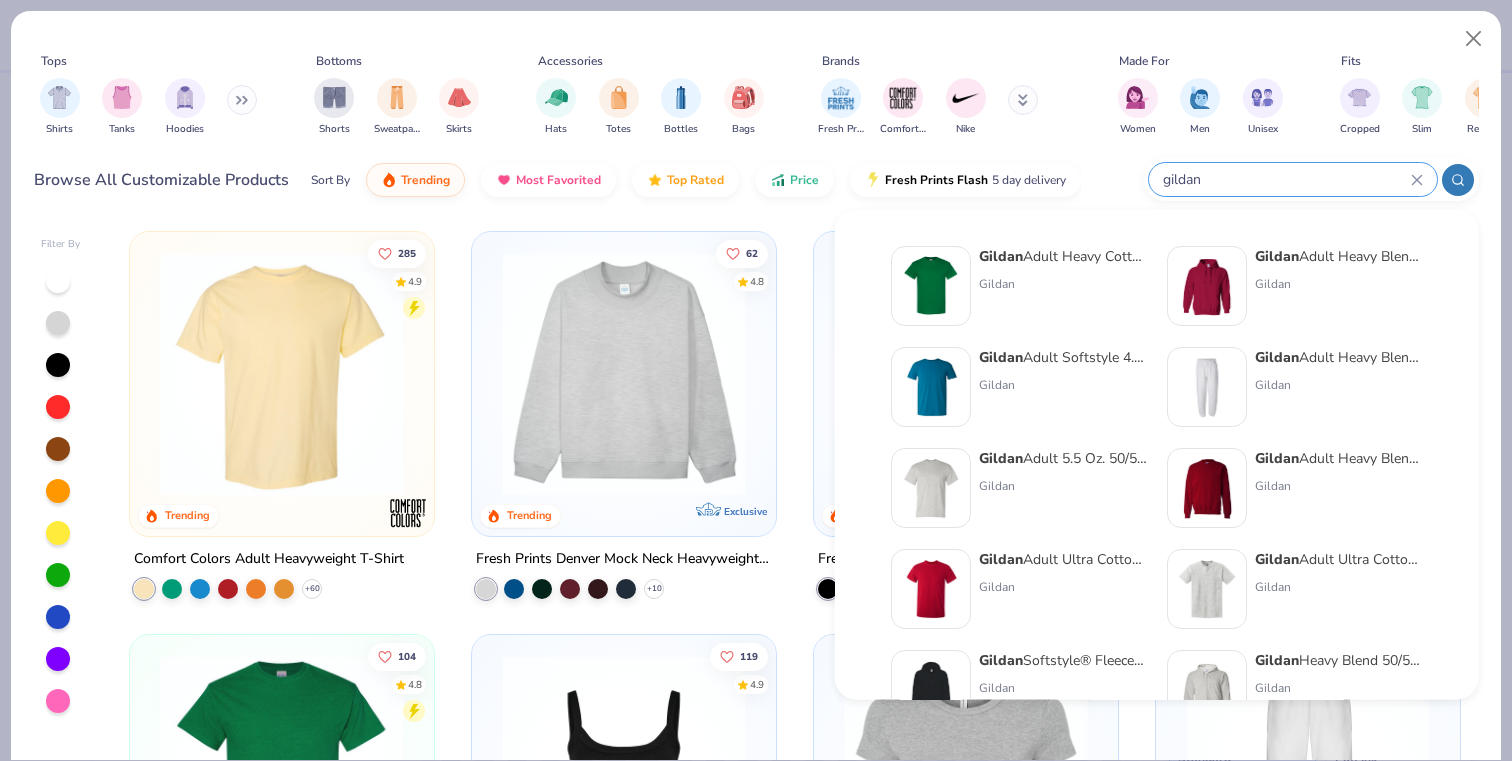 click on "Gildan  Adult Heavy Cotton T-Shirt" at bounding box center (1063, 256) 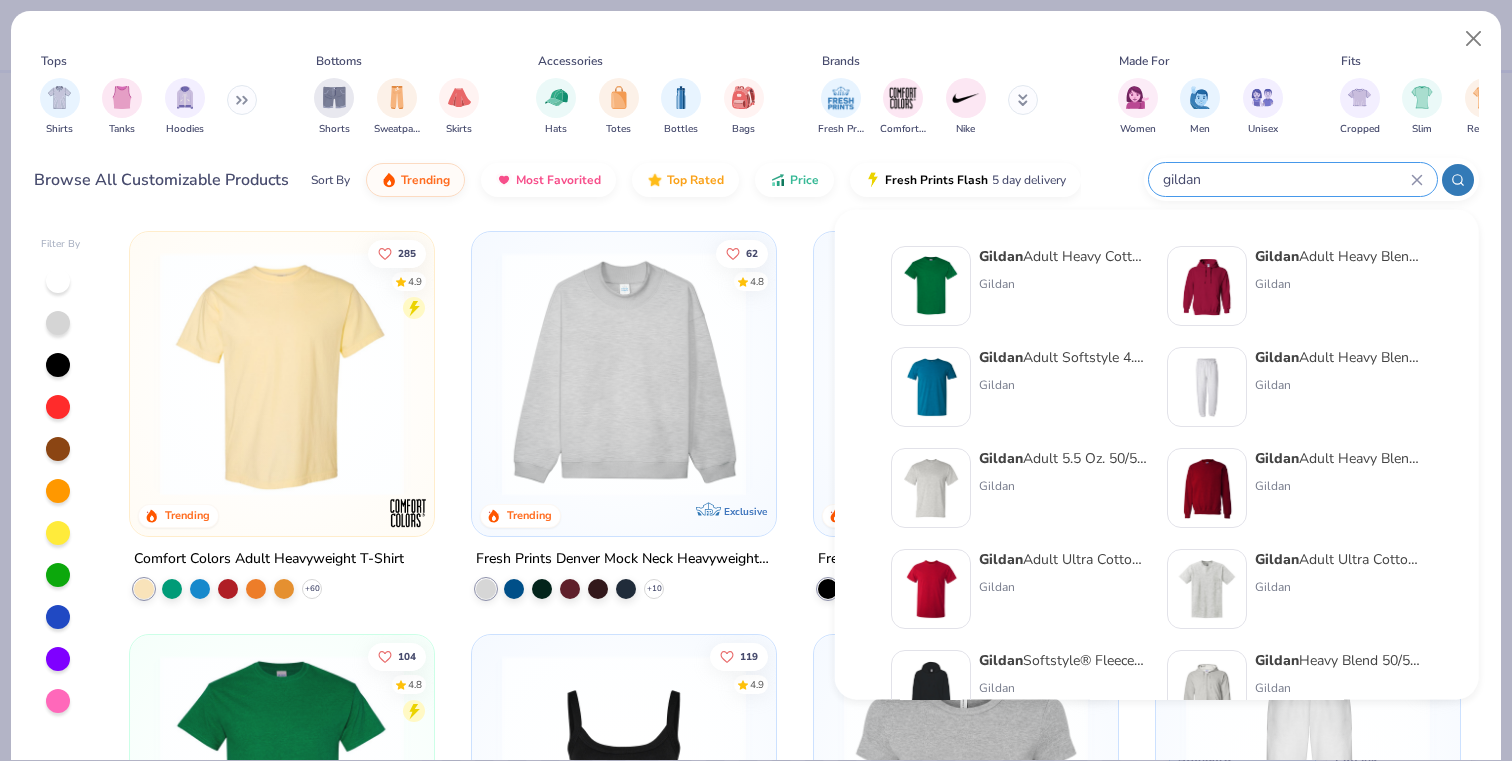 type 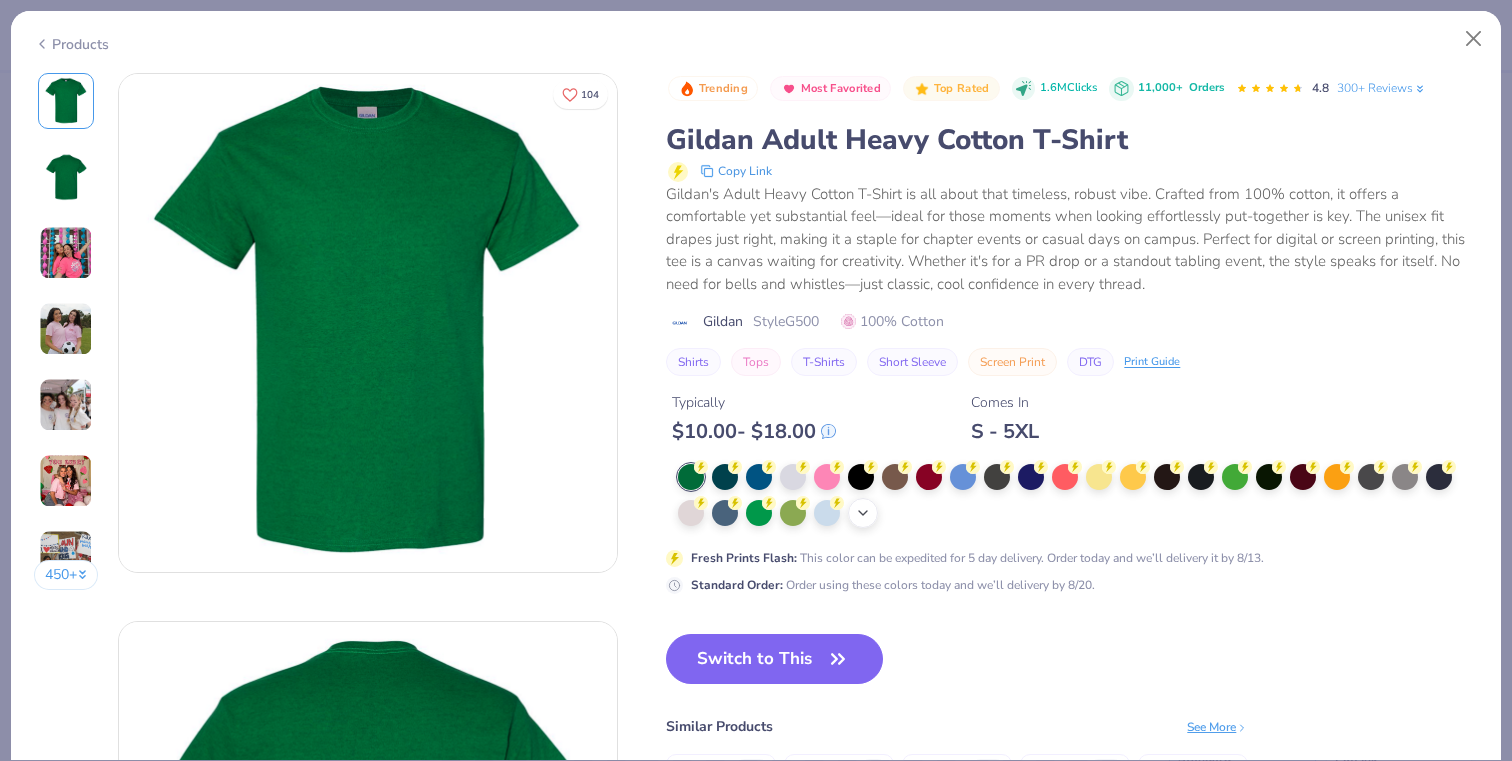 click 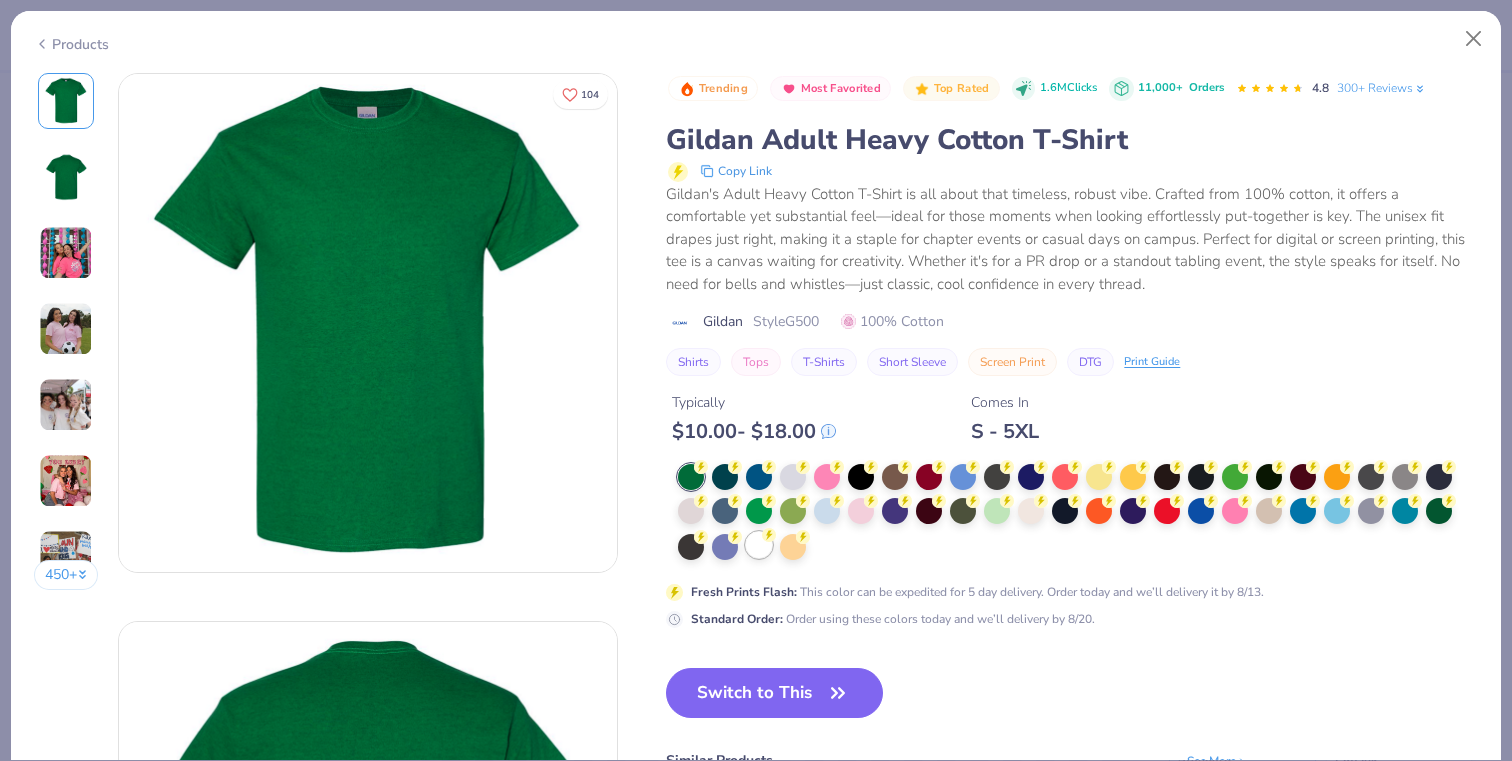 click at bounding box center [759, 545] 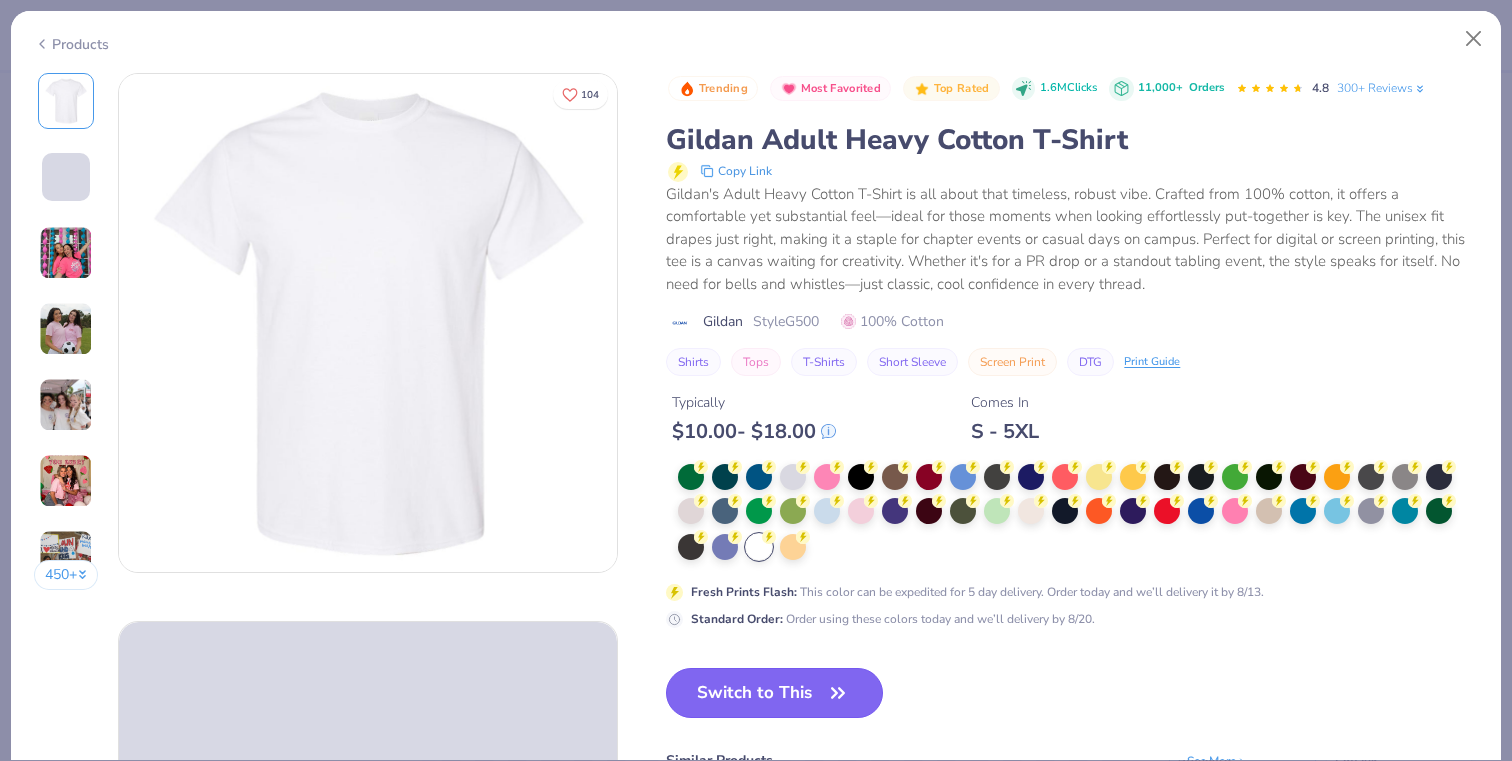 click on "Switch to This" at bounding box center [774, 693] 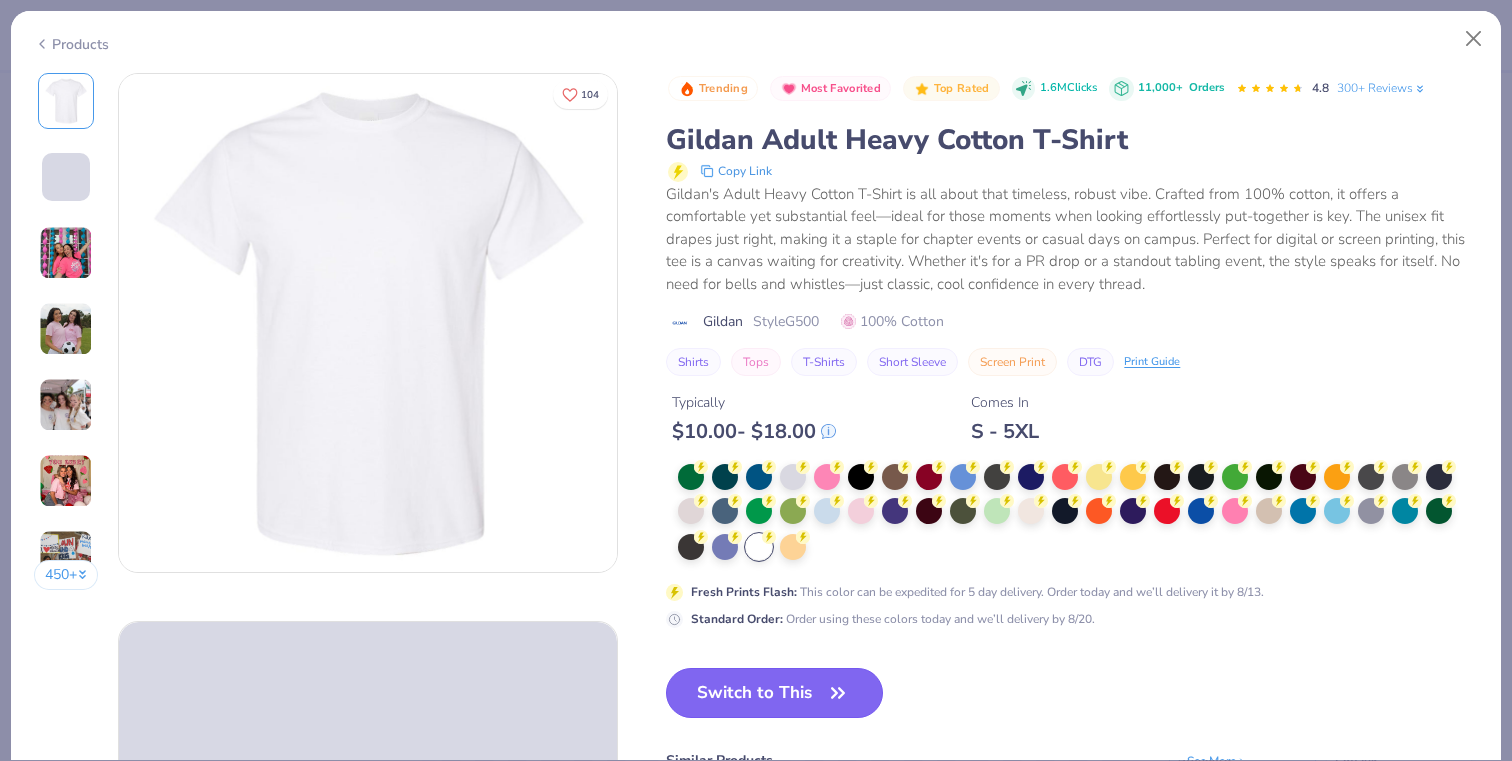 click on "Switch to This" at bounding box center [774, 693] 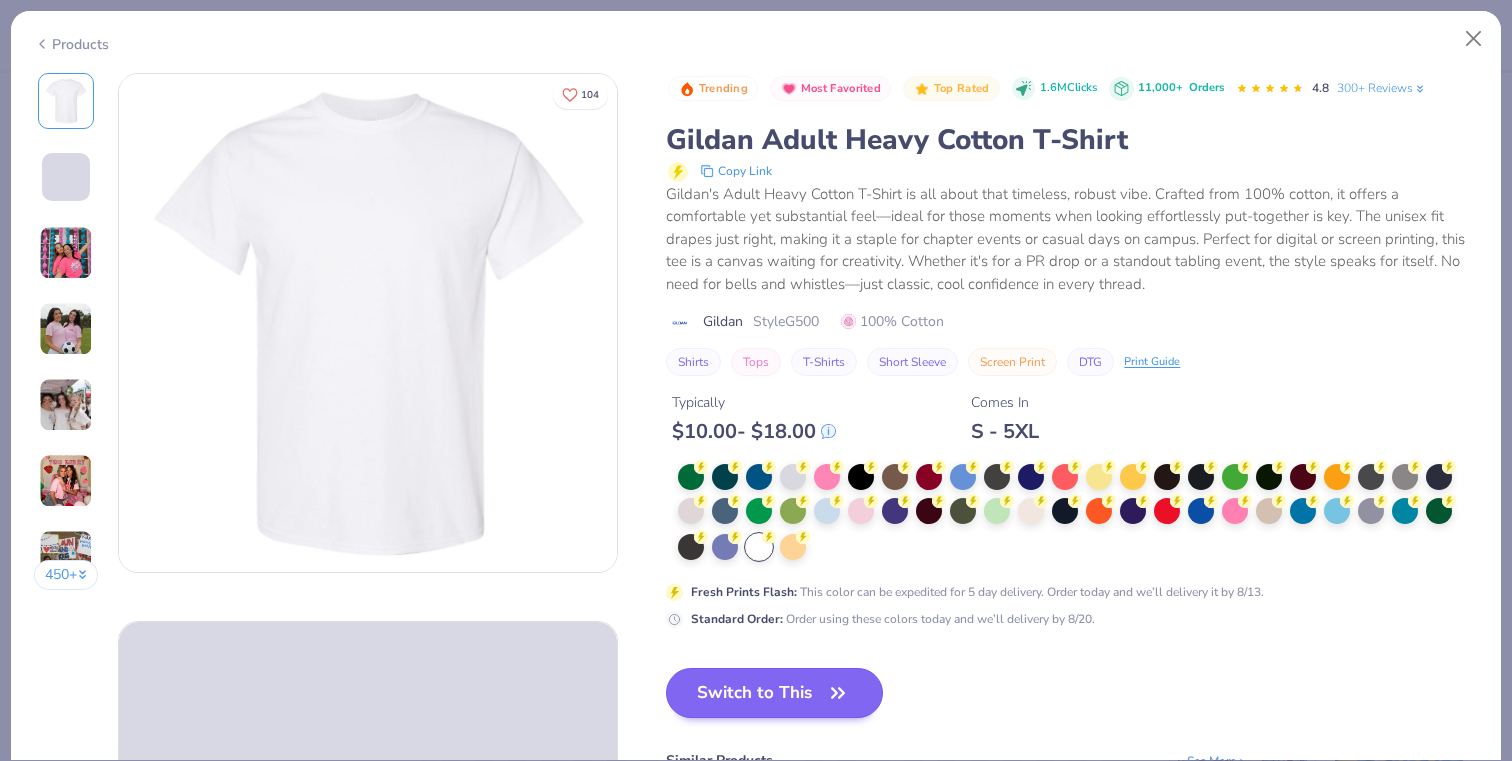 click on "Switch to This" at bounding box center [774, 693] 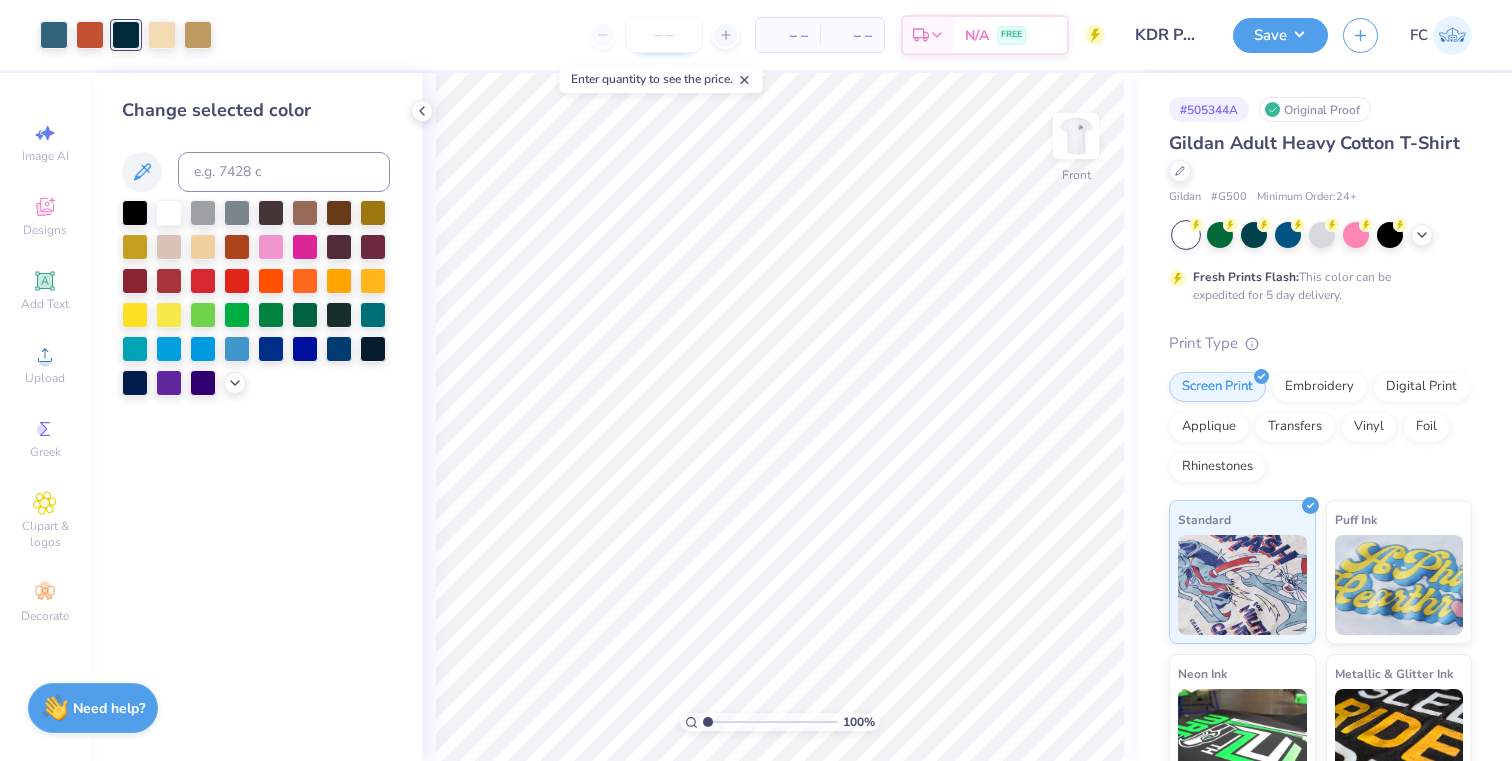 click at bounding box center (664, 35) 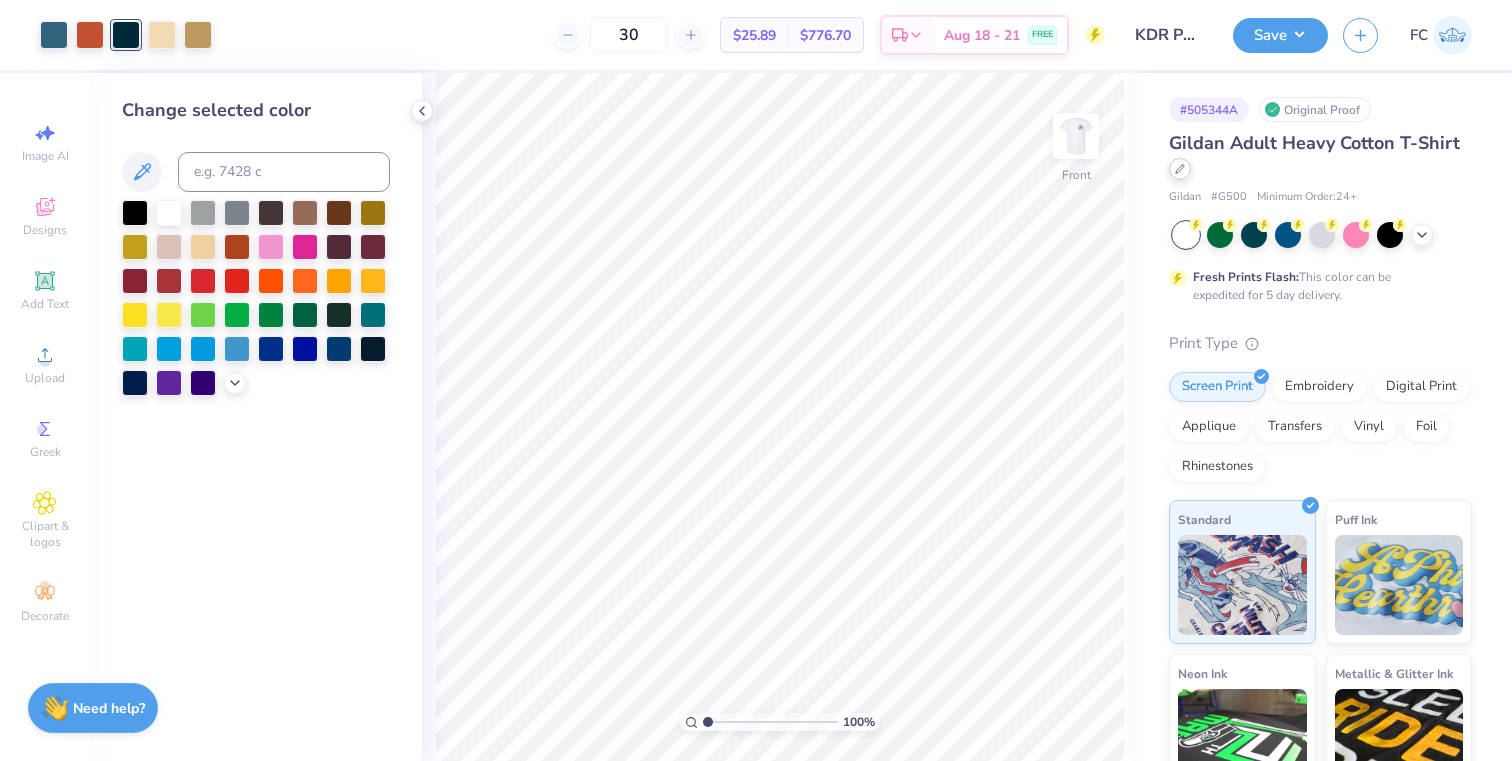 type on "30" 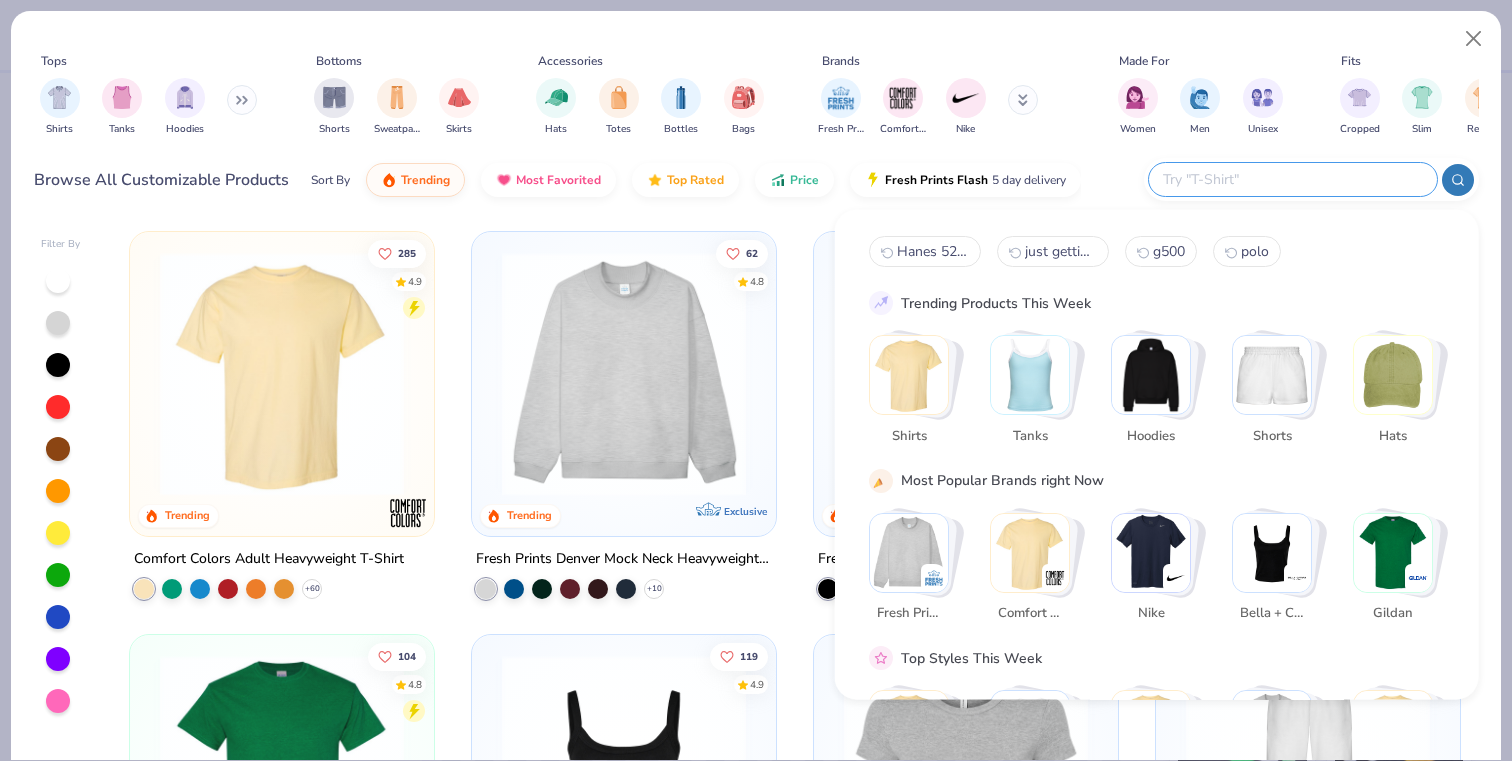 click at bounding box center (1292, 179) 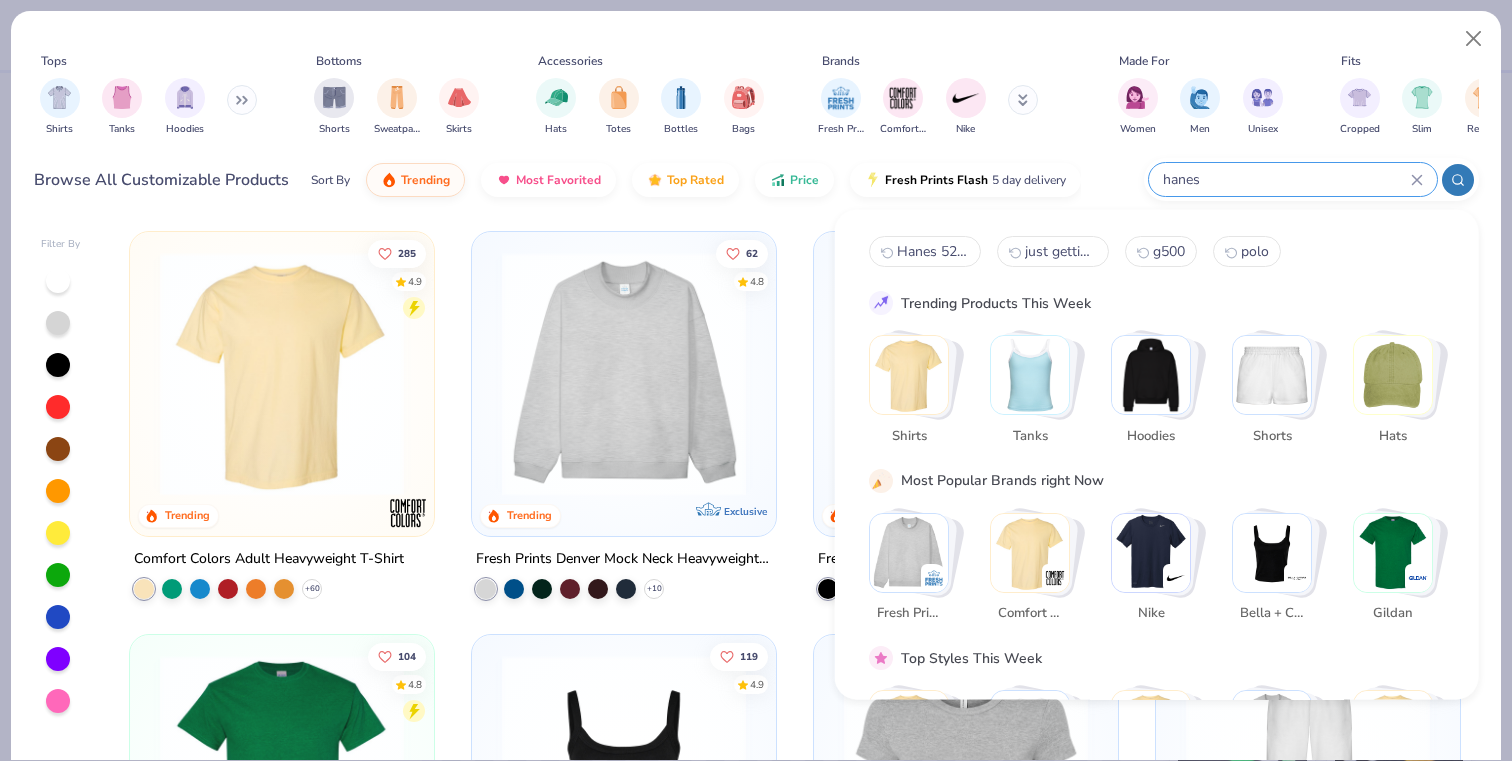 type on "hanes" 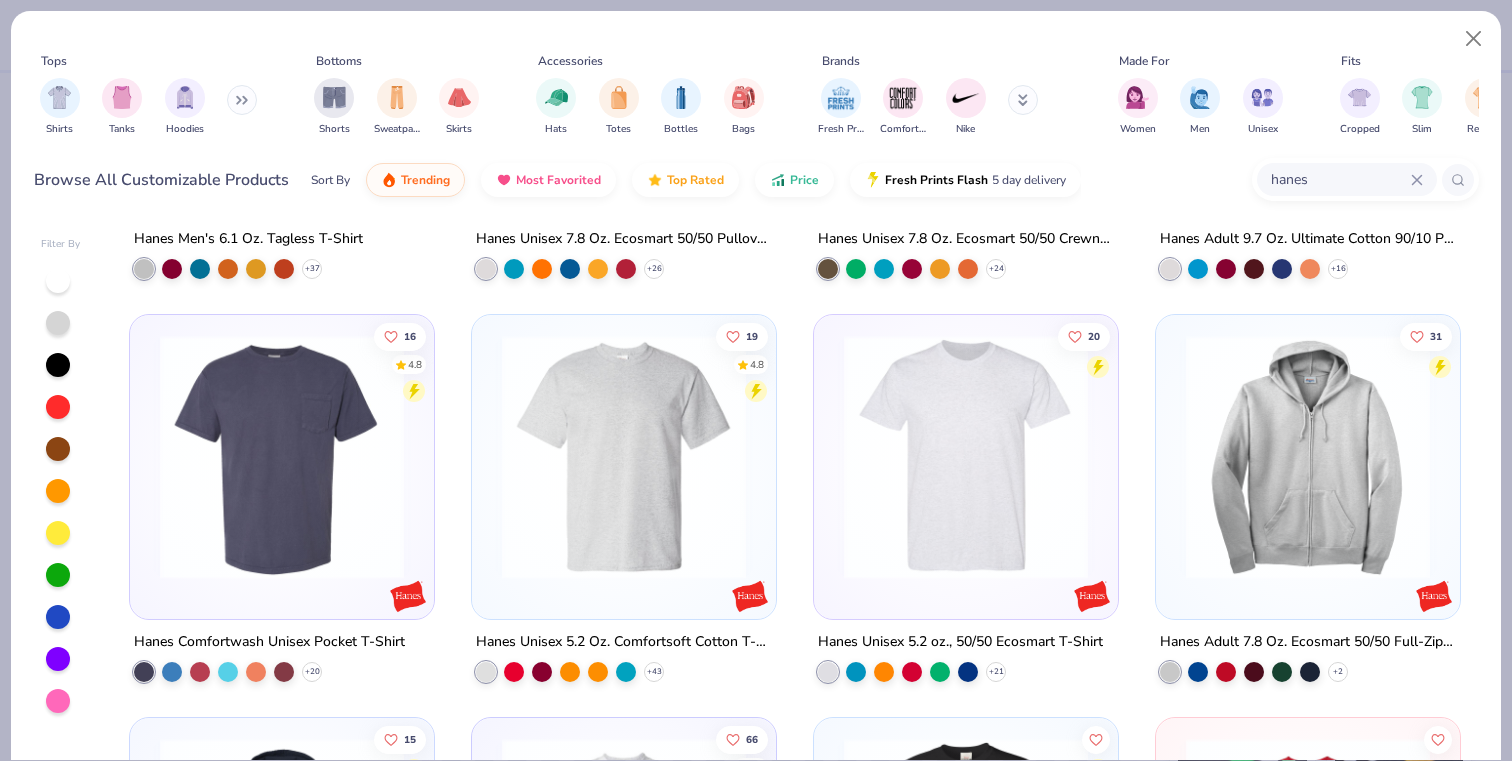 scroll, scrollTop: 333, scrollLeft: 0, axis: vertical 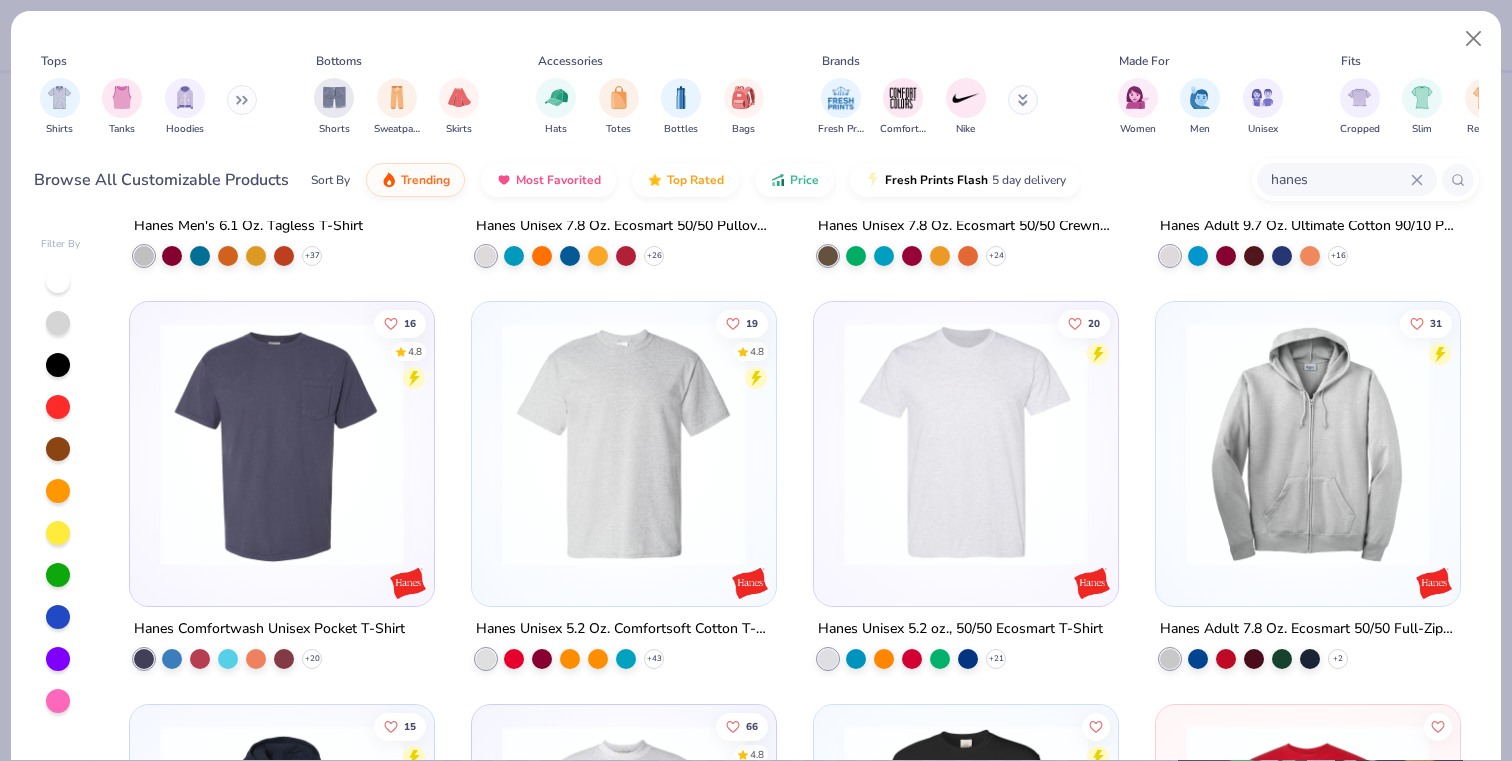 click at bounding box center [624, 439] 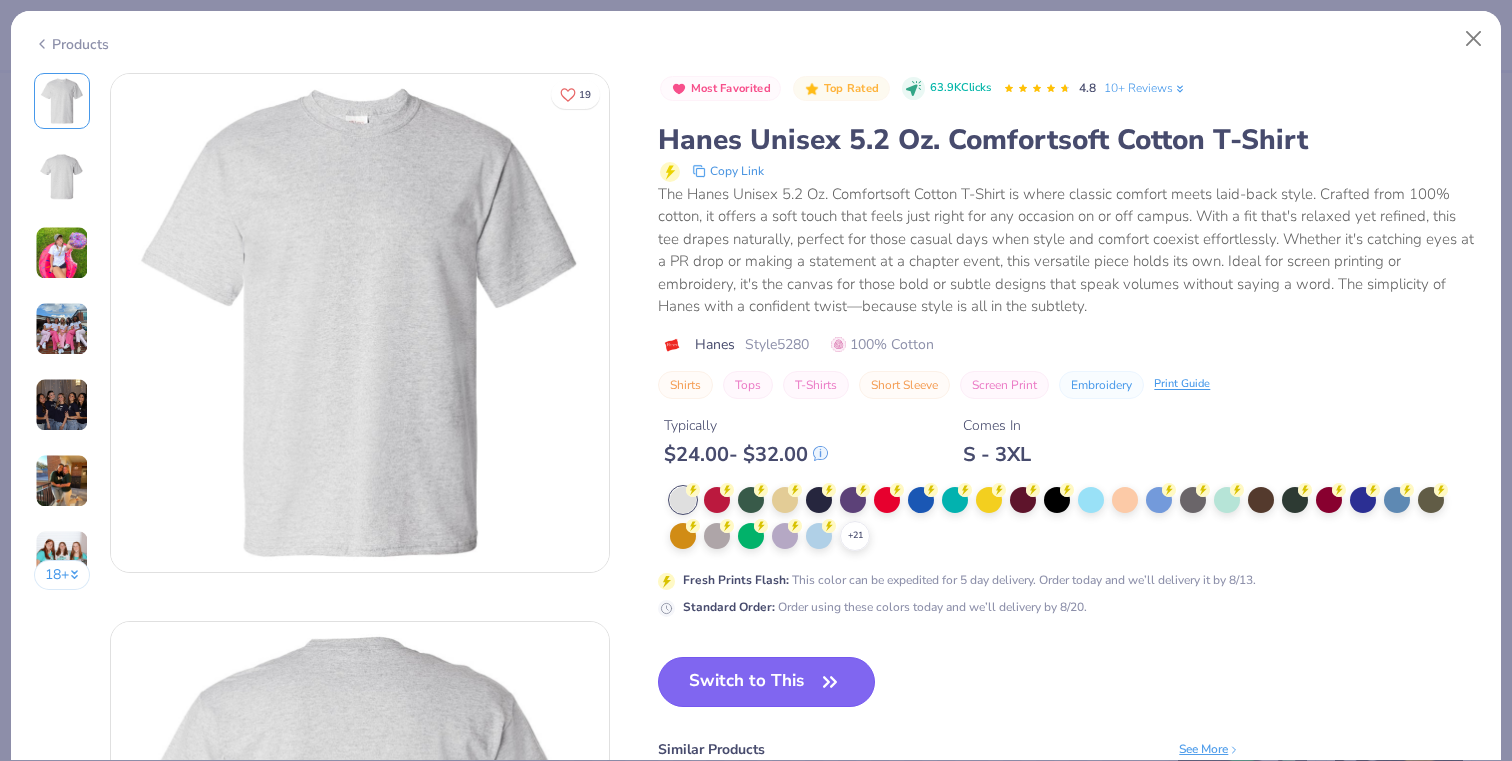 click on "Switch to This" at bounding box center (766, 682) 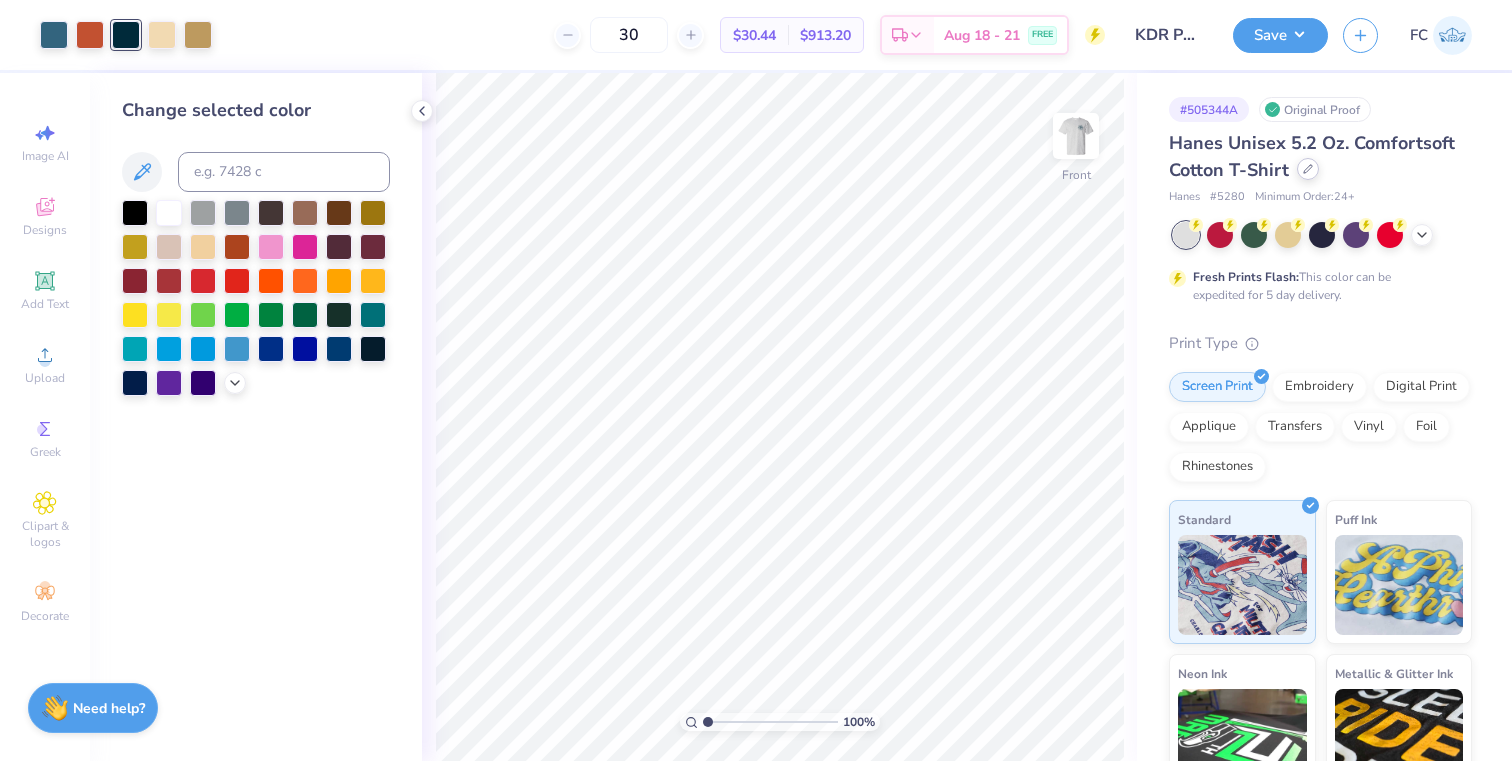 click 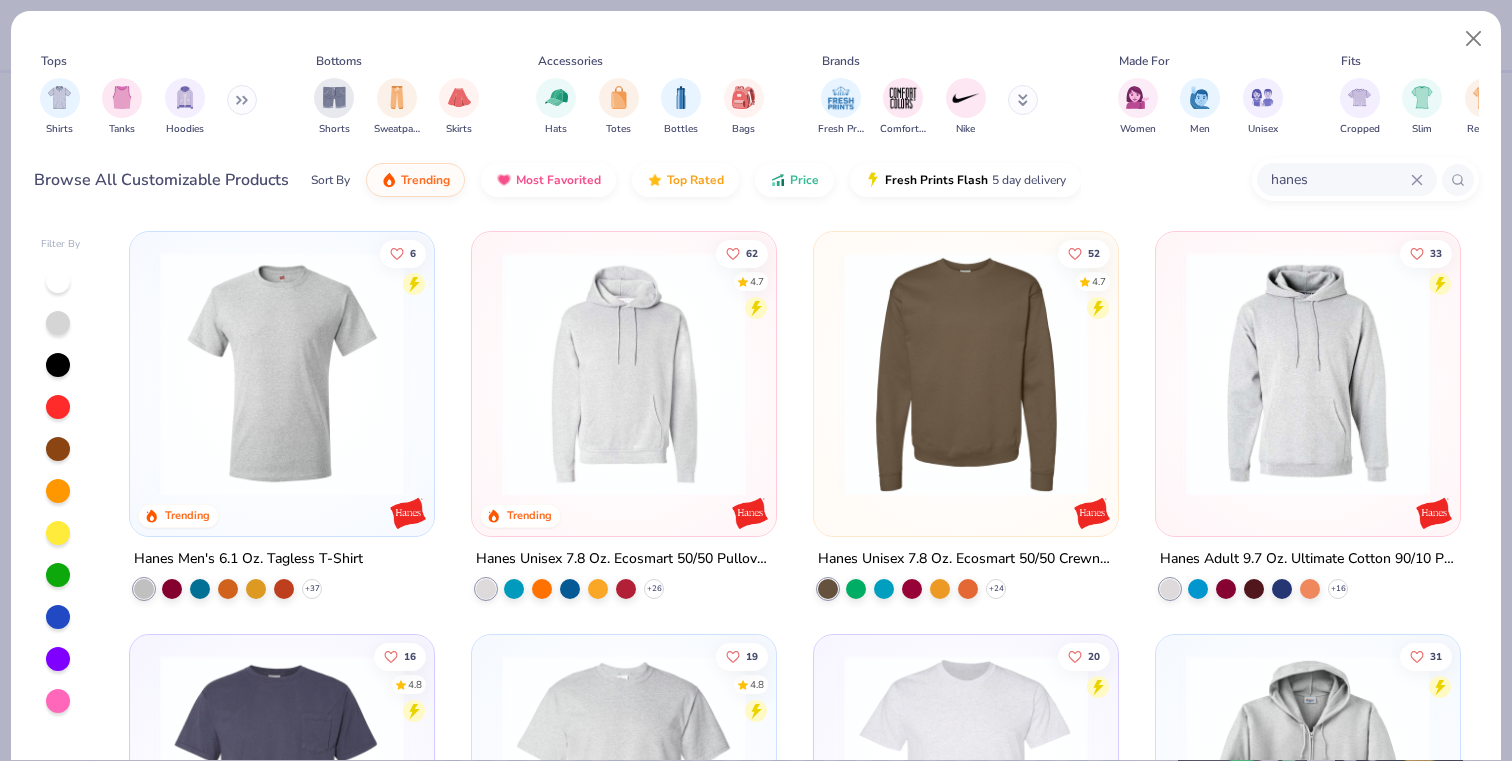 click on "hanes" at bounding box center (1340, 179) 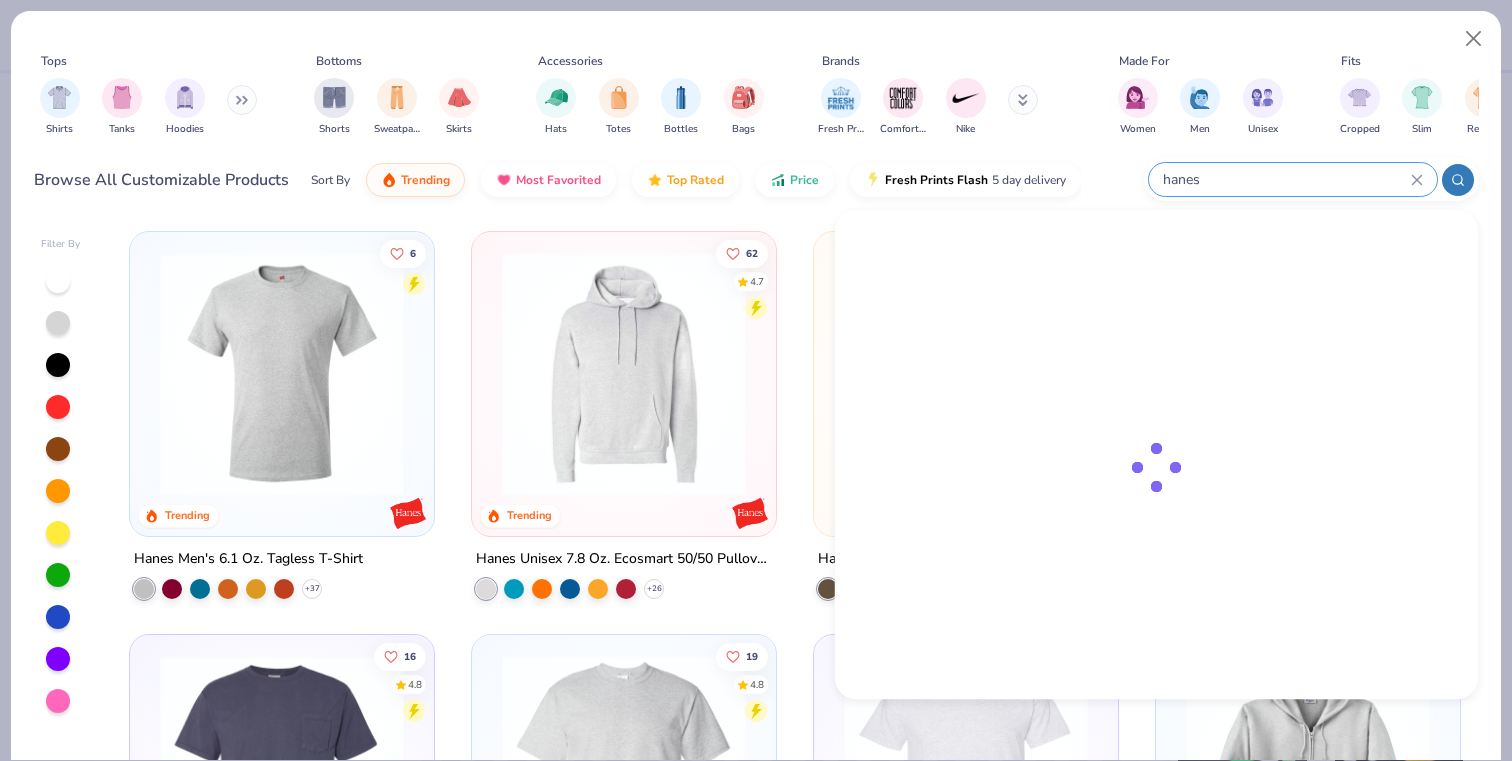 click on "hanes" at bounding box center (1286, 179) 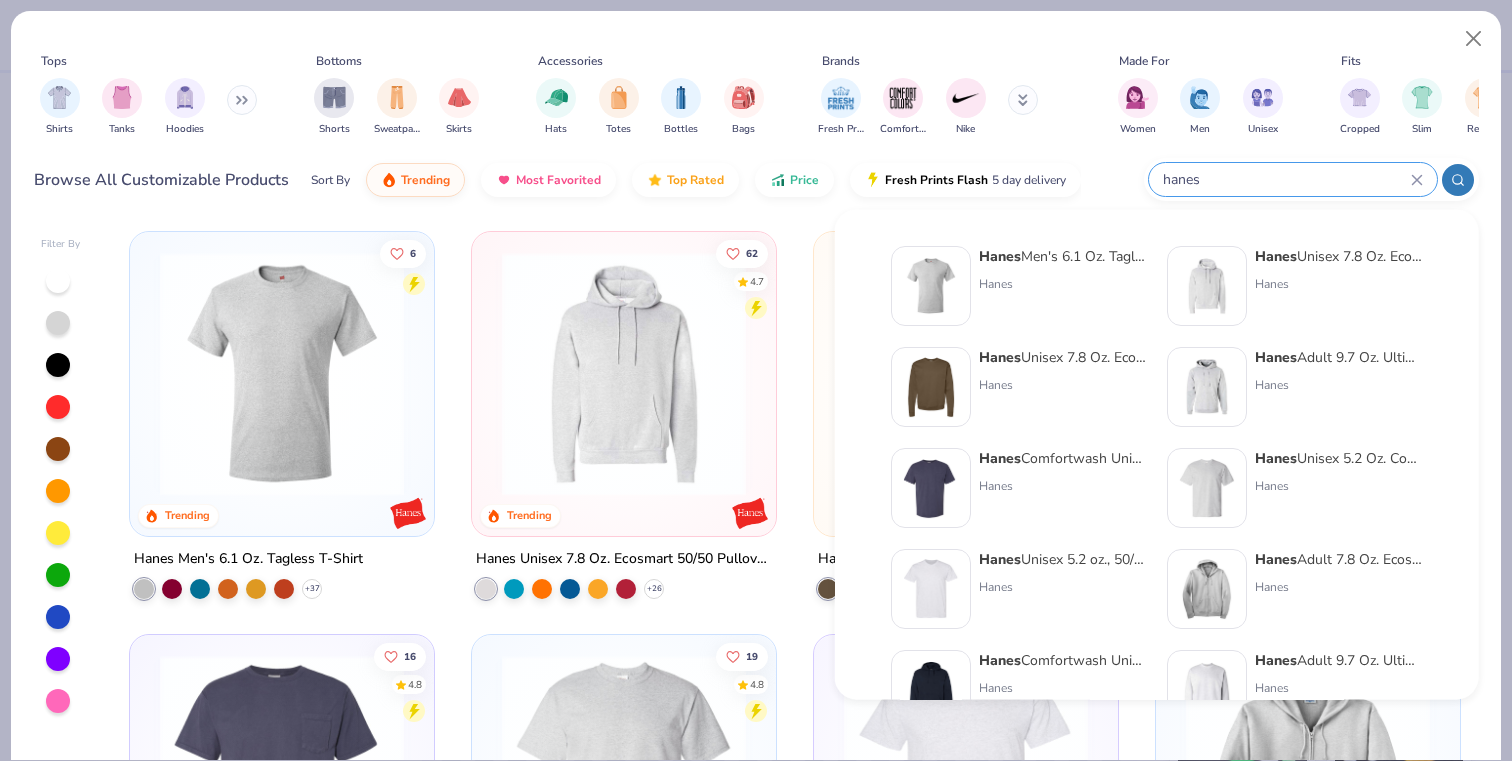 click on "hanes" at bounding box center (1286, 179) 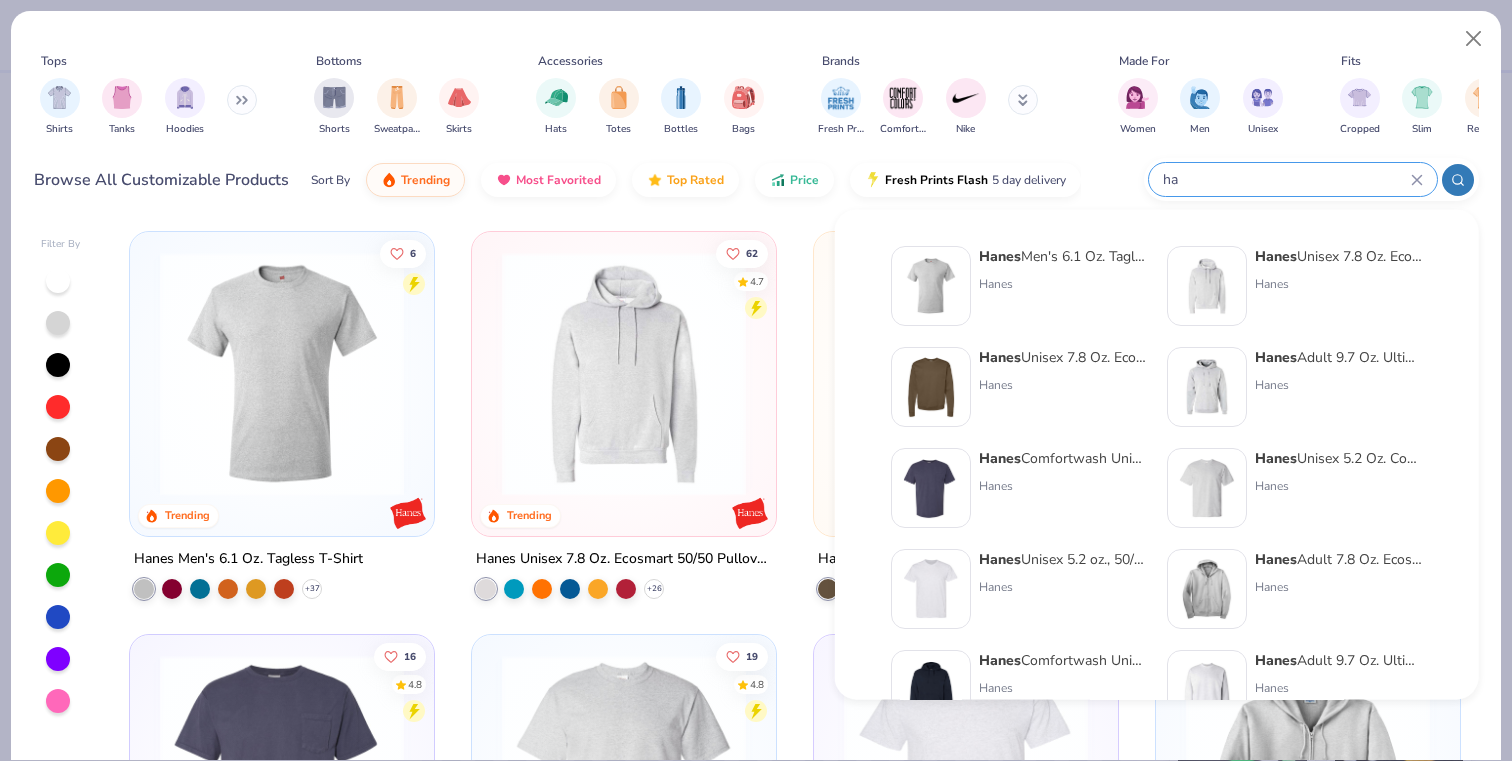 type on "h" 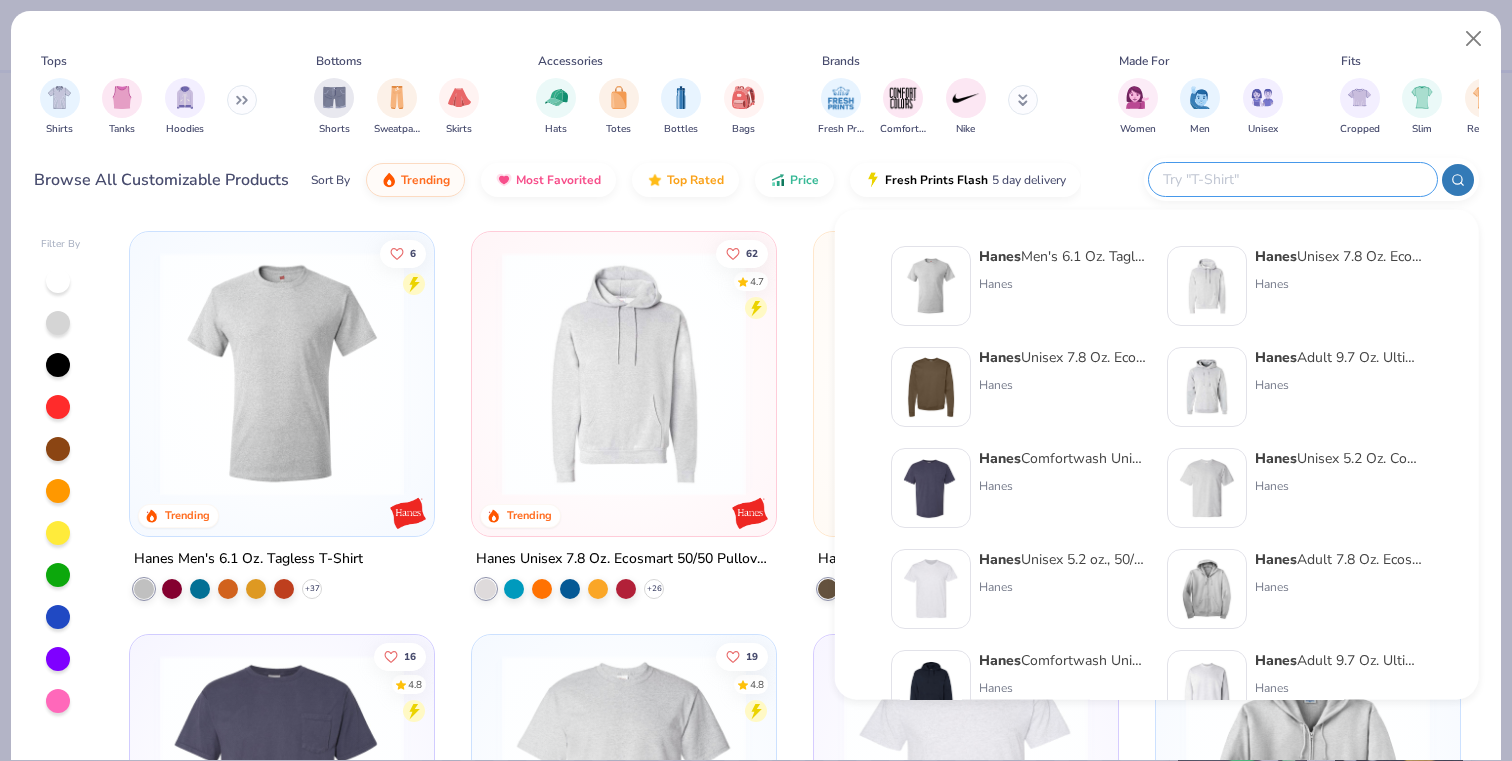 paste on "5250T" 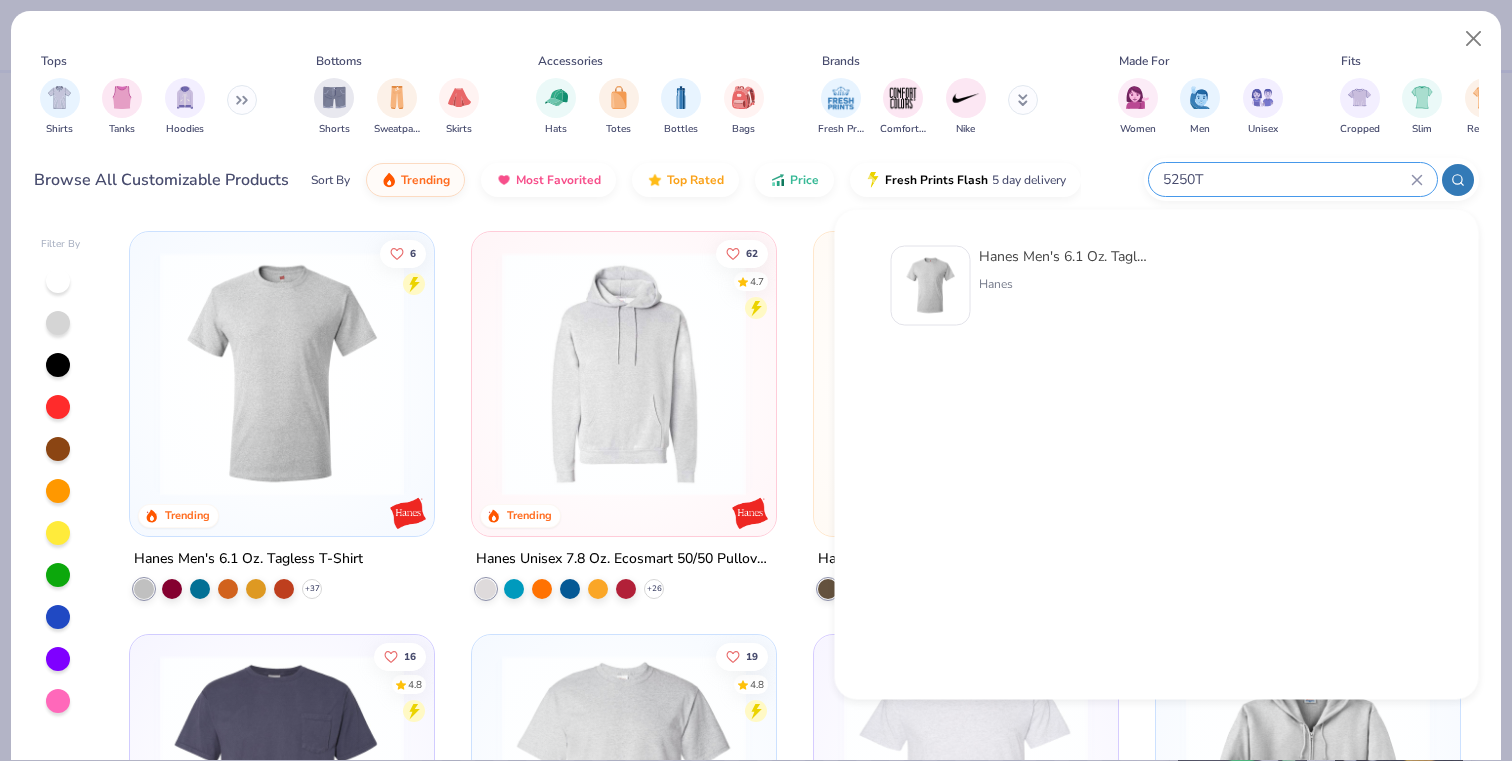 type on "5250T" 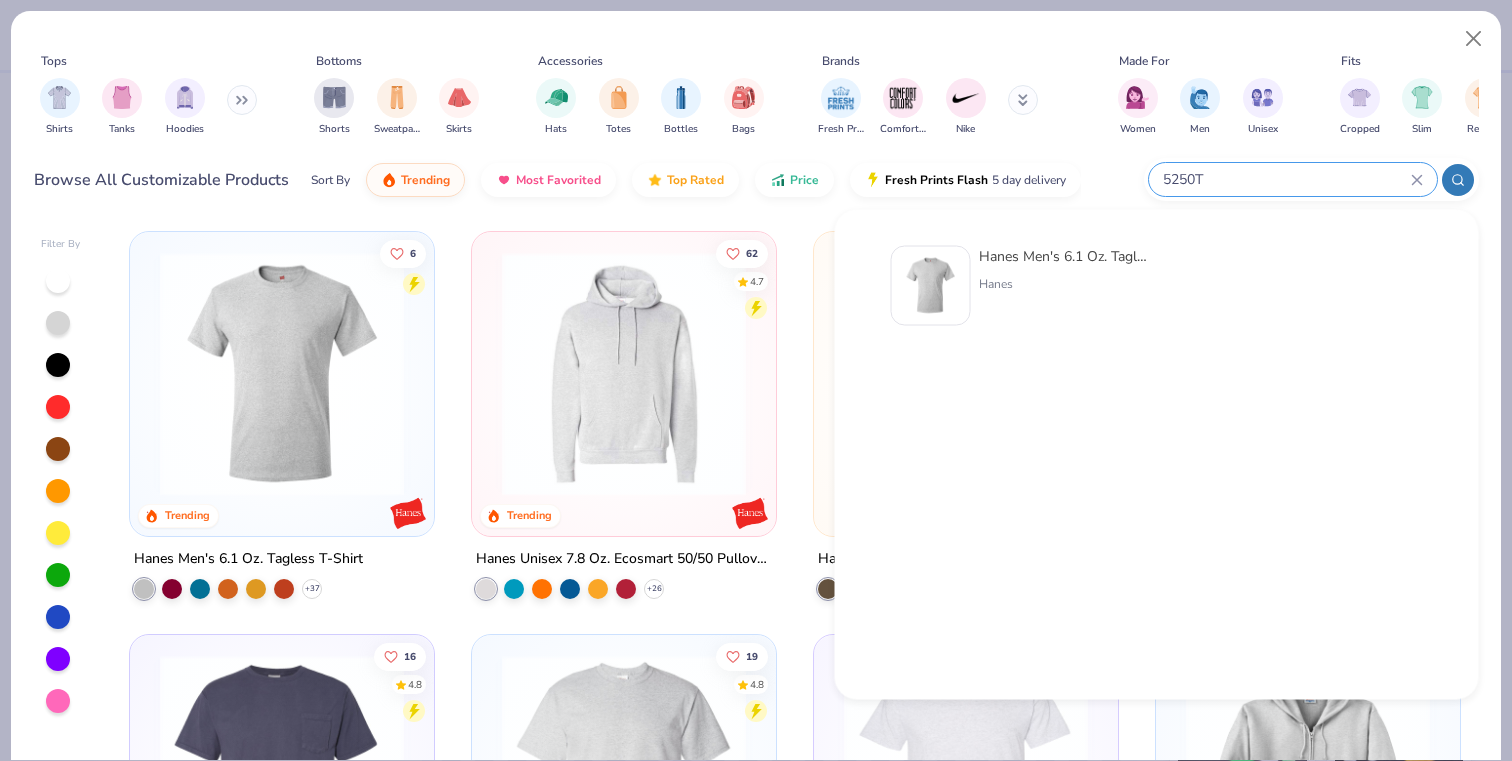 click on "Hanes Men's 6.1 Oz. Tagless T-Shirt" at bounding box center [1063, 256] 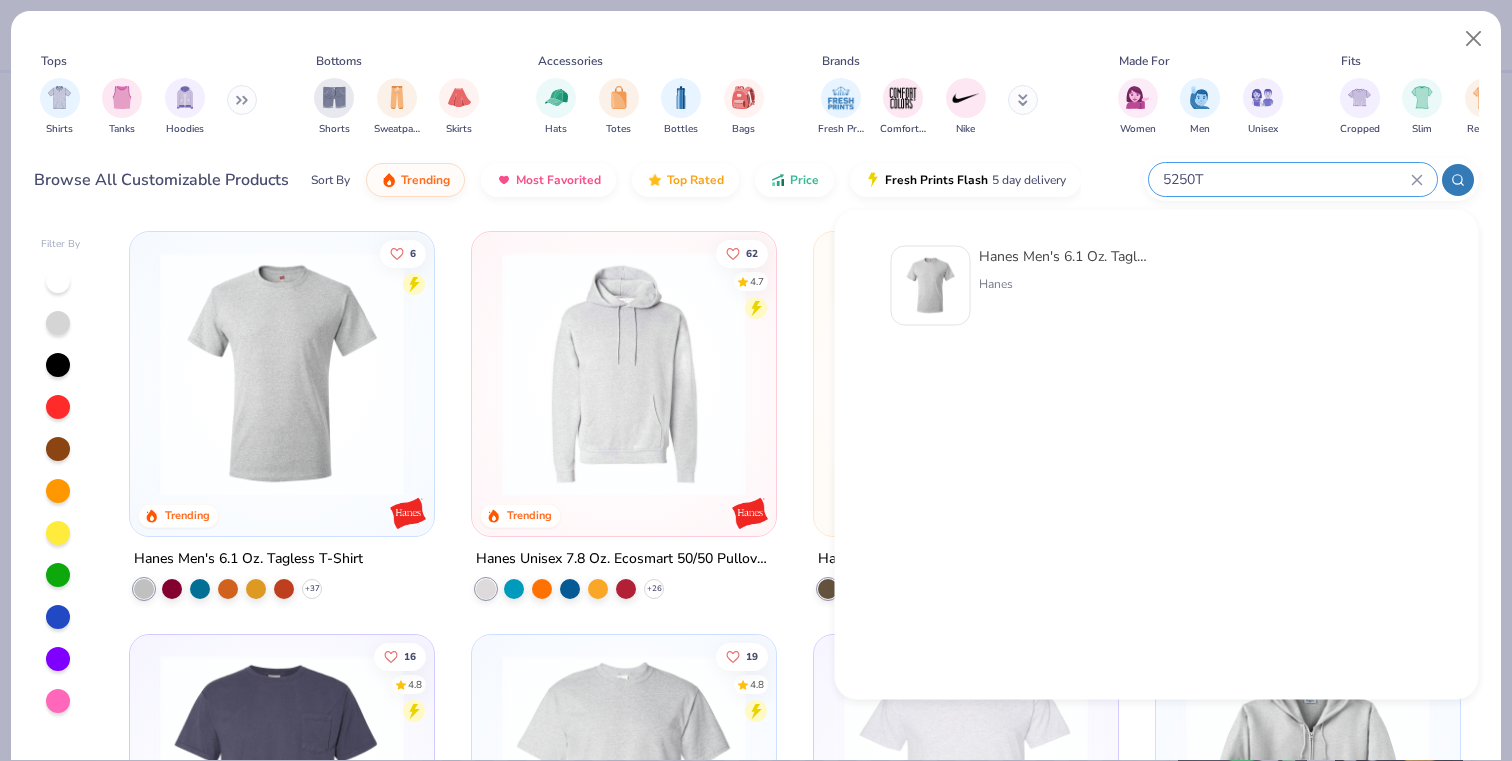 type 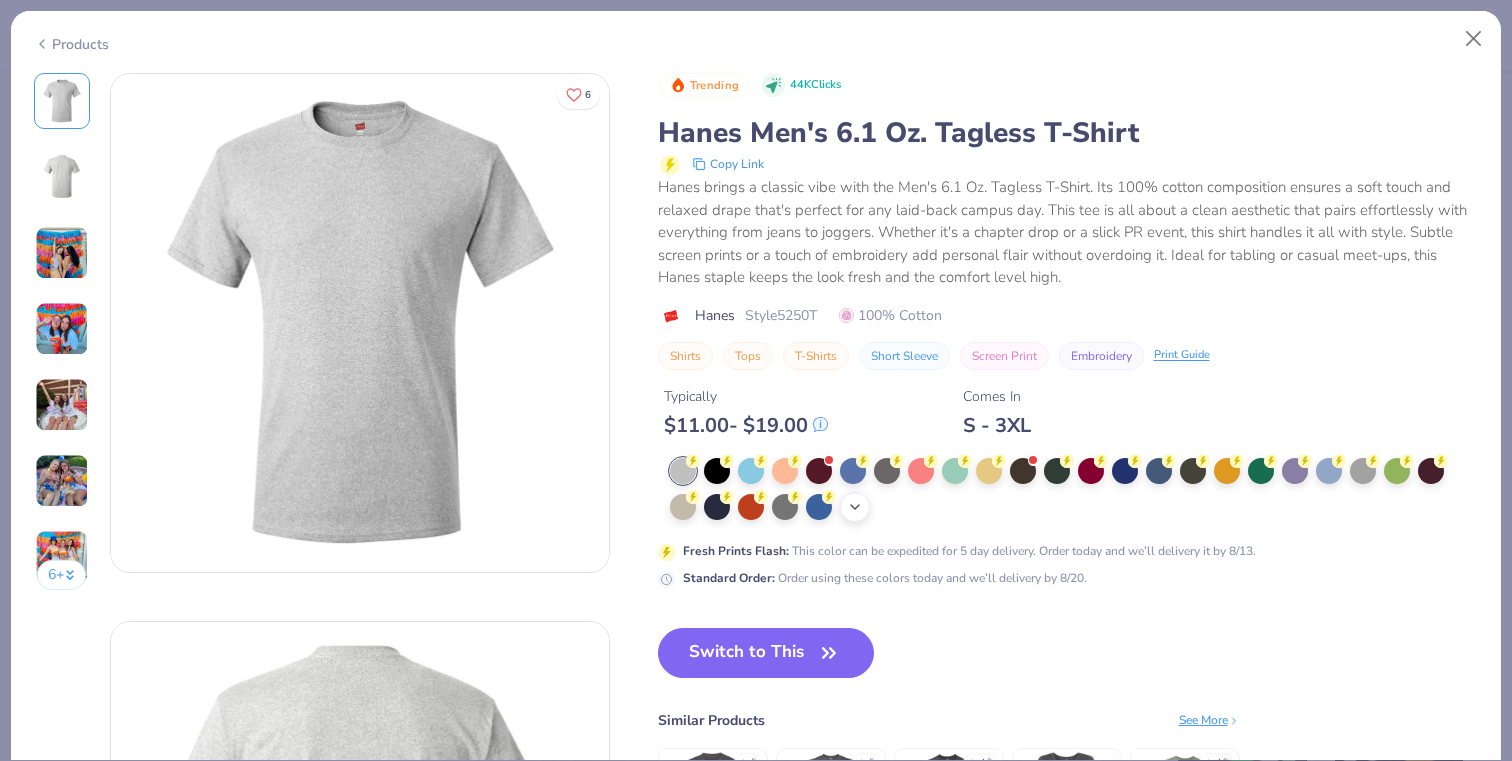 click 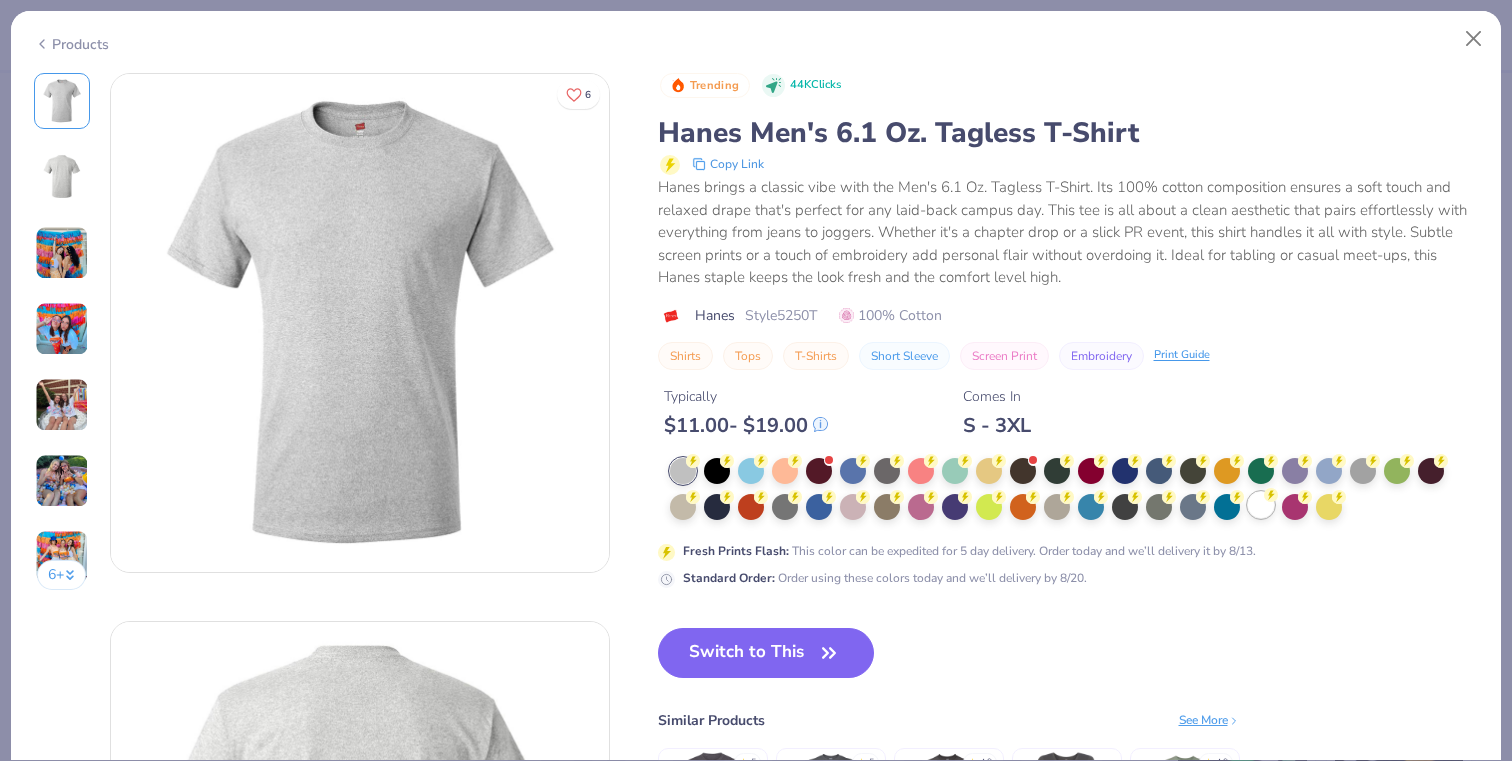 click at bounding box center (1261, 505) 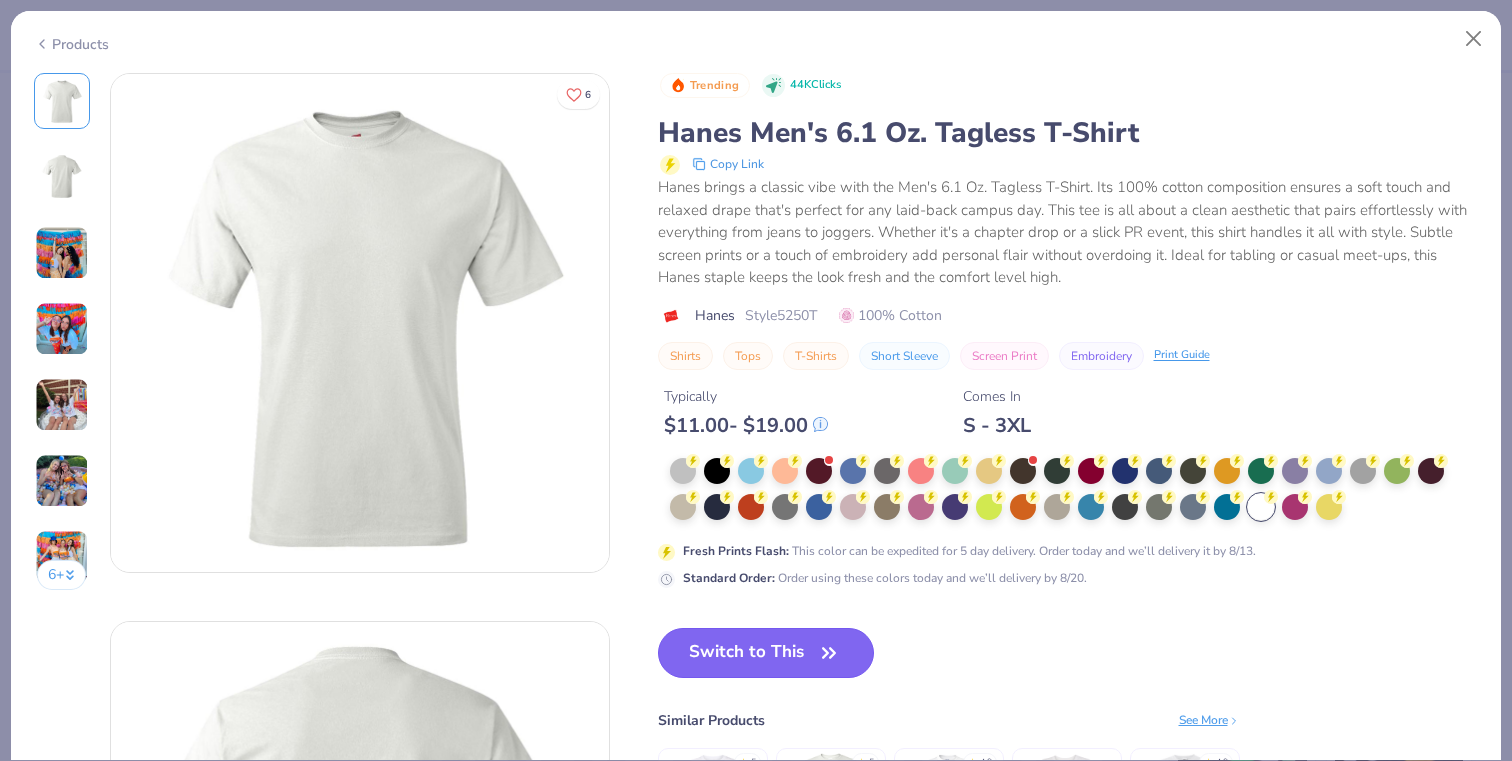 click 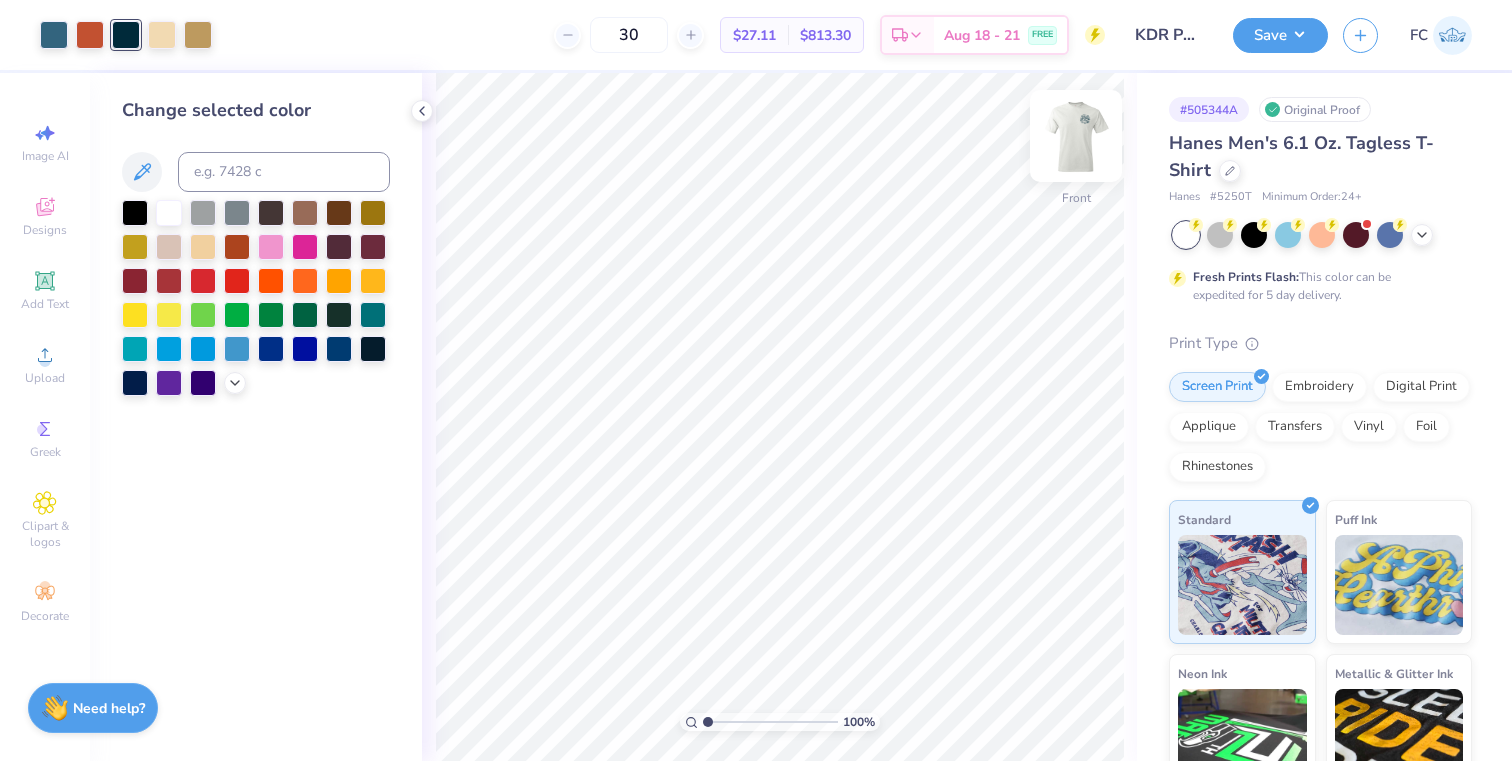 click at bounding box center (1076, 136) 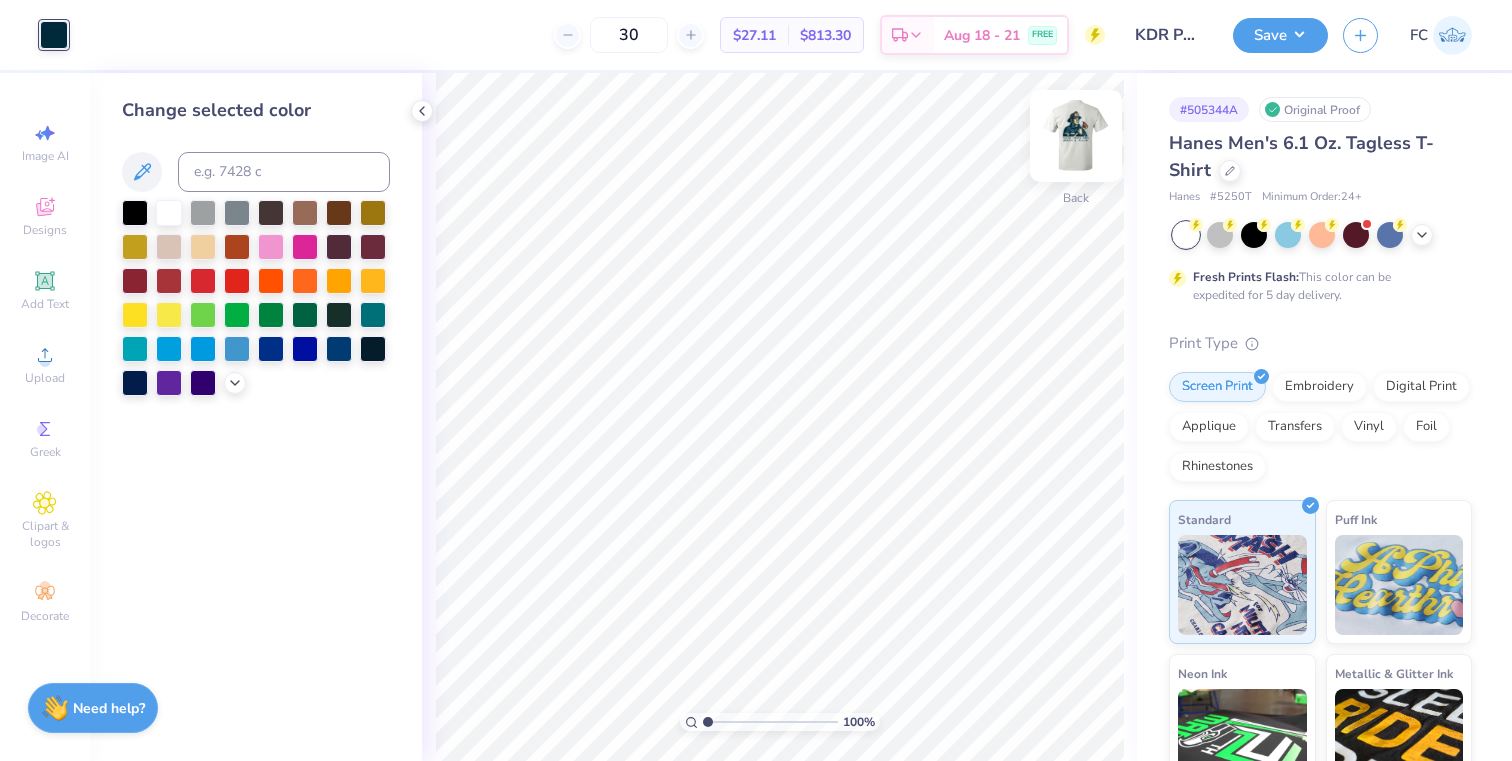 click at bounding box center (1076, 136) 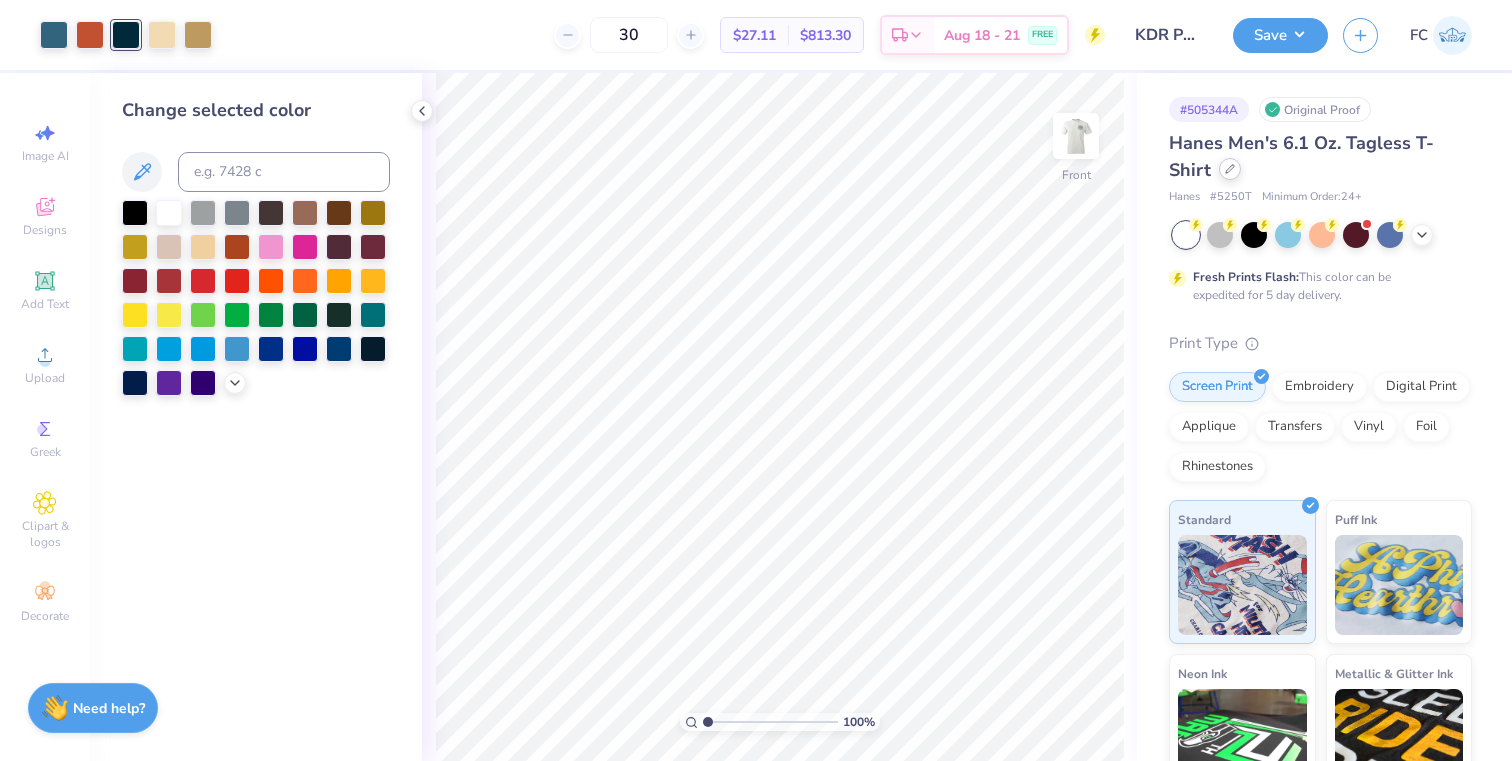 click at bounding box center (1230, 169) 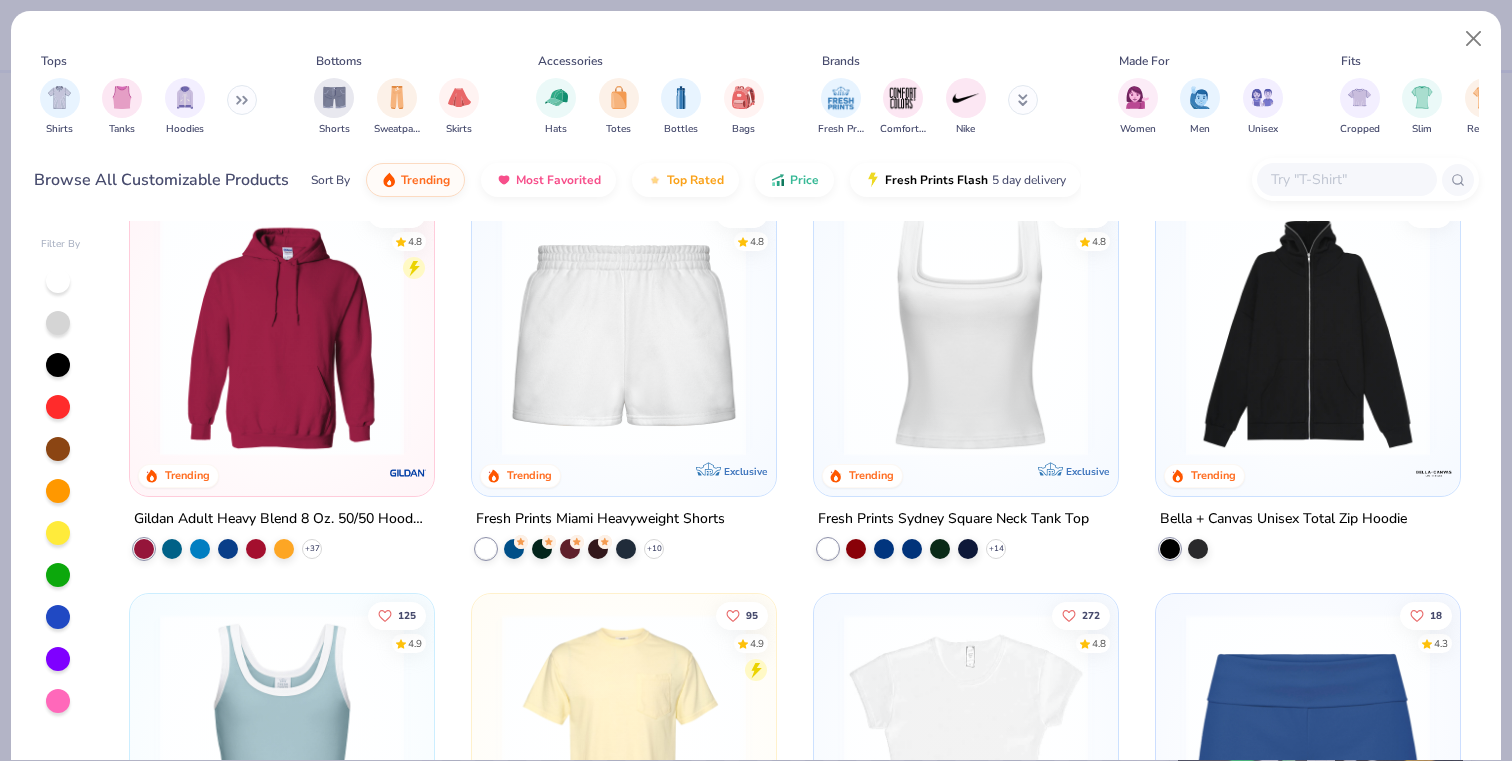scroll, scrollTop: 889, scrollLeft: 0, axis: vertical 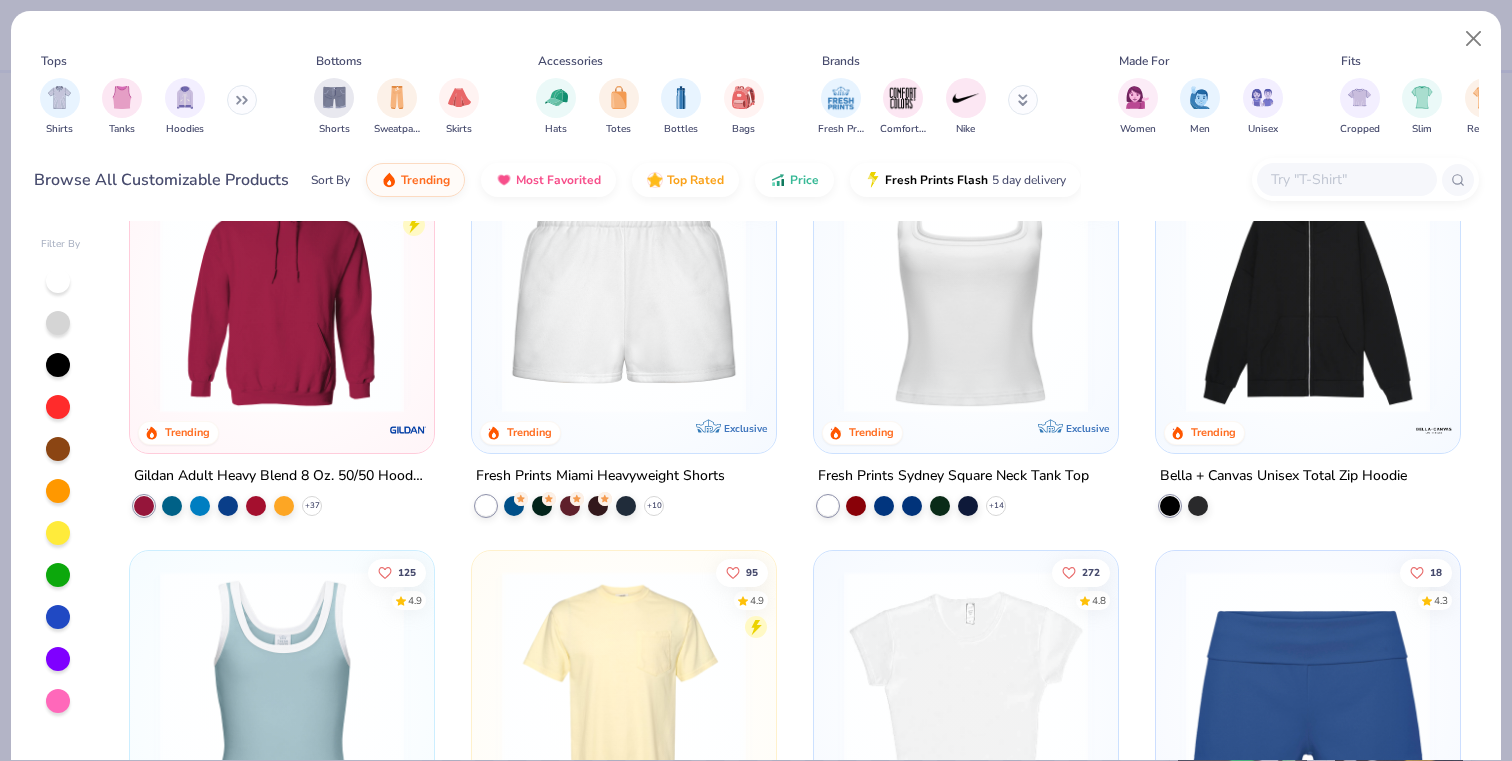 click at bounding box center [1023, 100] 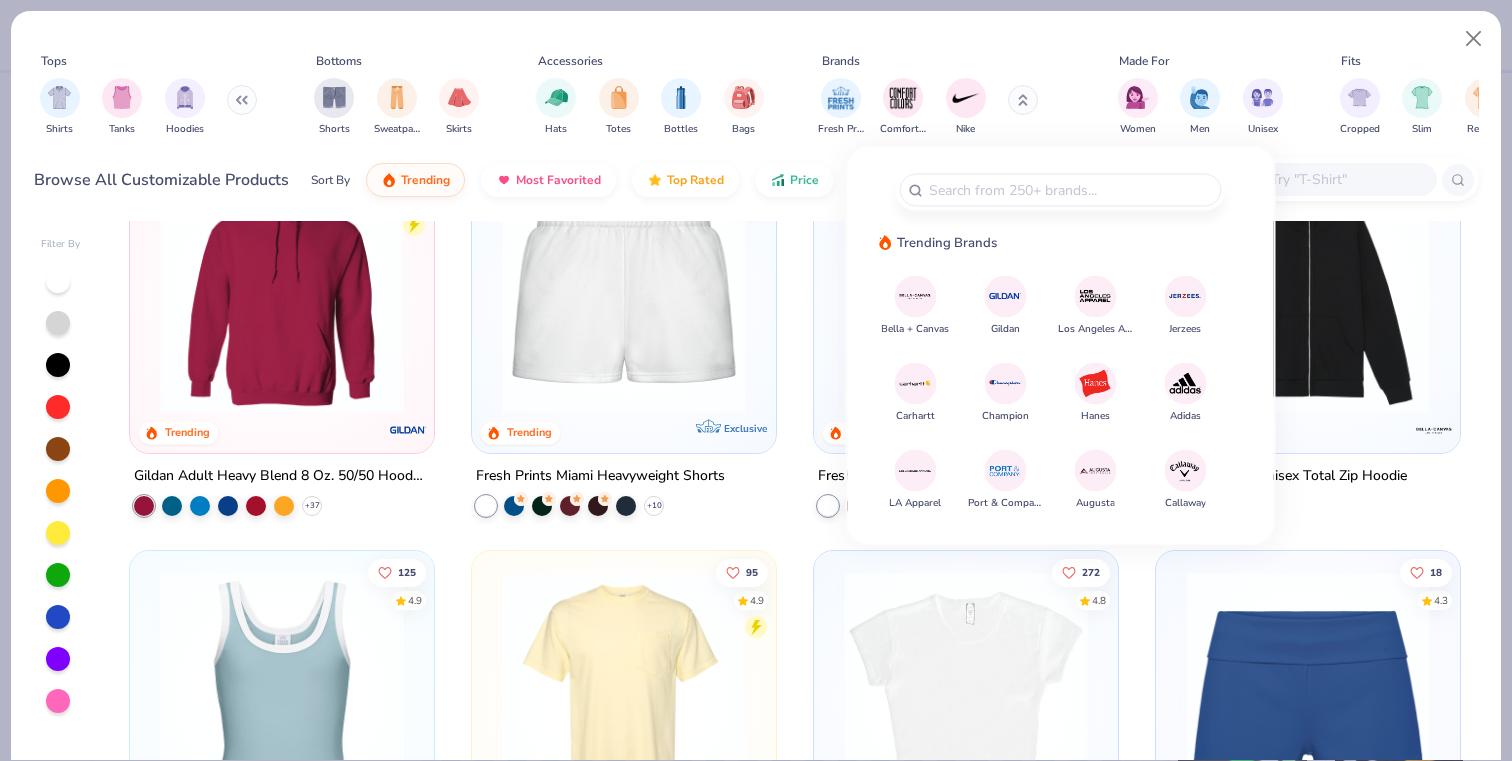 click at bounding box center (1005, 296) 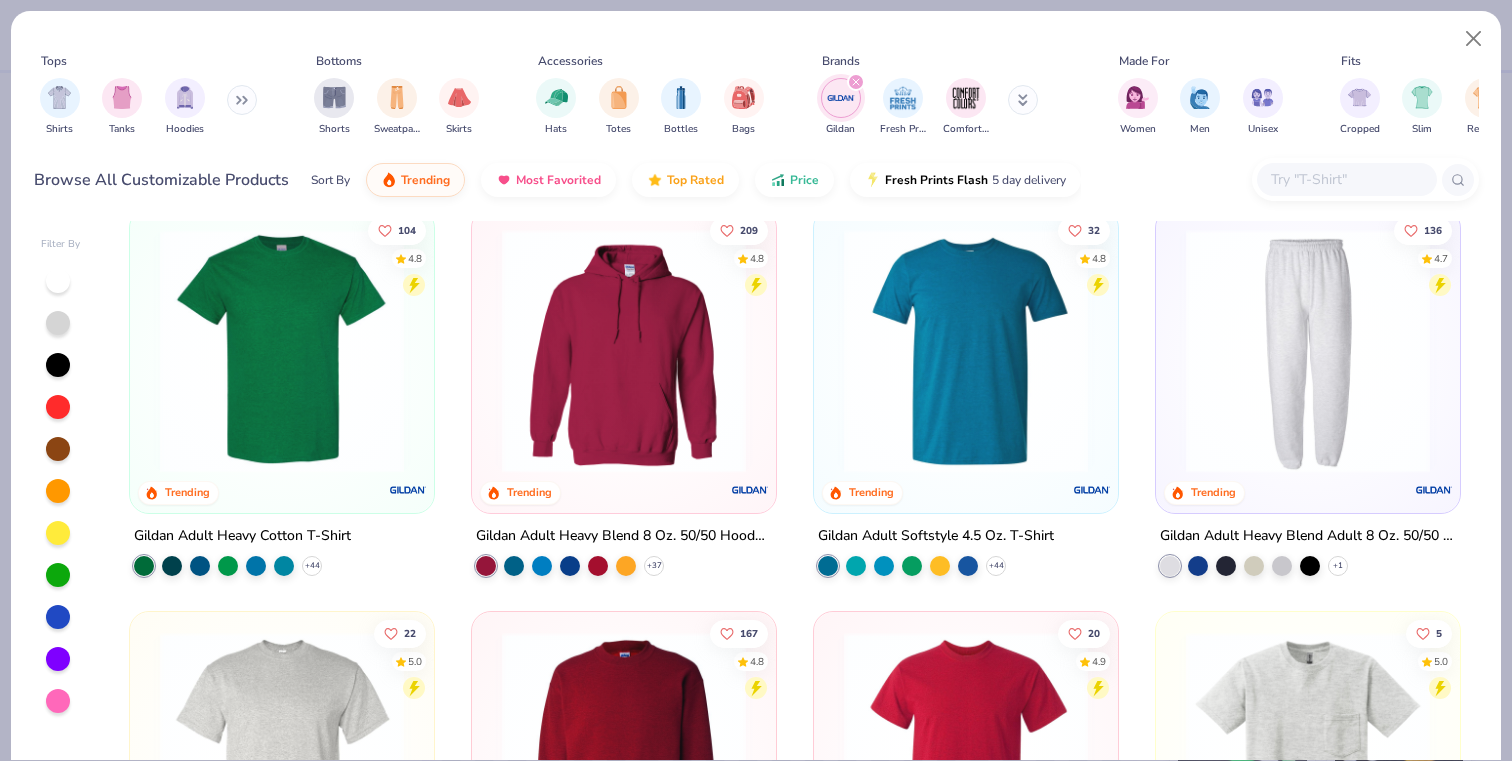 scroll, scrollTop: 25, scrollLeft: 0, axis: vertical 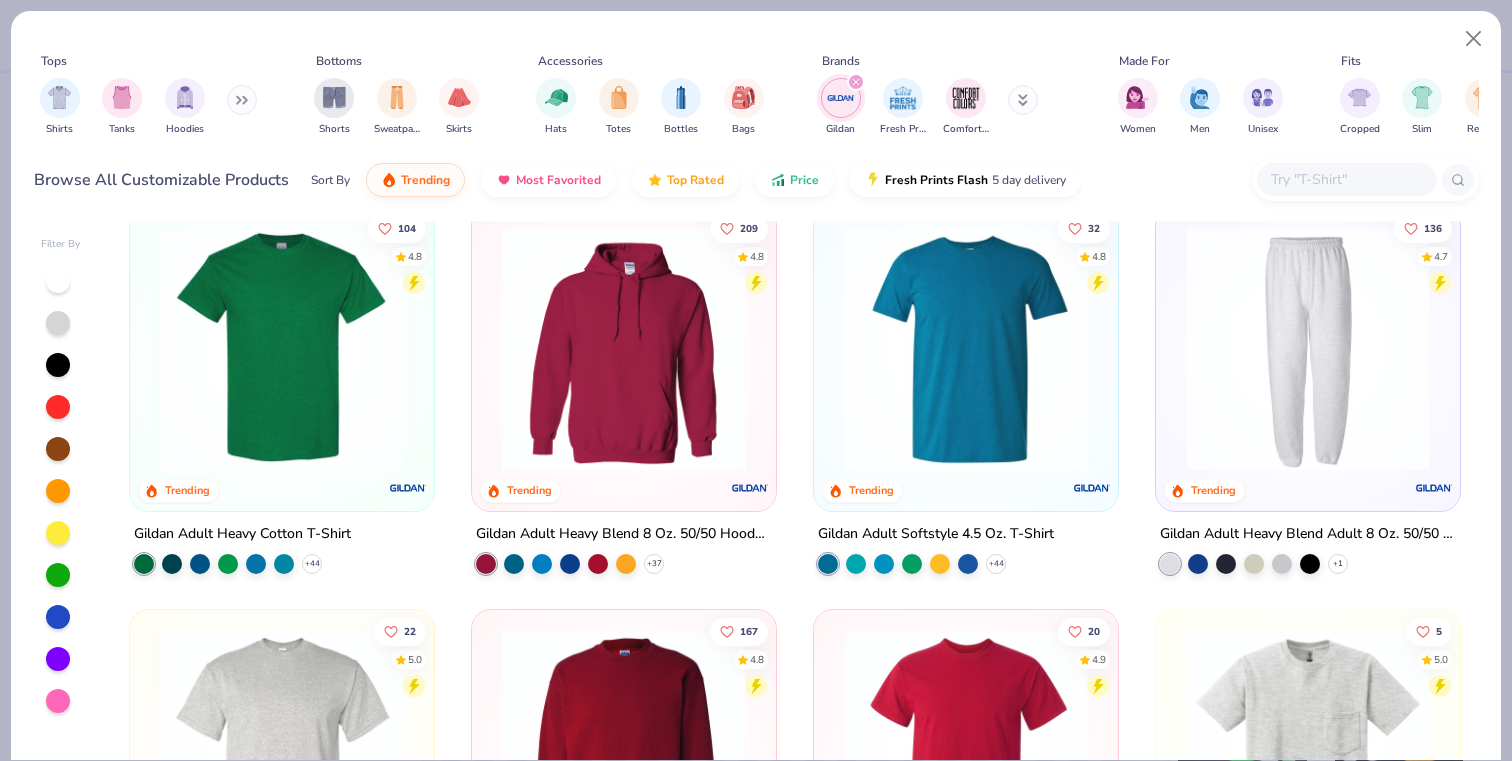 click at bounding box center [282, 349] 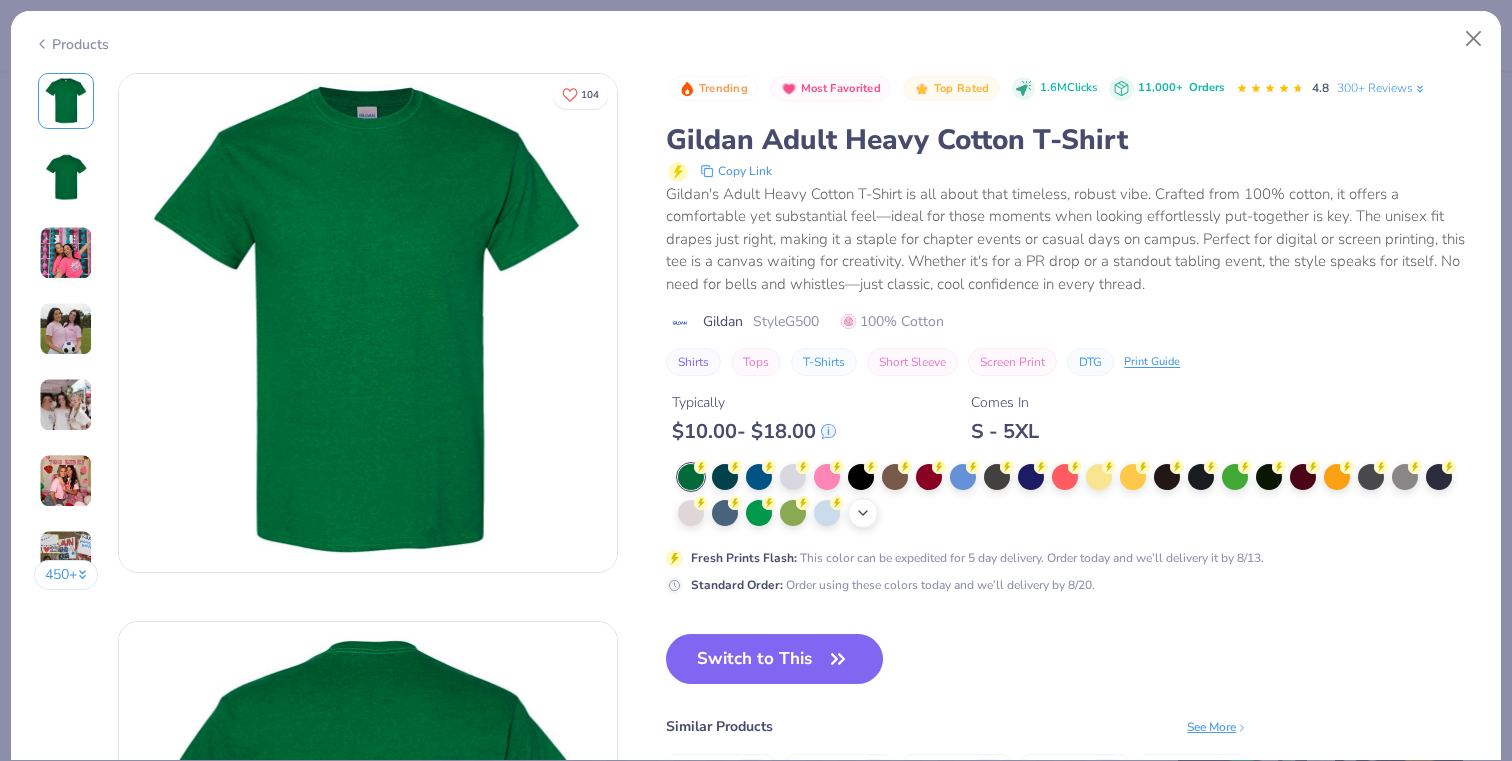 click 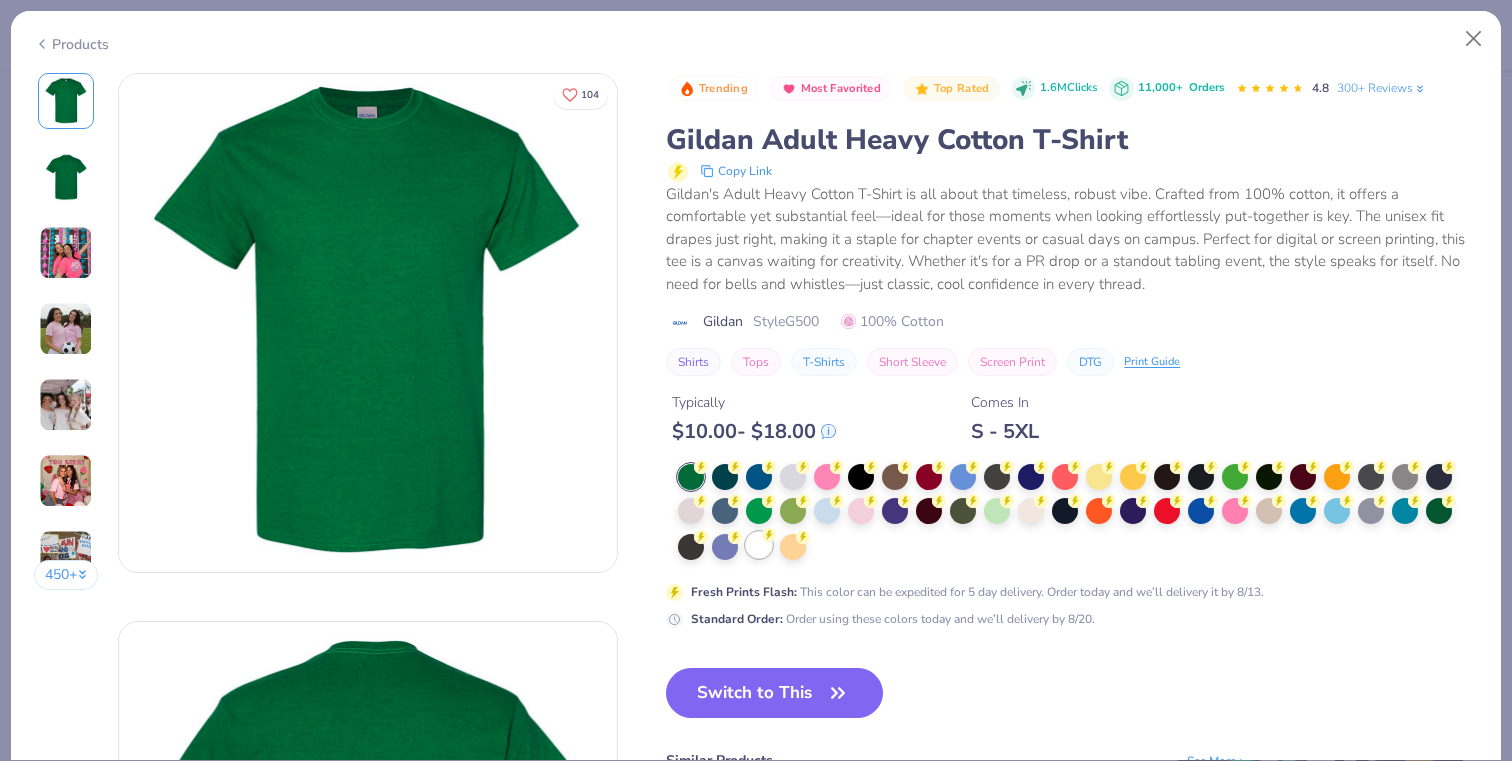 click at bounding box center (759, 545) 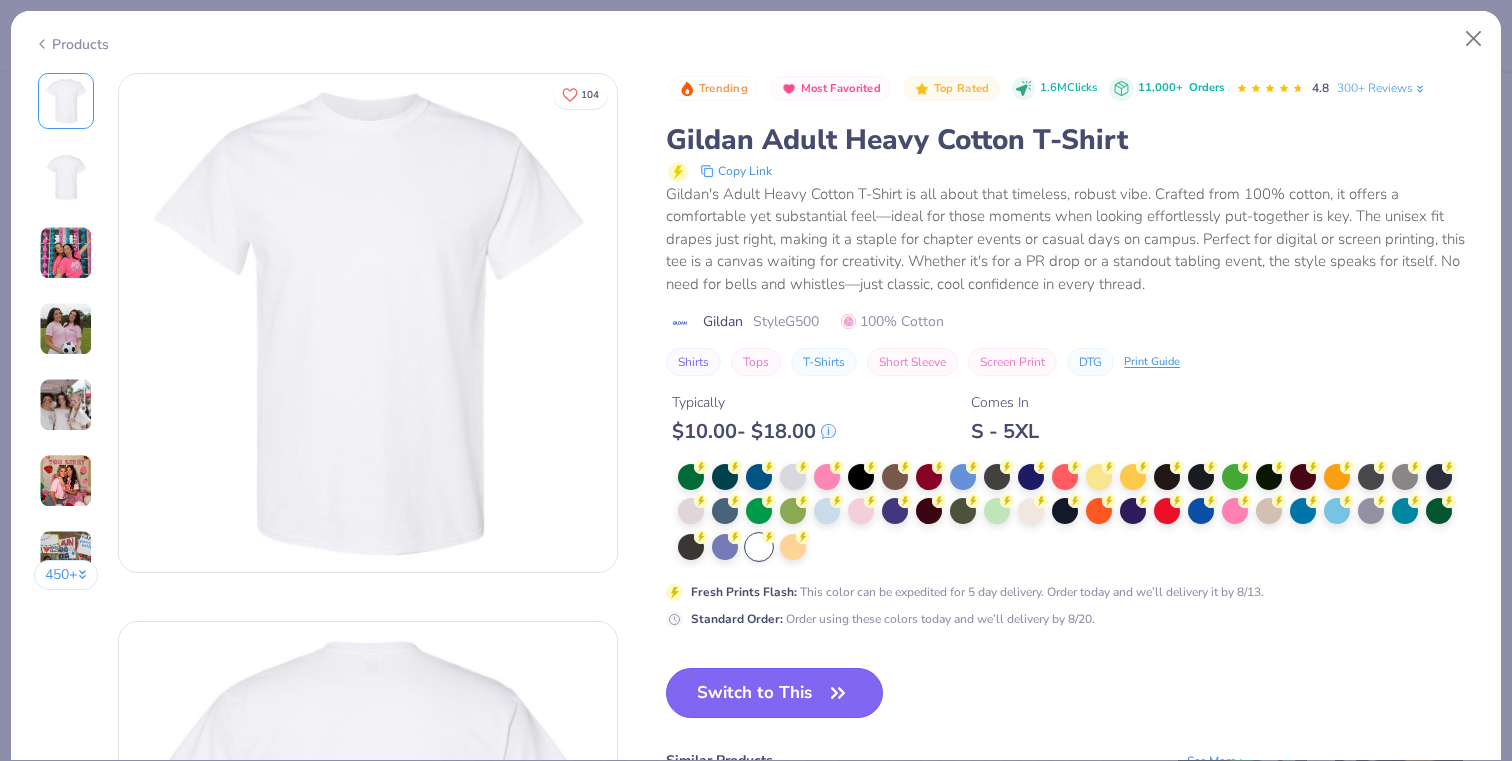 click on "Switch to This" at bounding box center (774, 693) 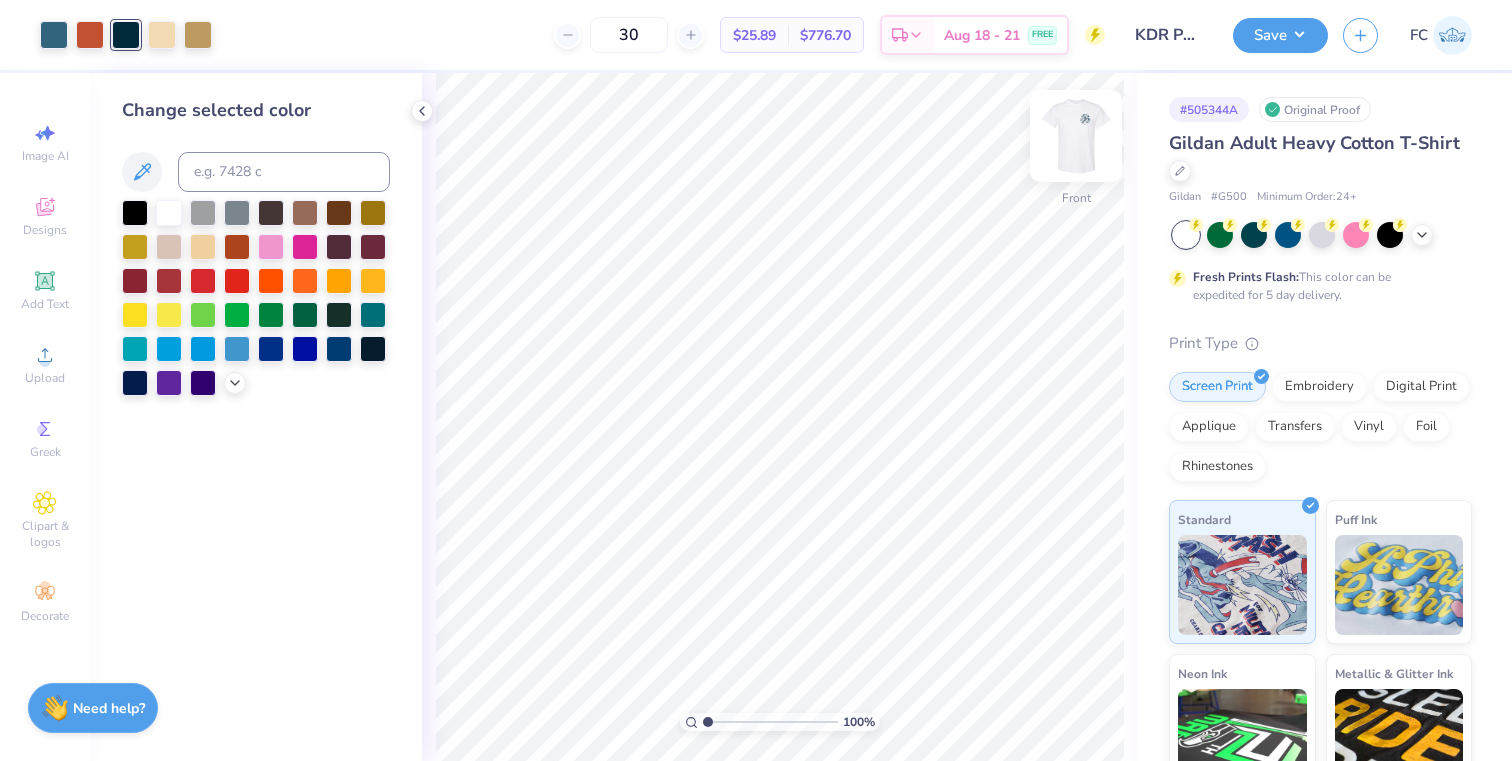 click at bounding box center (1076, 136) 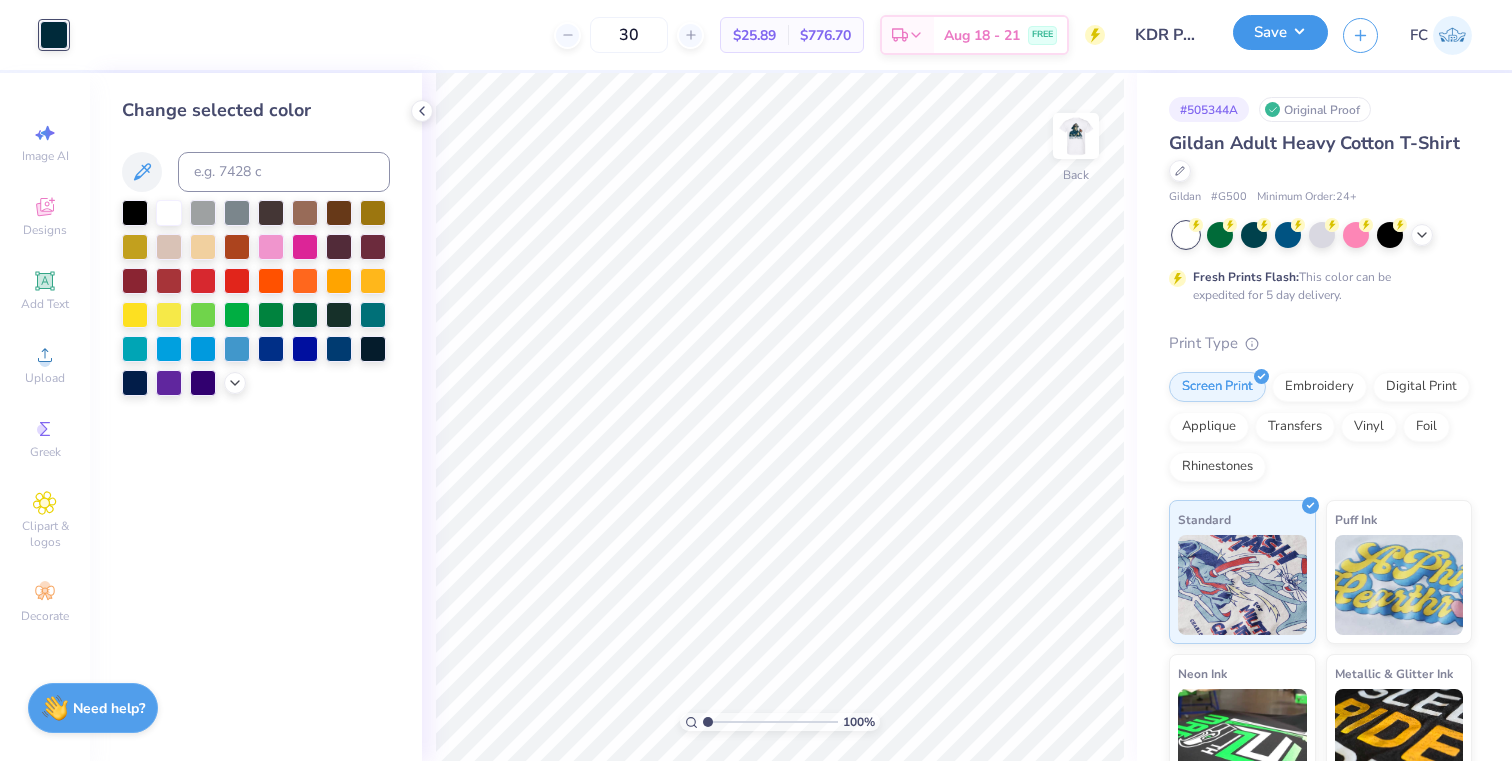 click on "Save" at bounding box center (1280, 32) 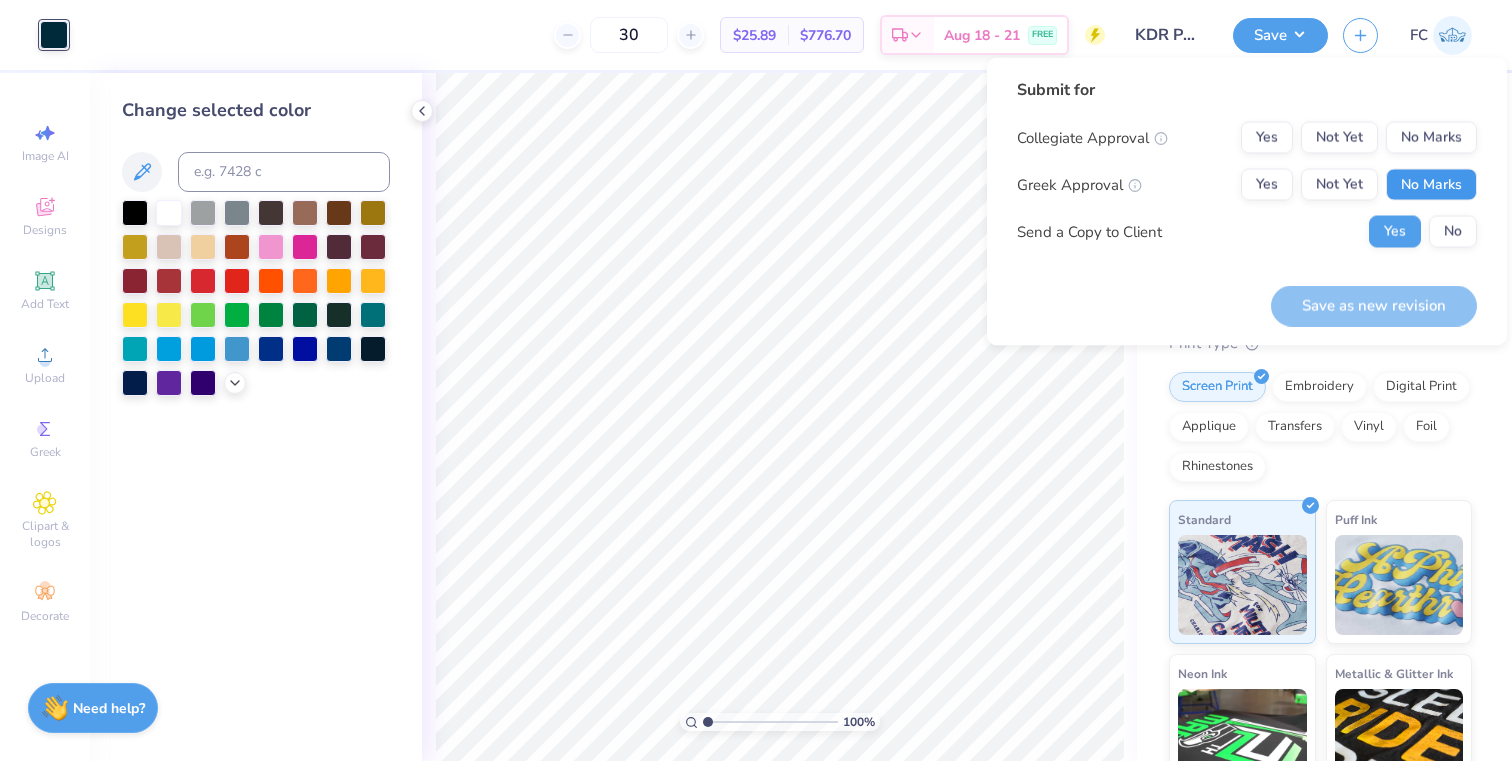 click on "No Marks" at bounding box center (1431, 185) 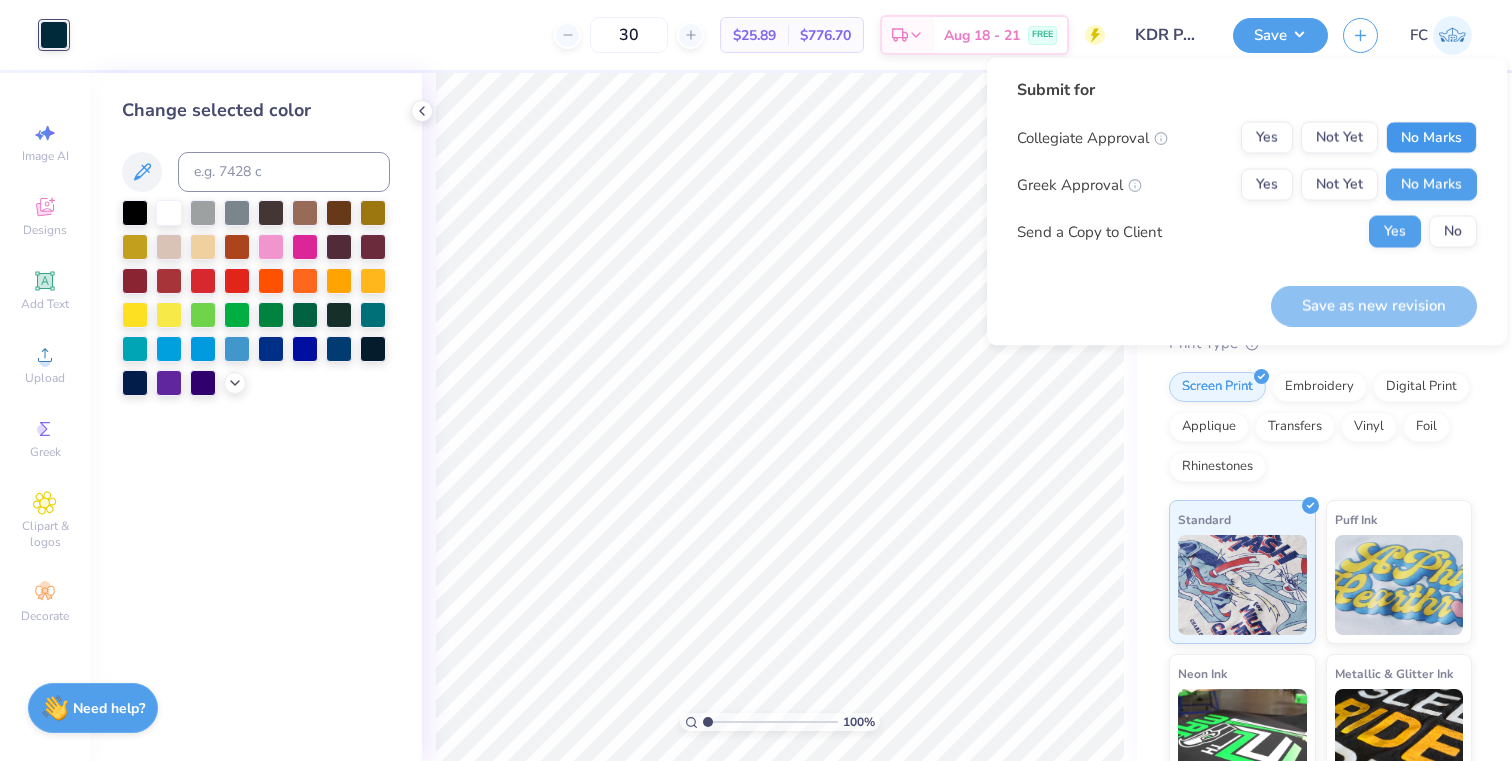 click on "No Marks" at bounding box center (1431, 138) 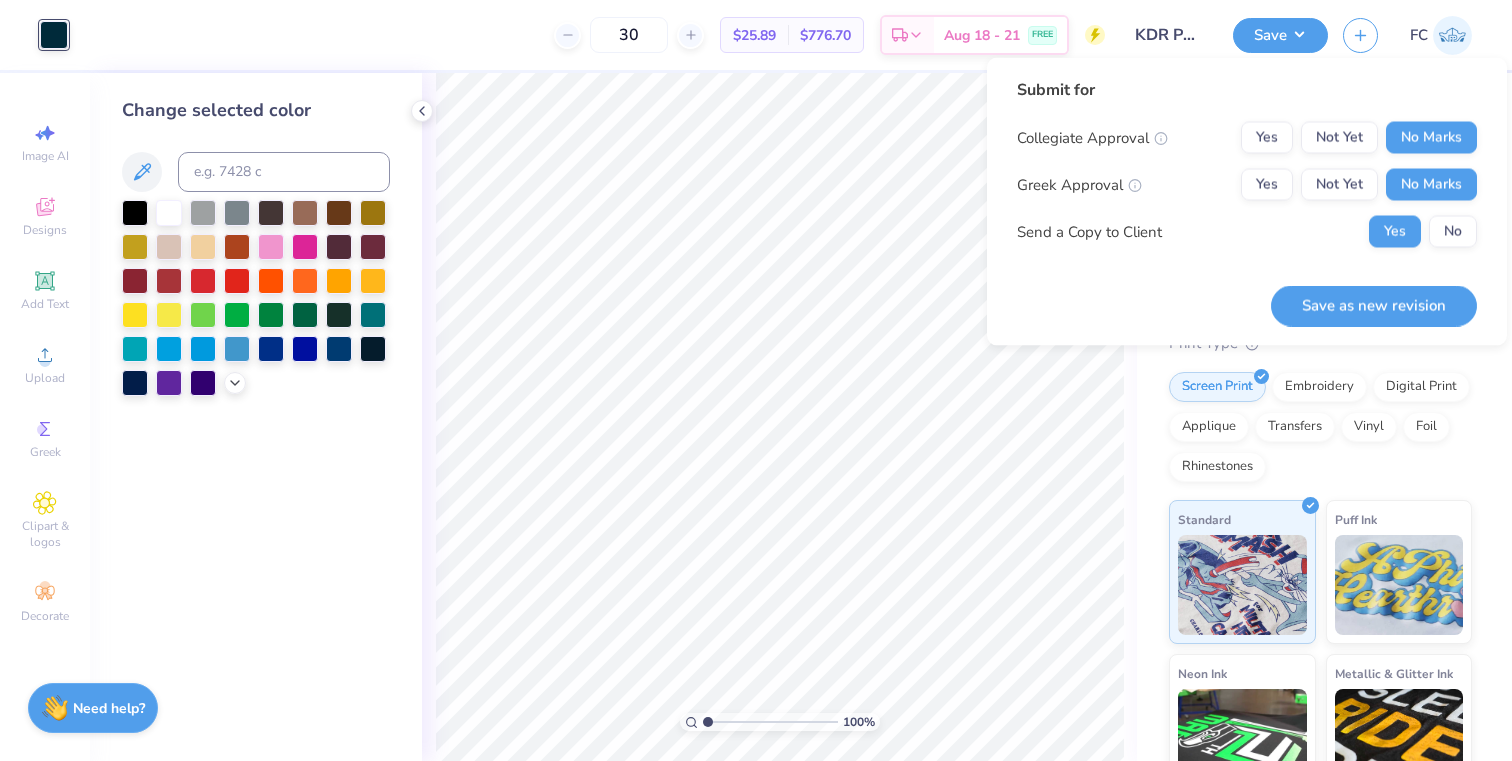 click on "Collegiate Approval Yes Not Yet No Marks Greek Approval Yes Not Yet No Marks Send a Copy to Client Yes No" at bounding box center [1247, 185] 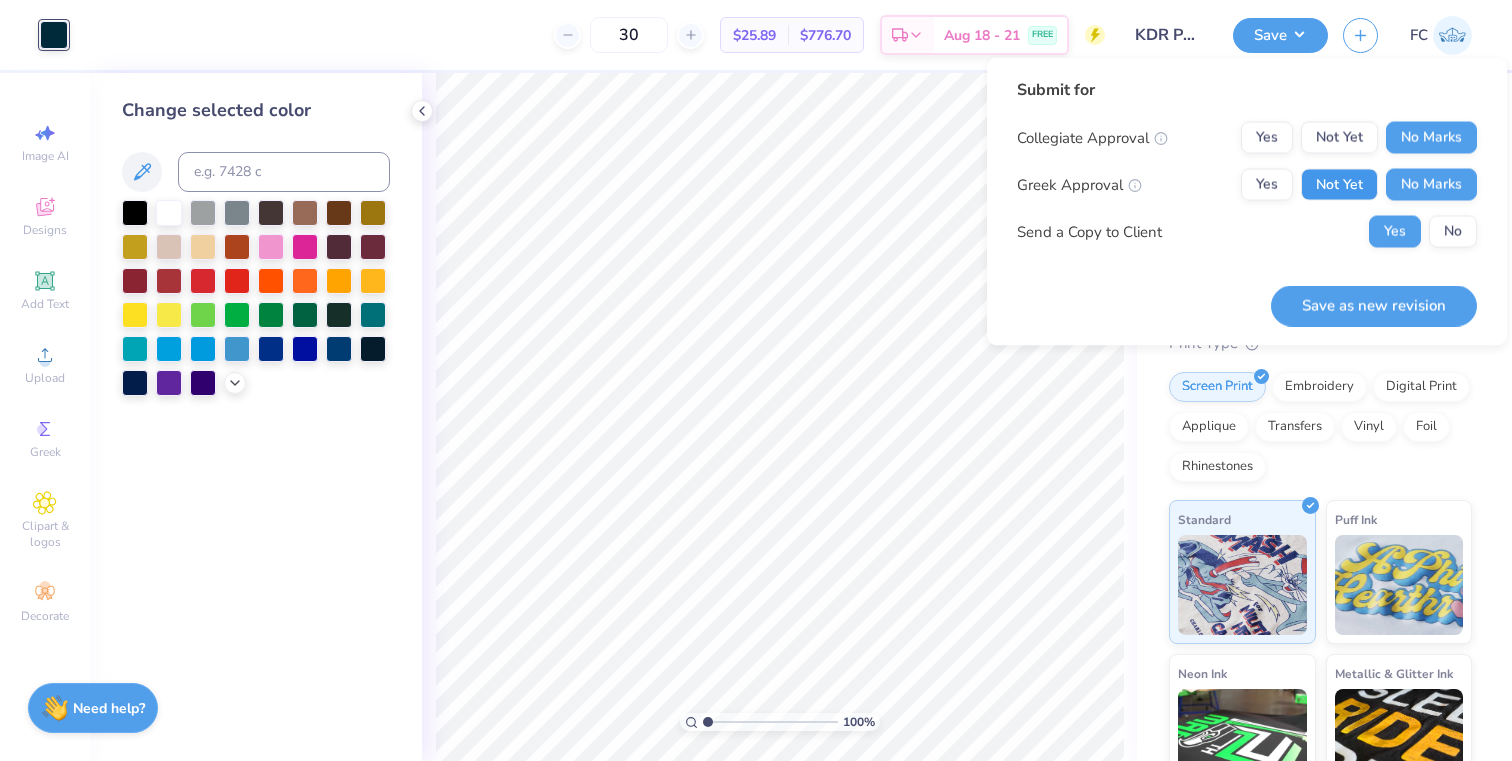click on "Not Yet" at bounding box center (1339, 185) 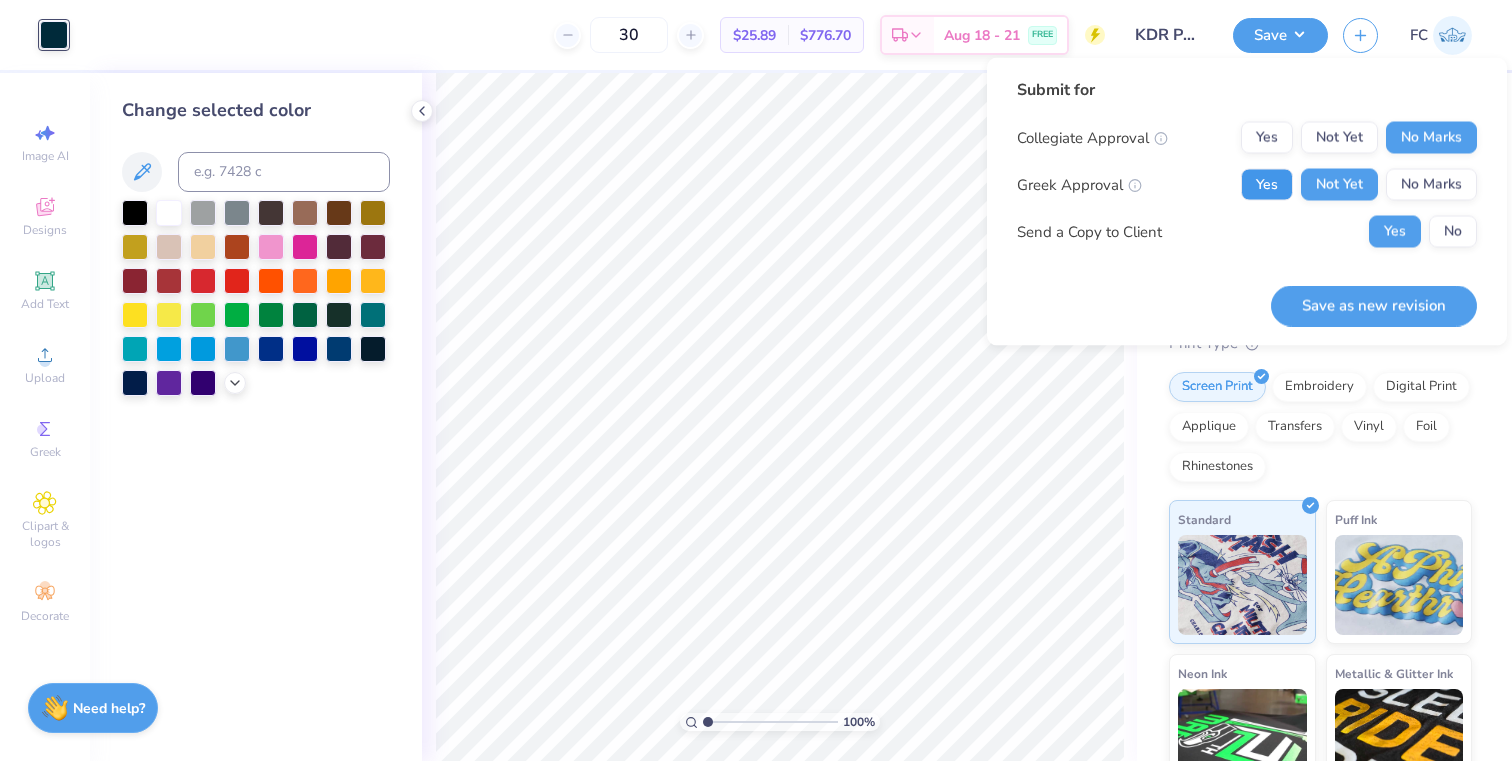 click on "Yes" at bounding box center [1267, 185] 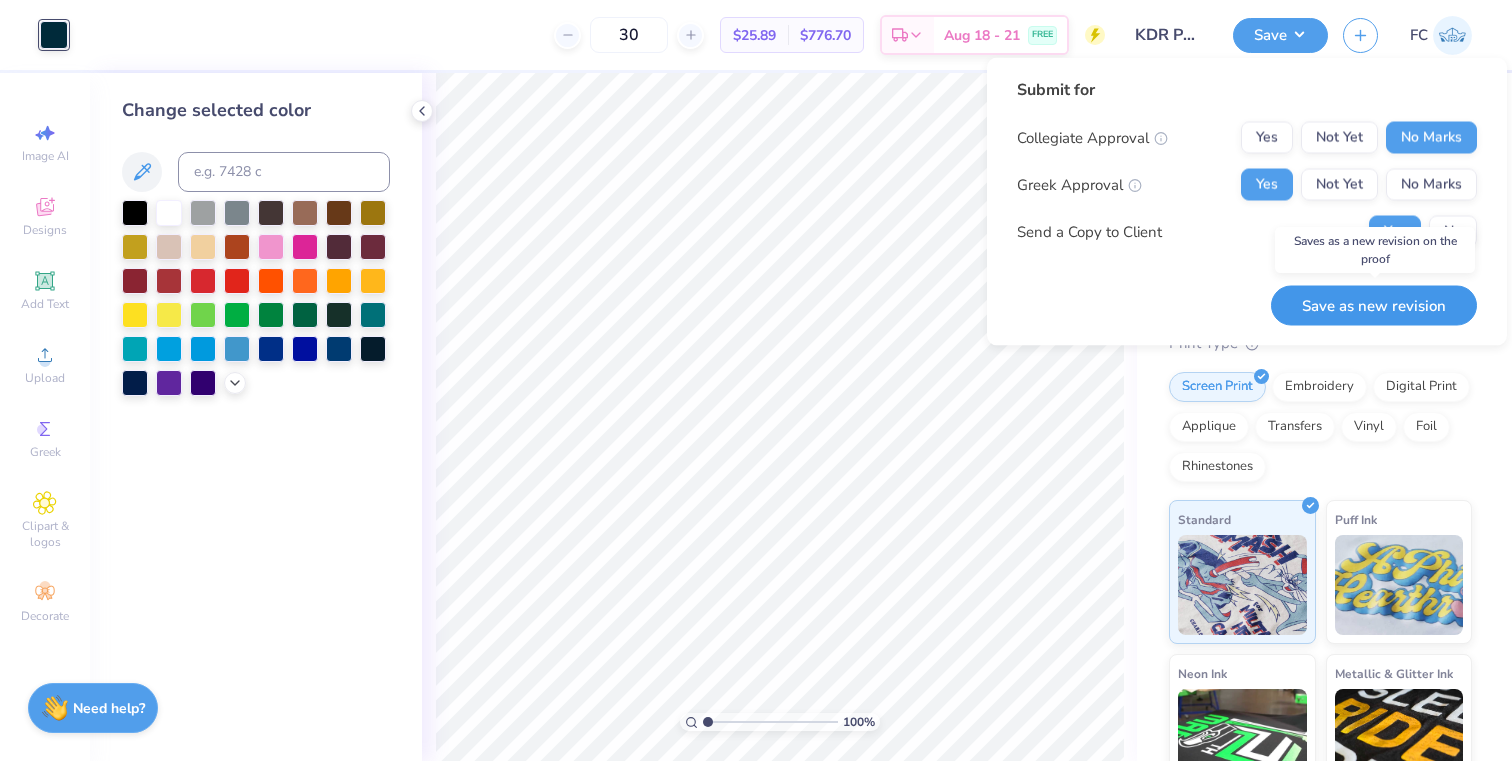 click on "Save as new revision" at bounding box center [1374, 305] 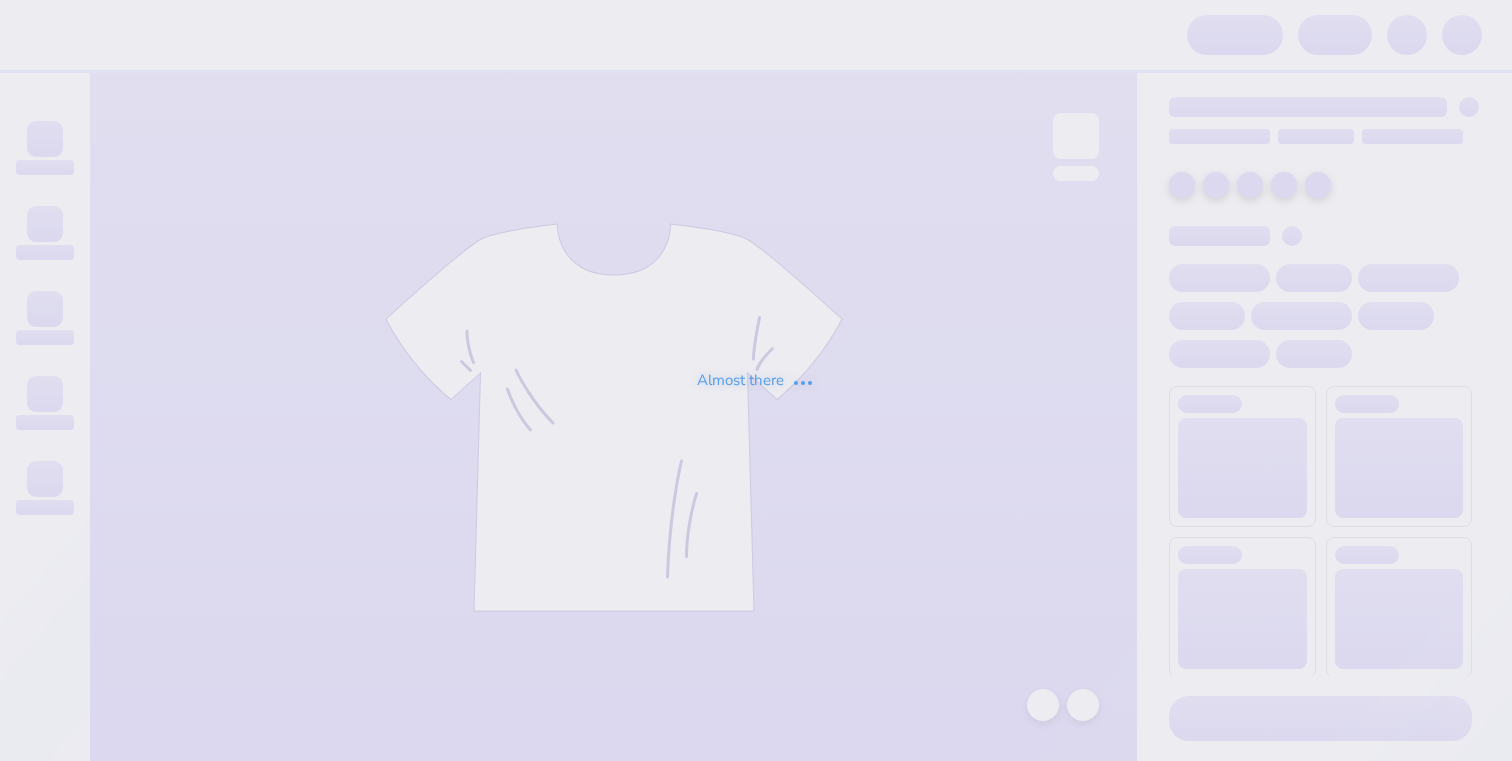scroll, scrollTop: 0, scrollLeft: 0, axis: both 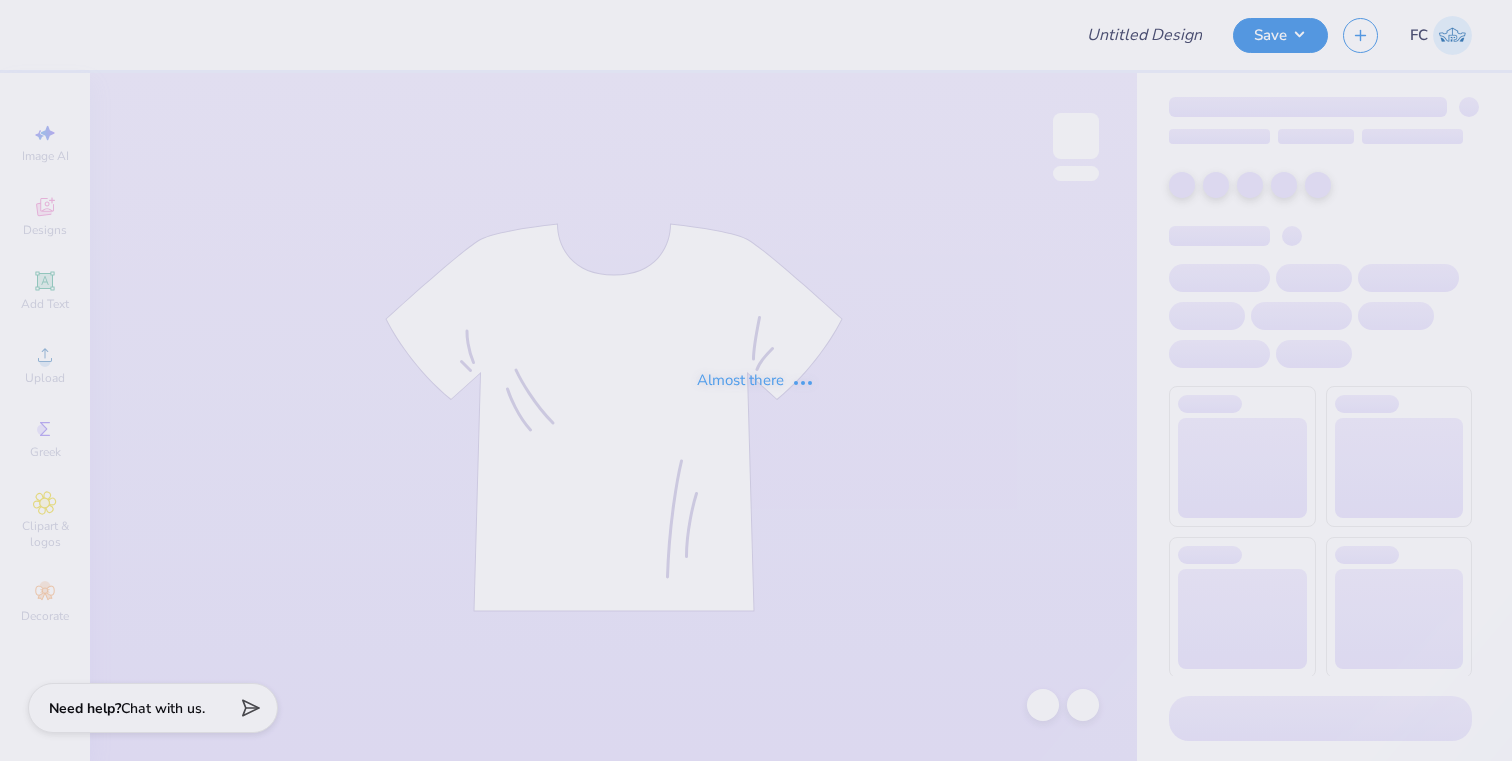type on "PKS Game Day Shirts" 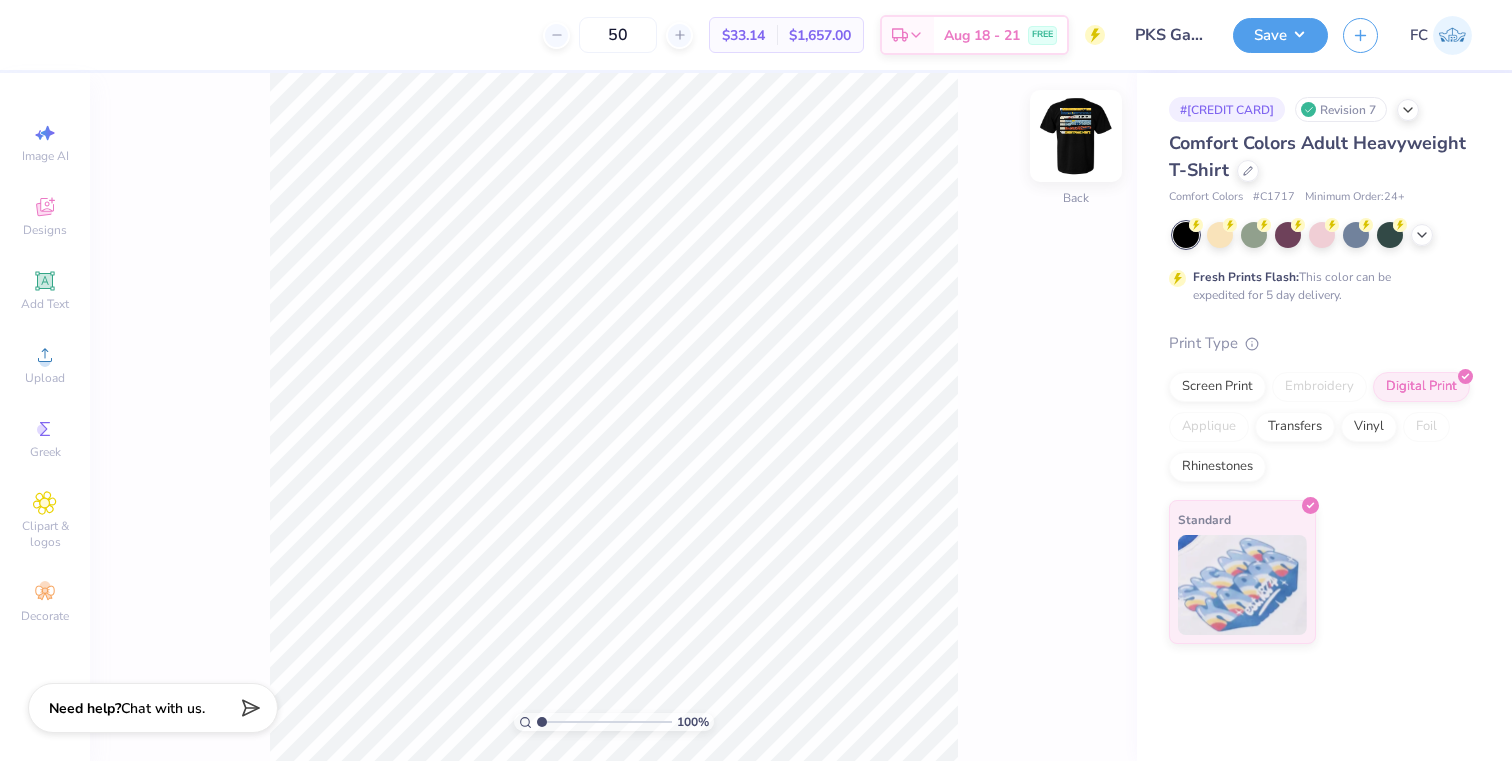 click at bounding box center (1076, 136) 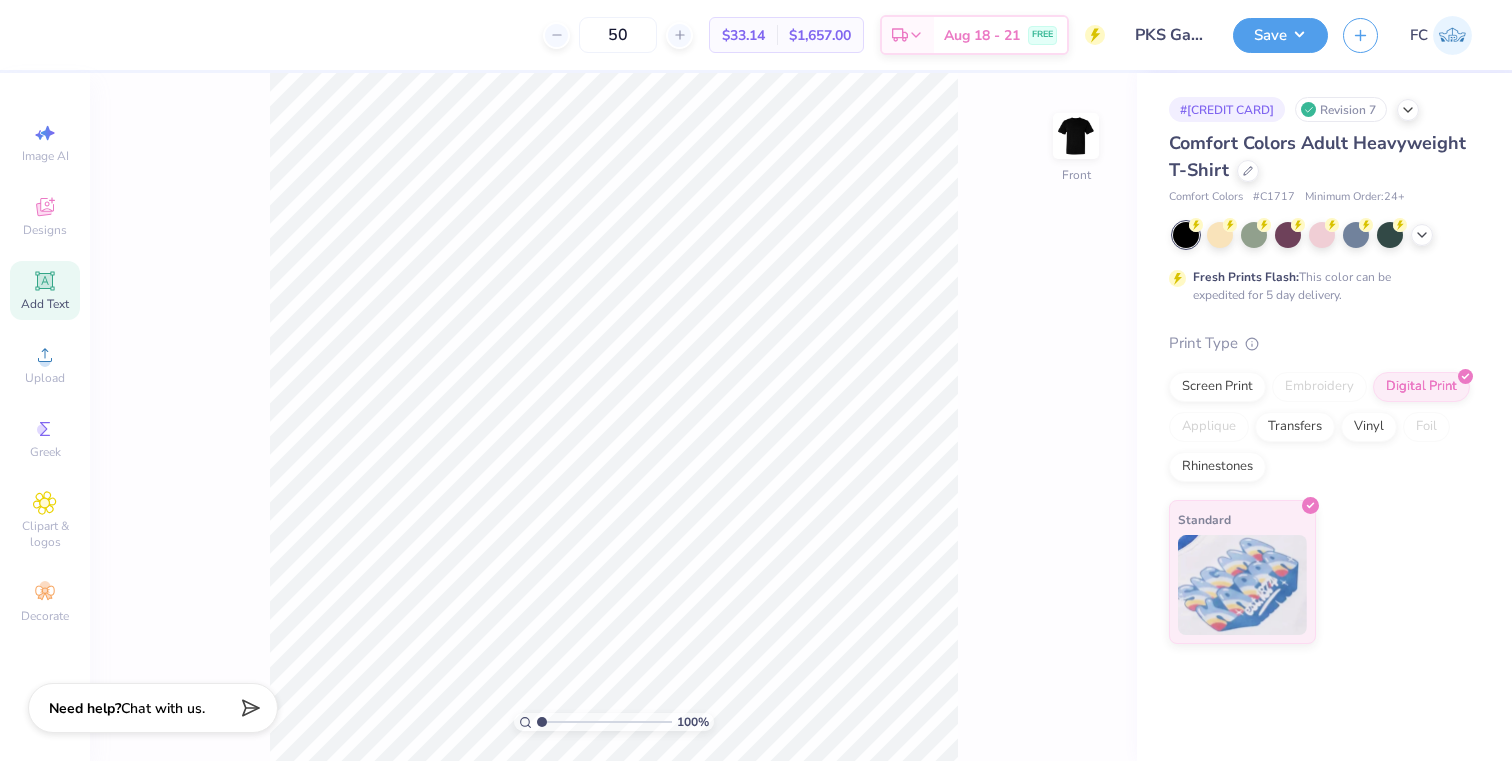 click 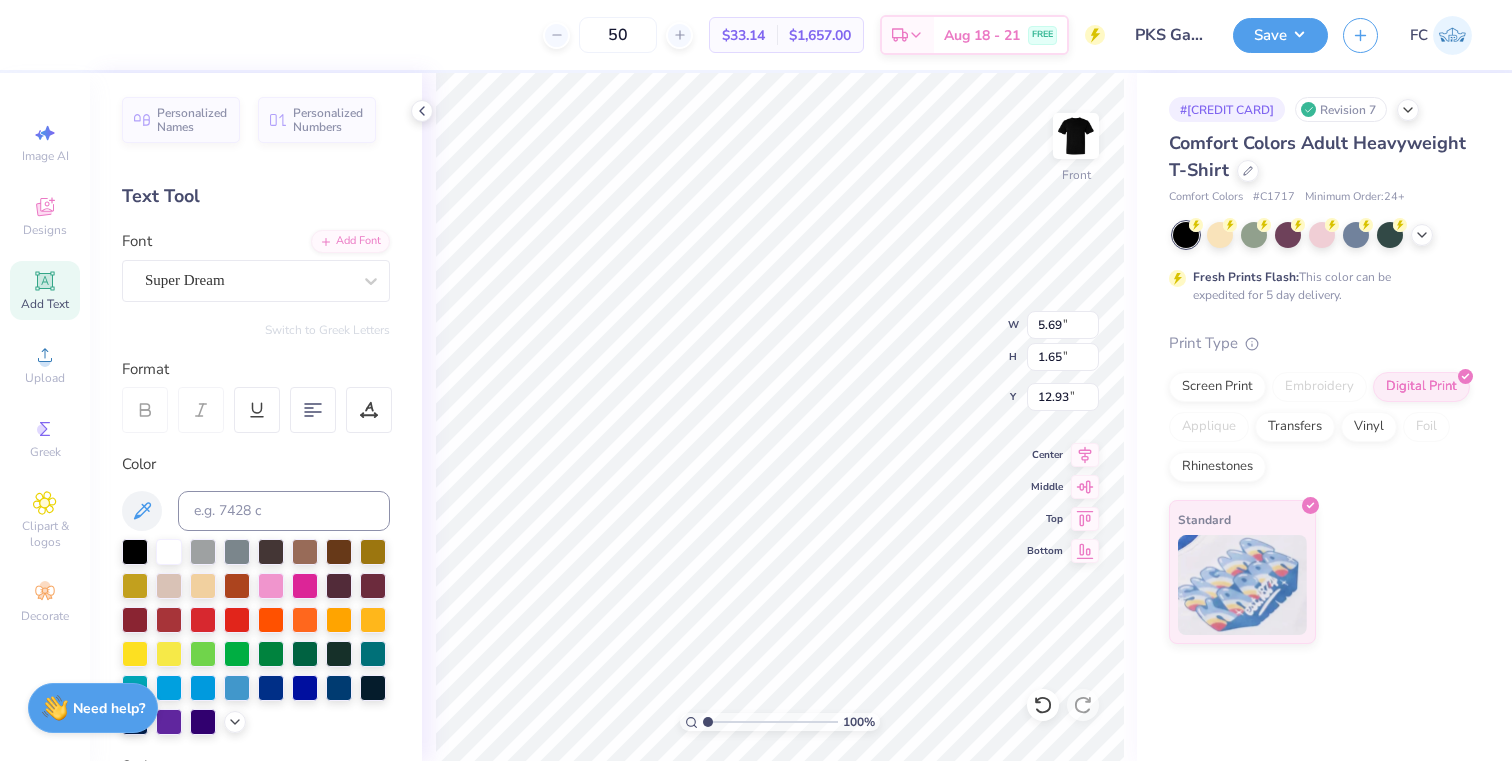 scroll, scrollTop: 0, scrollLeft: 7, axis: horizontal 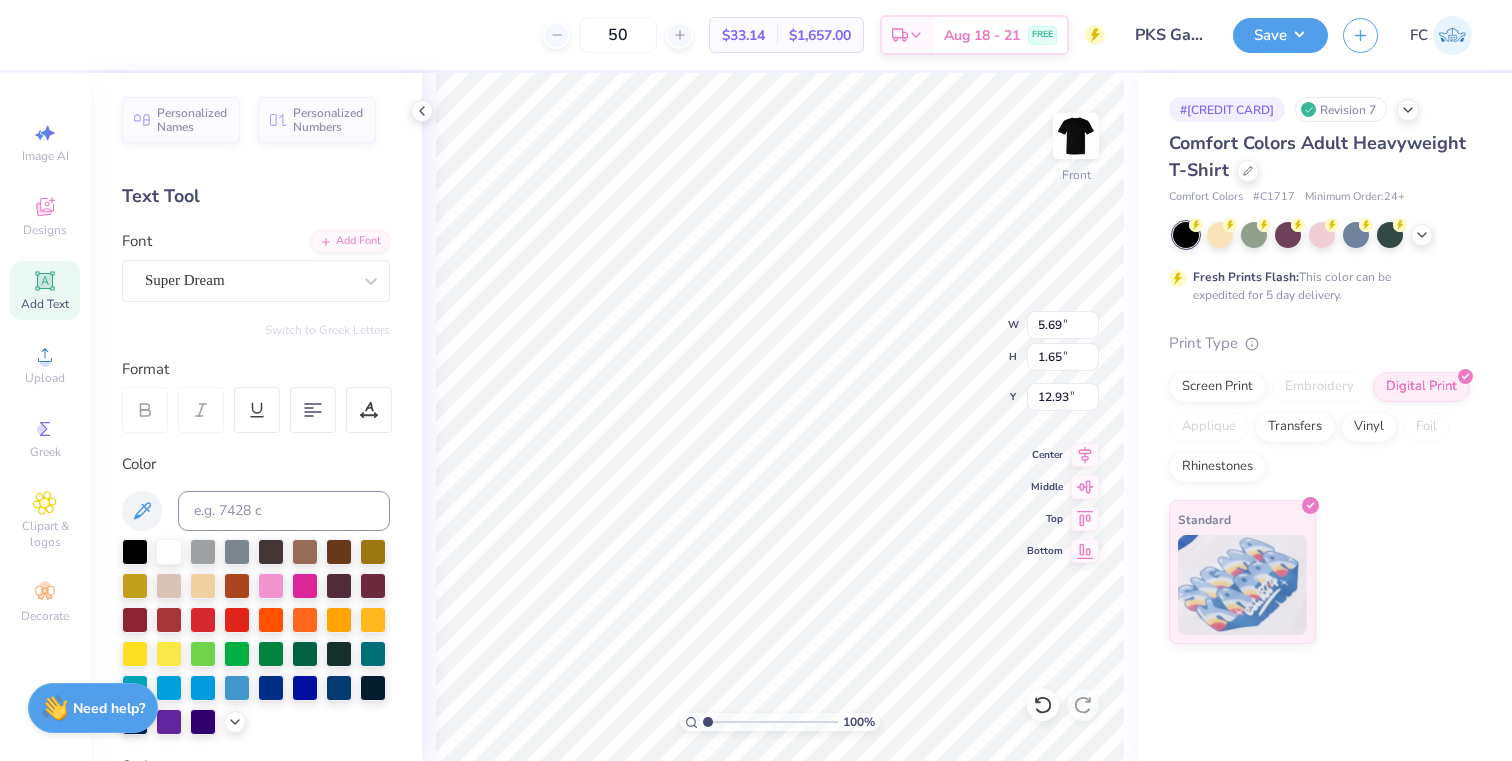 type on "PHI KAP, BERKELEY, CA" 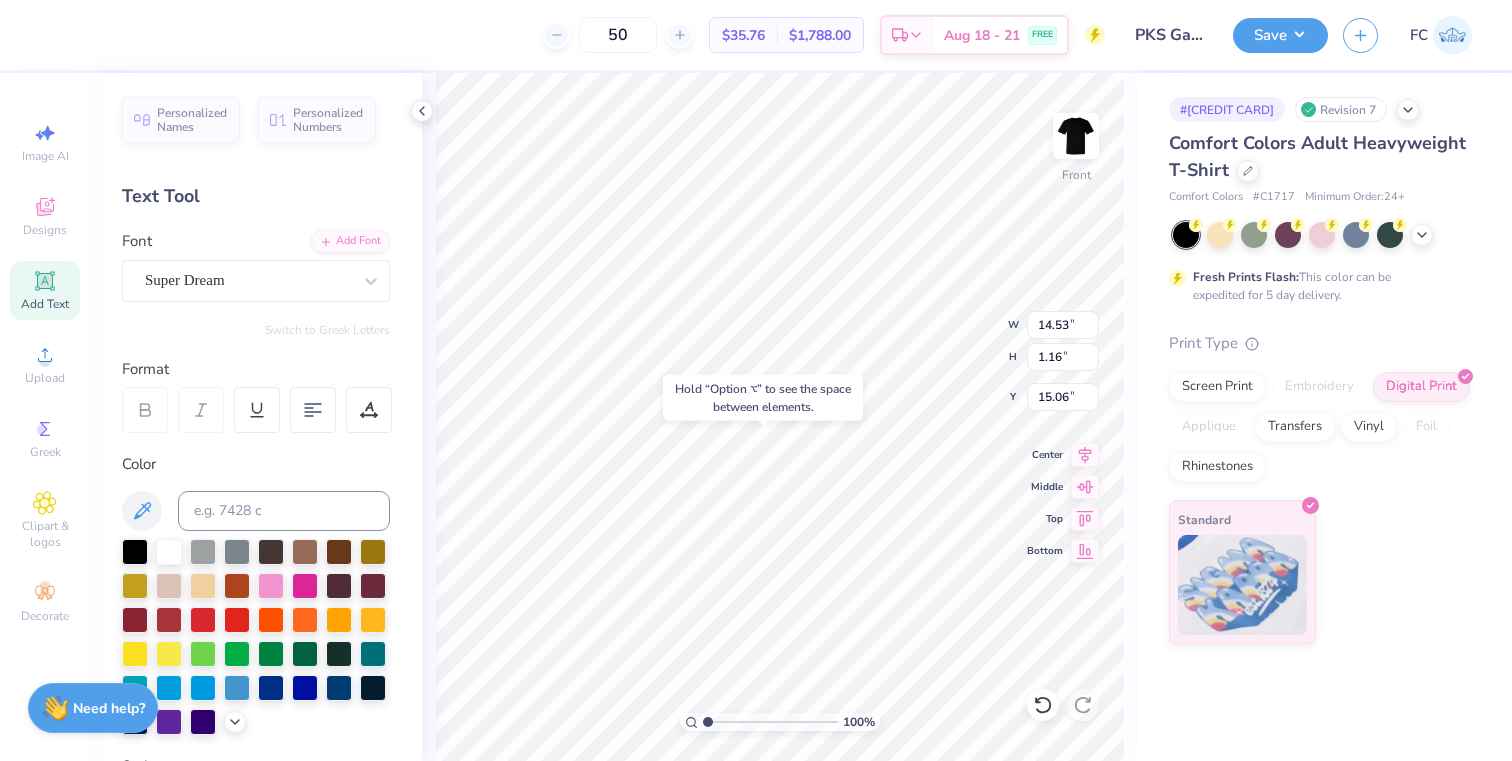 type on "15.06" 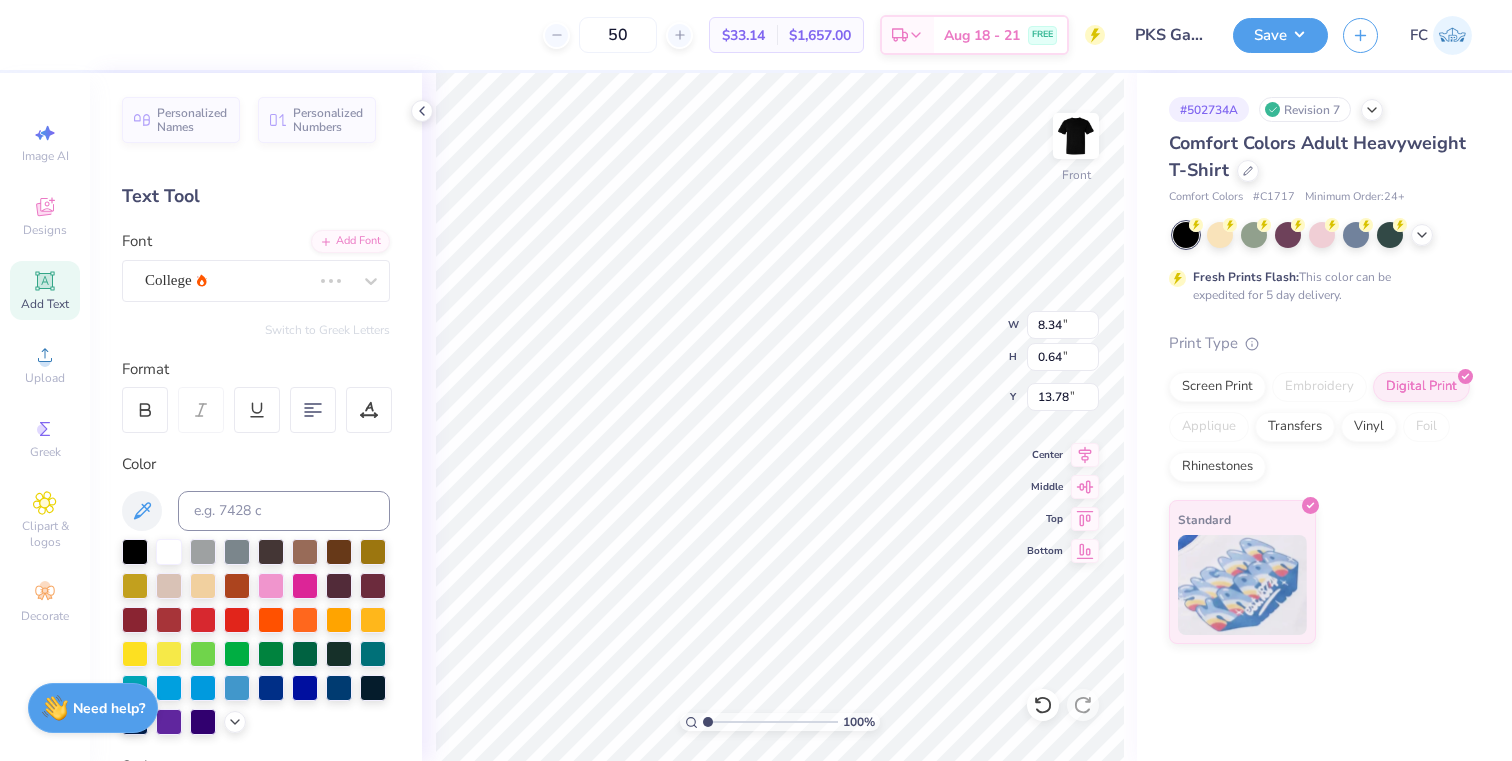 scroll, scrollTop: 0, scrollLeft: 0, axis: both 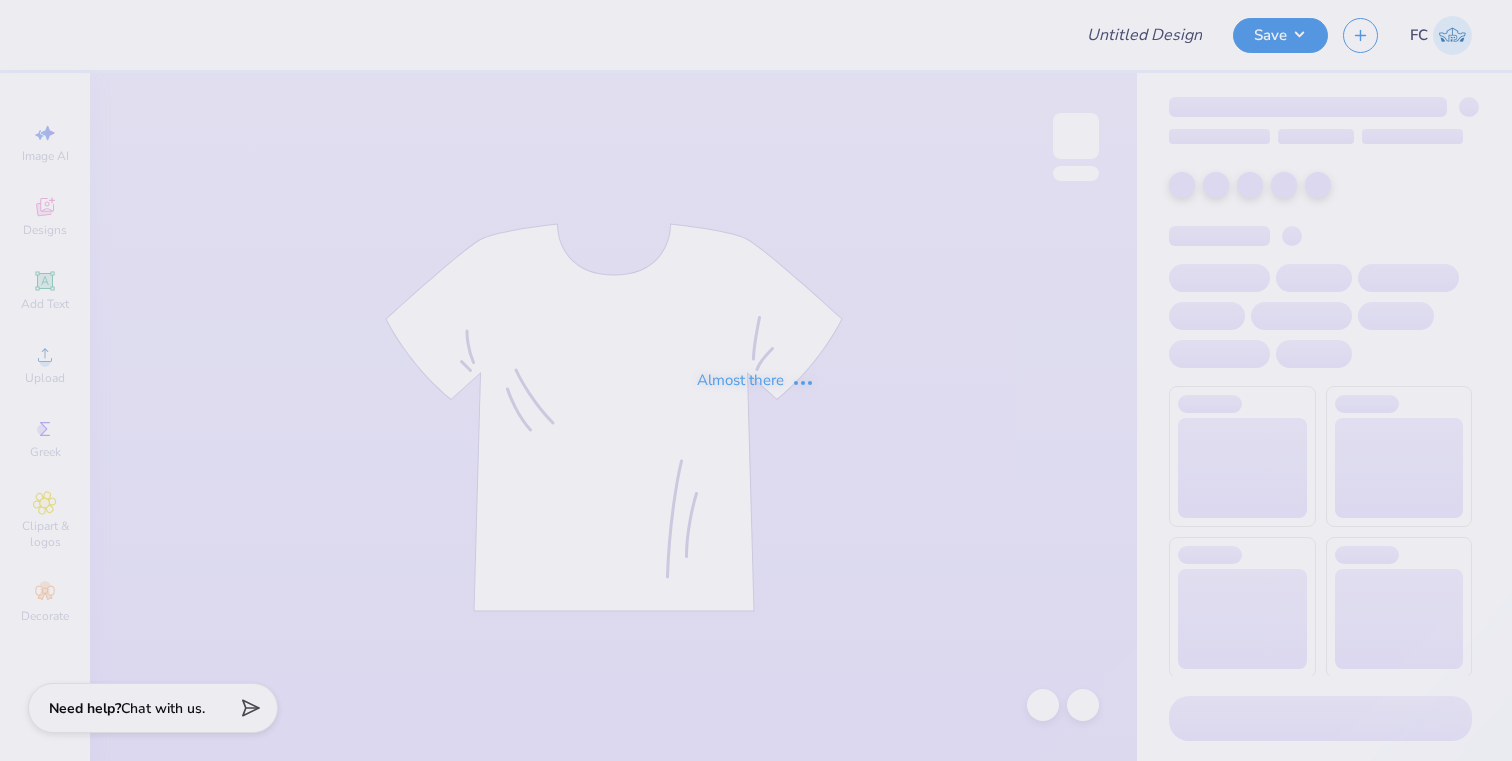 type on "PKS Game Day Shirts" 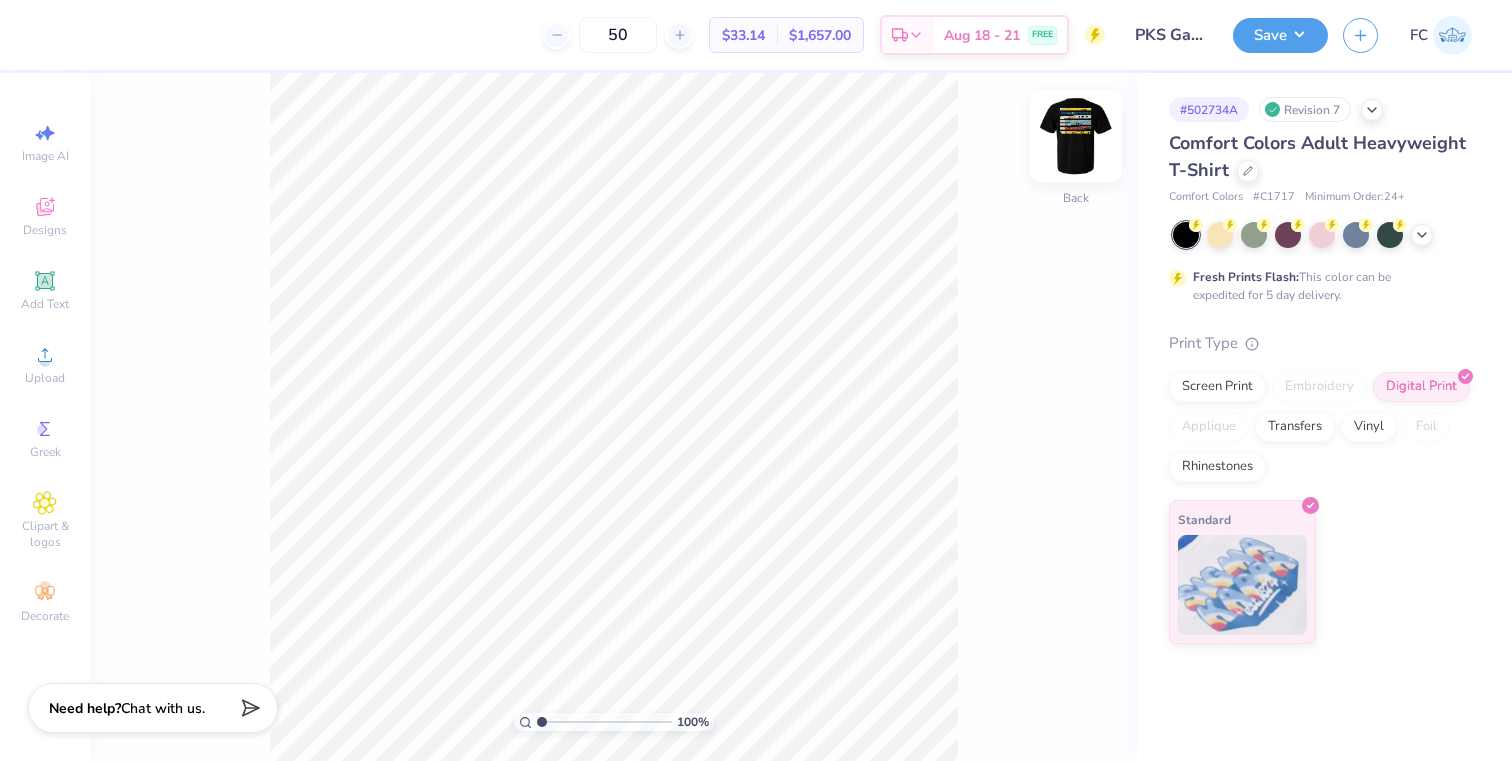 click at bounding box center (1076, 136) 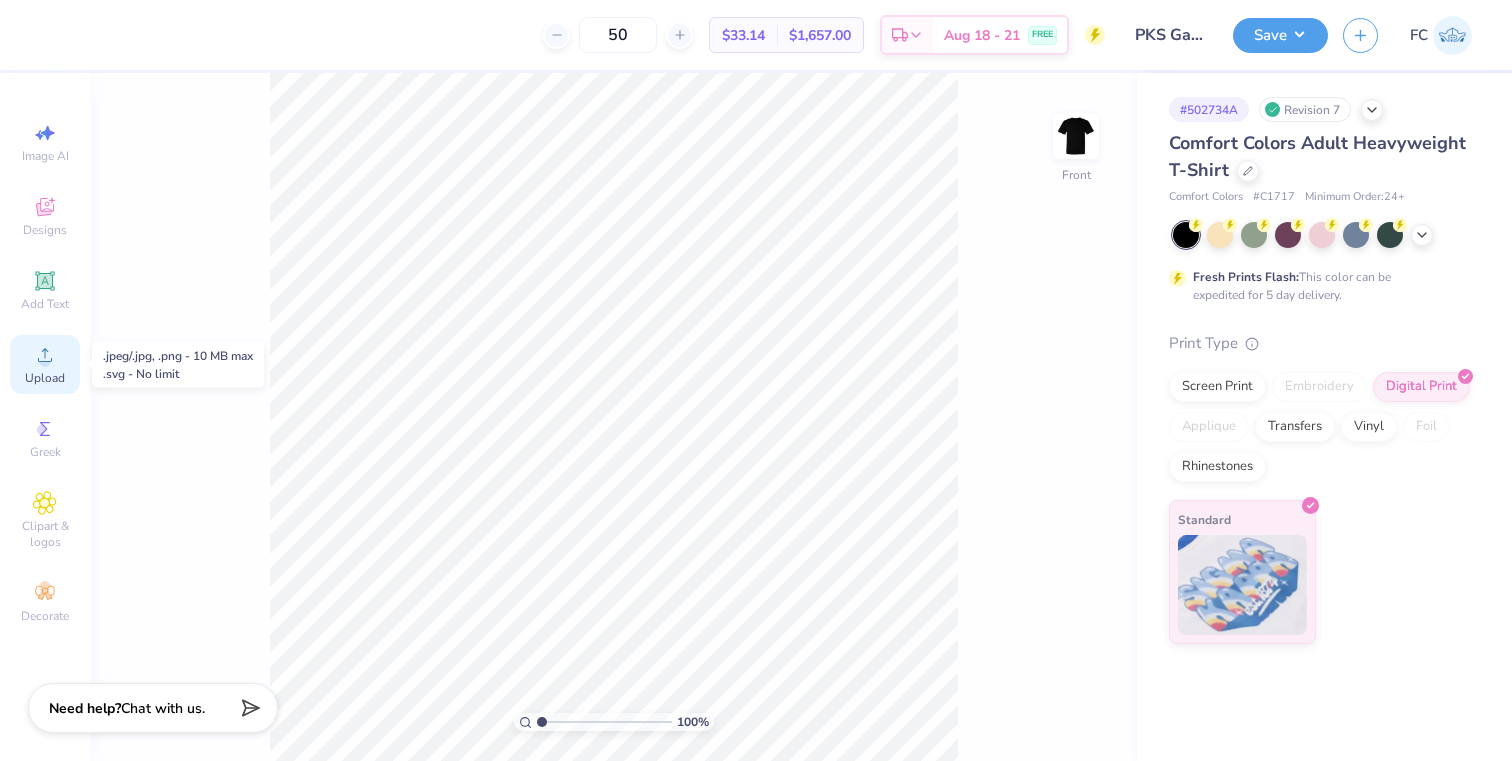 click 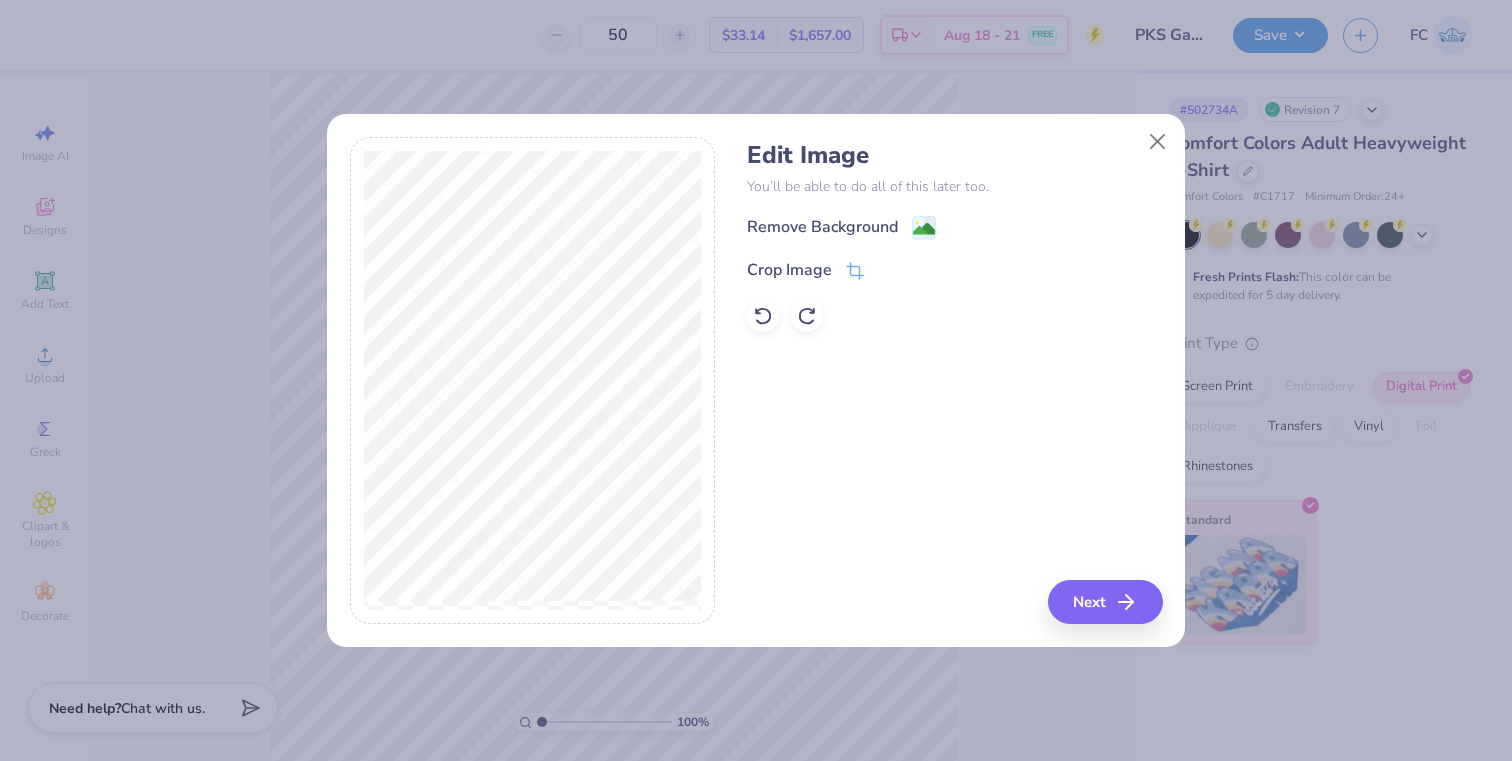 click 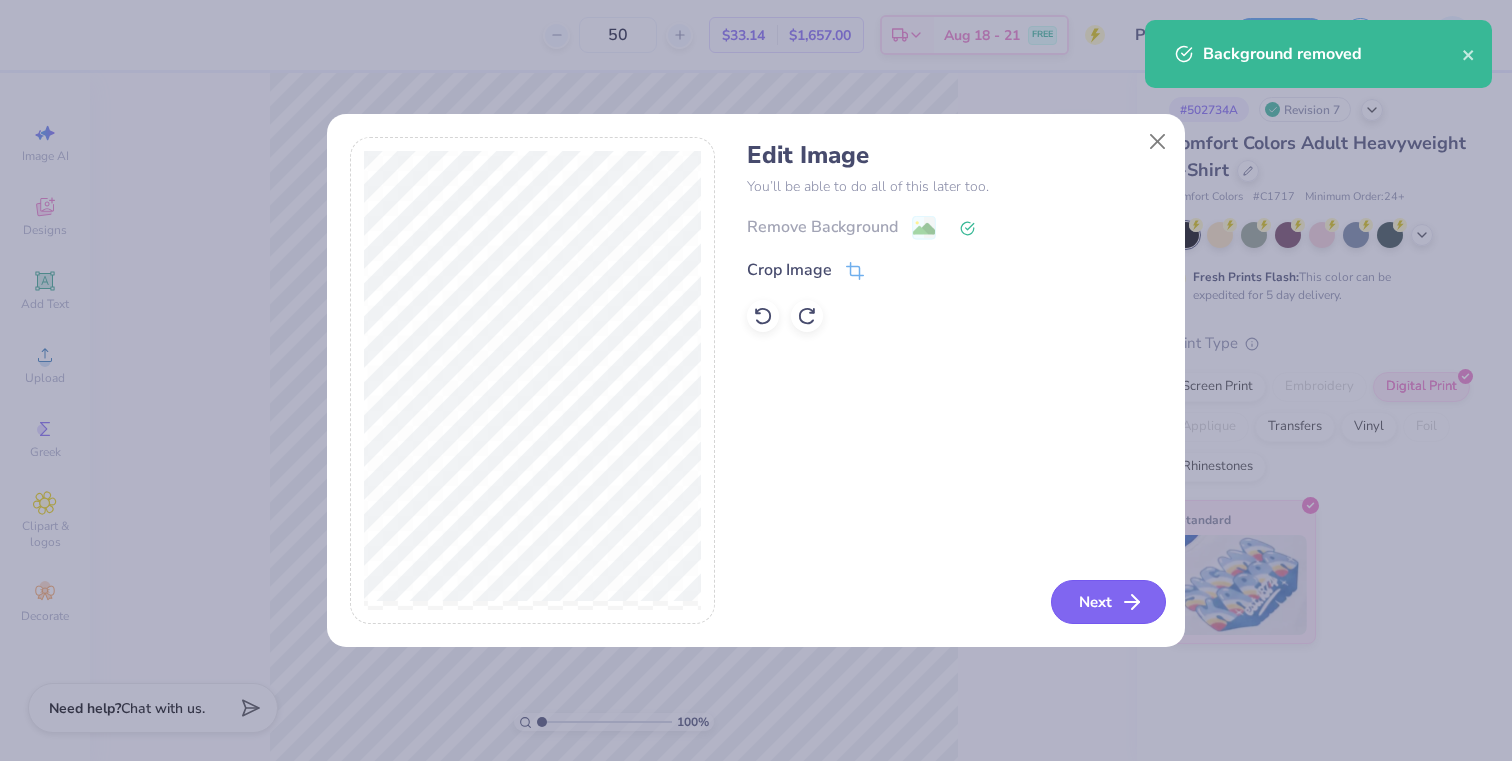 click on "Next" at bounding box center (1108, 602) 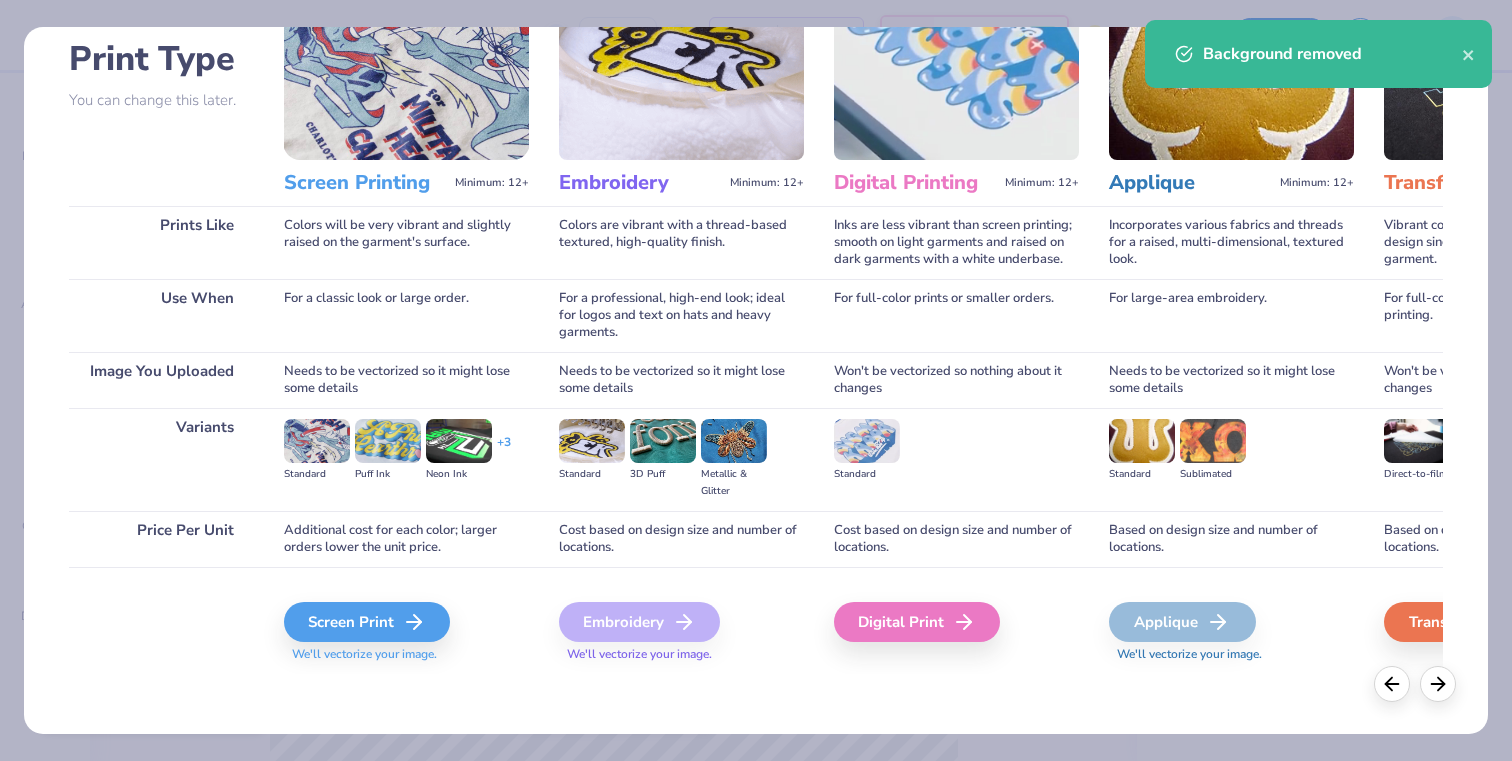 scroll, scrollTop: 136, scrollLeft: 0, axis: vertical 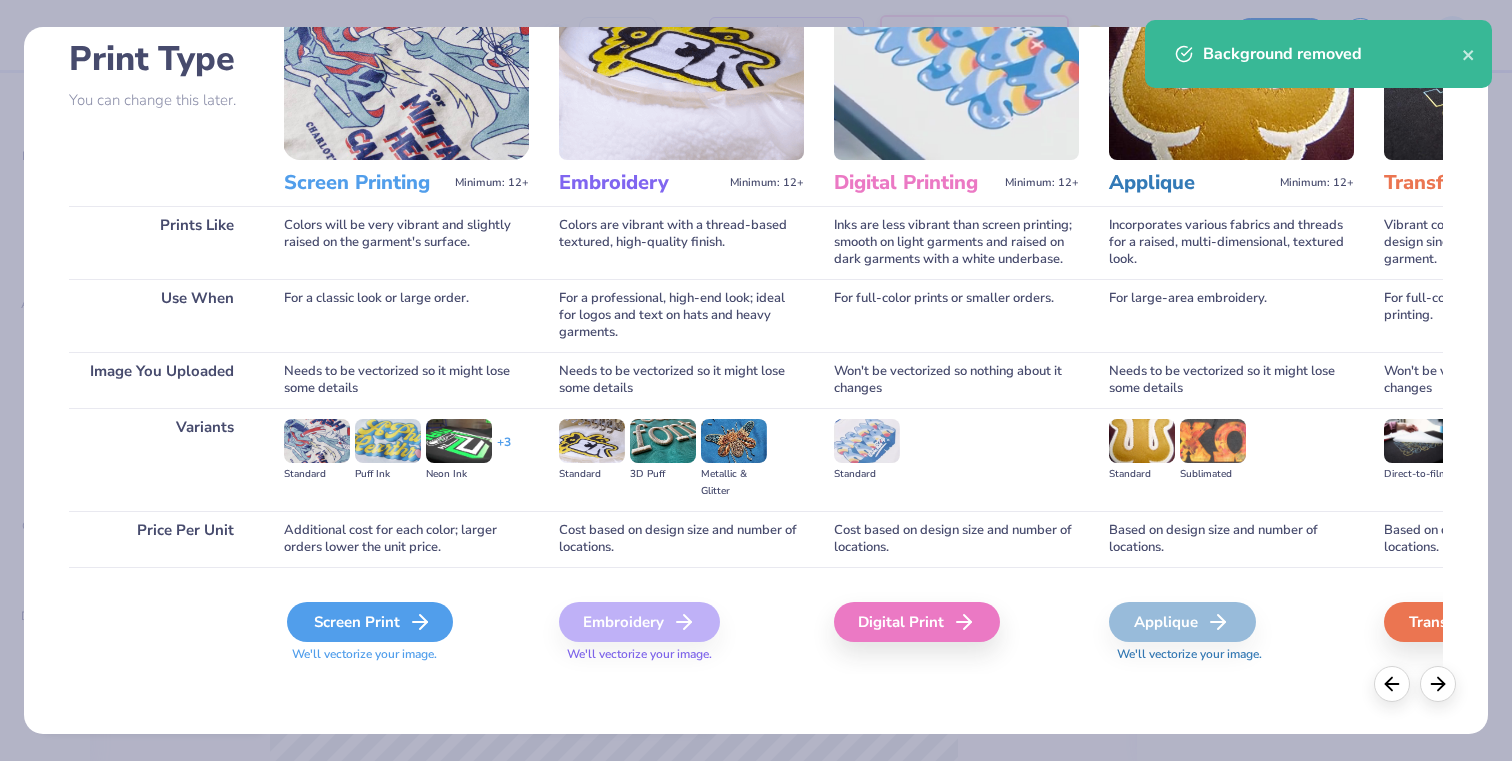 click on "Screen Print" at bounding box center (370, 622) 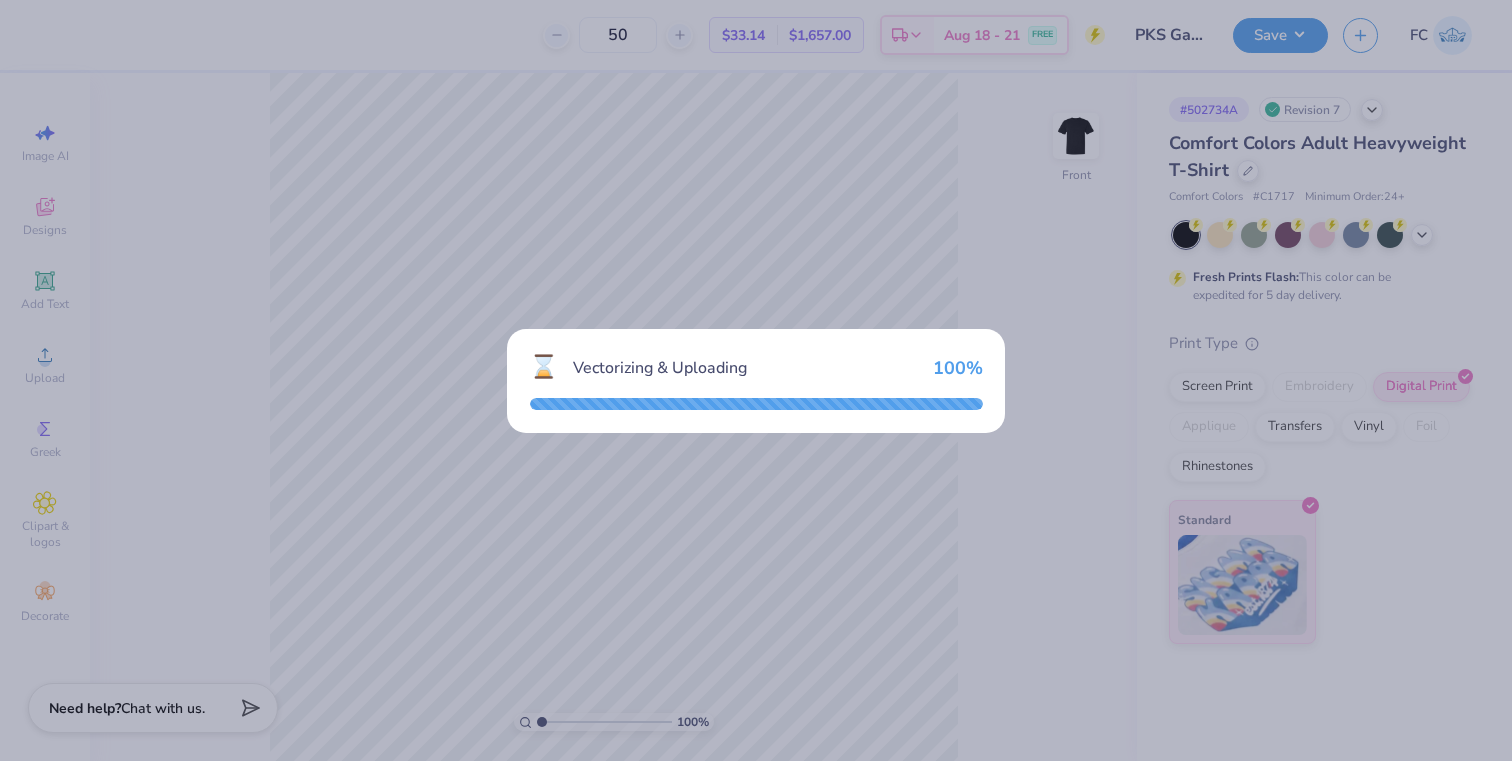 click on "⌛ Vectorizing & Uploading 100 %" at bounding box center [756, 380] 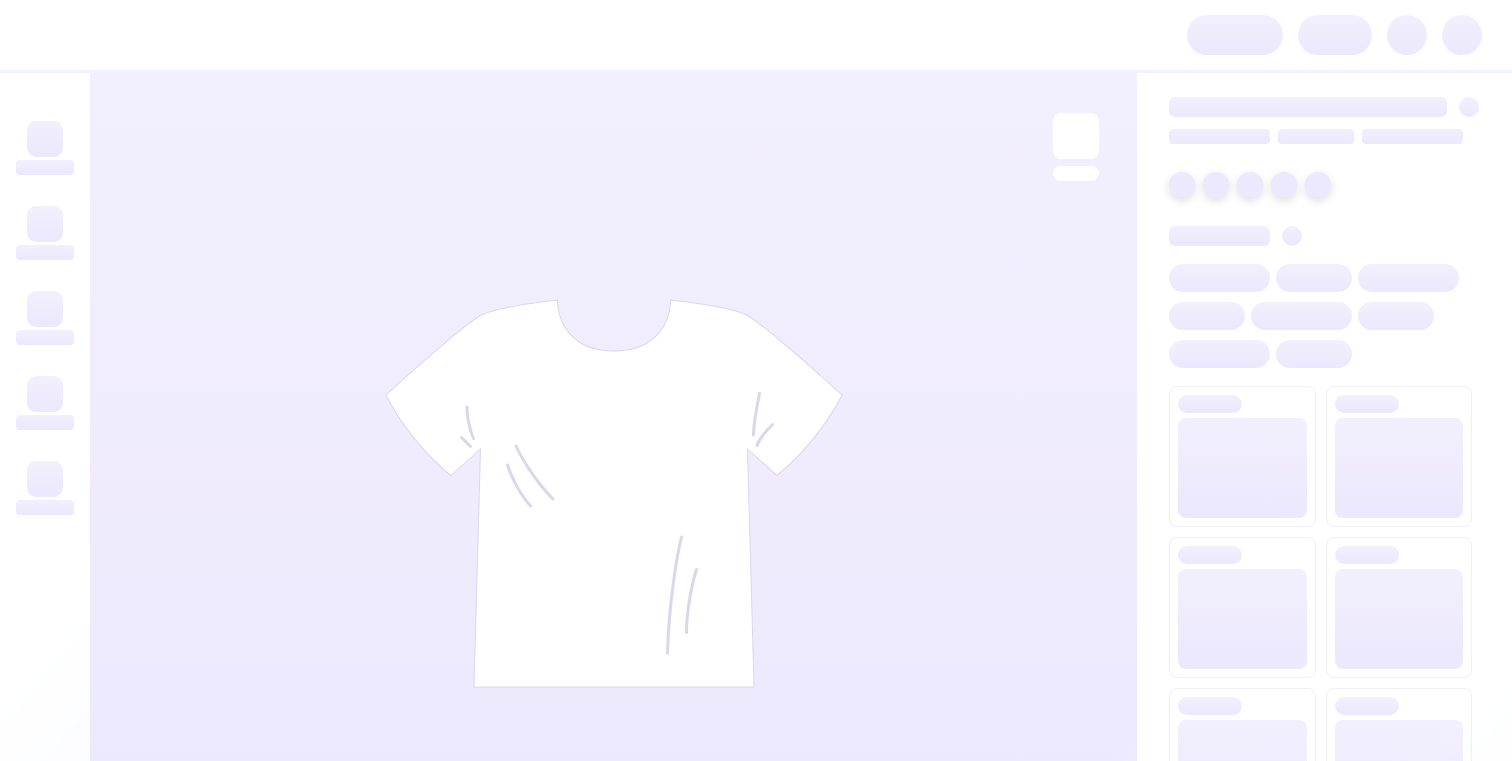 scroll, scrollTop: 0, scrollLeft: 0, axis: both 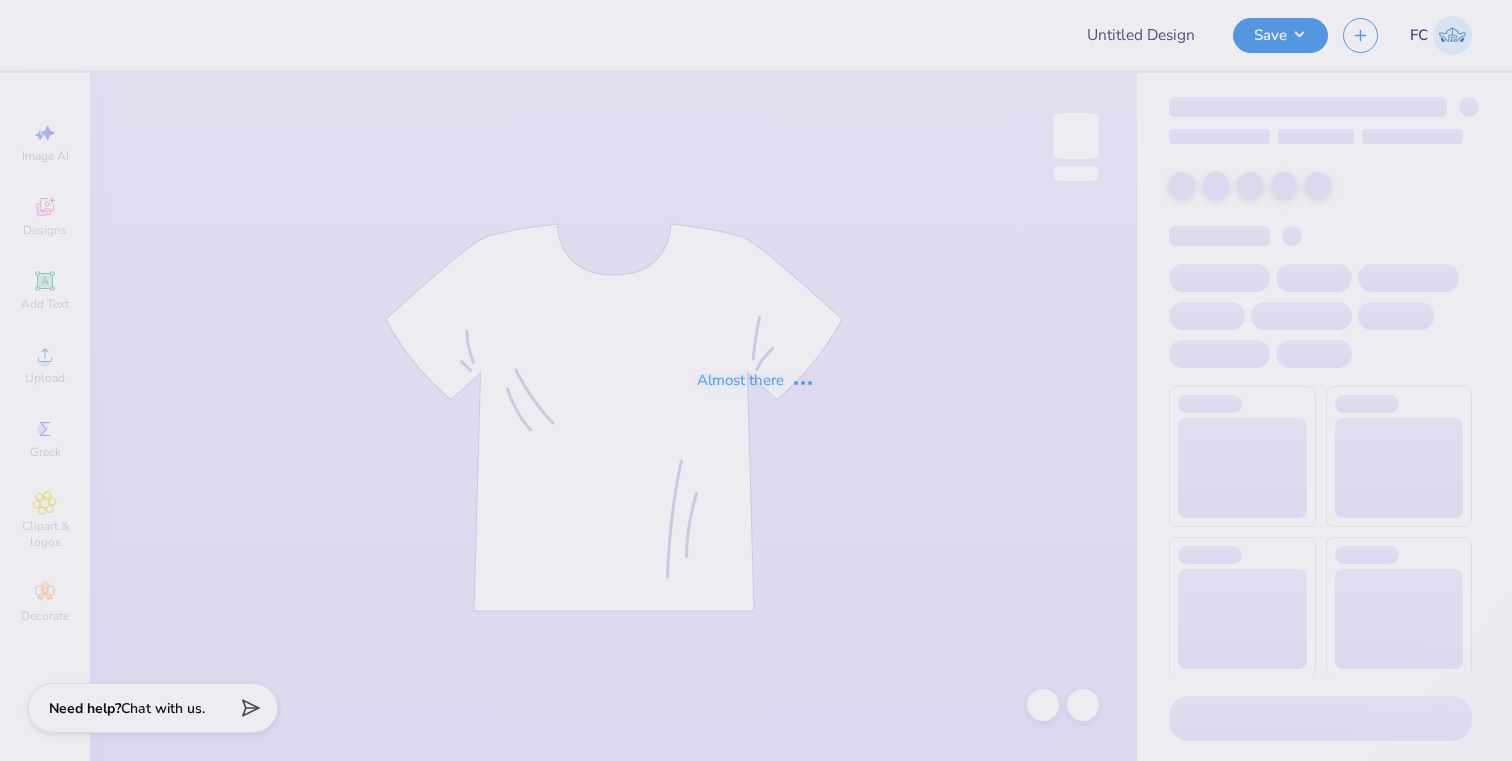 type on "PKS Game Day Shirts" 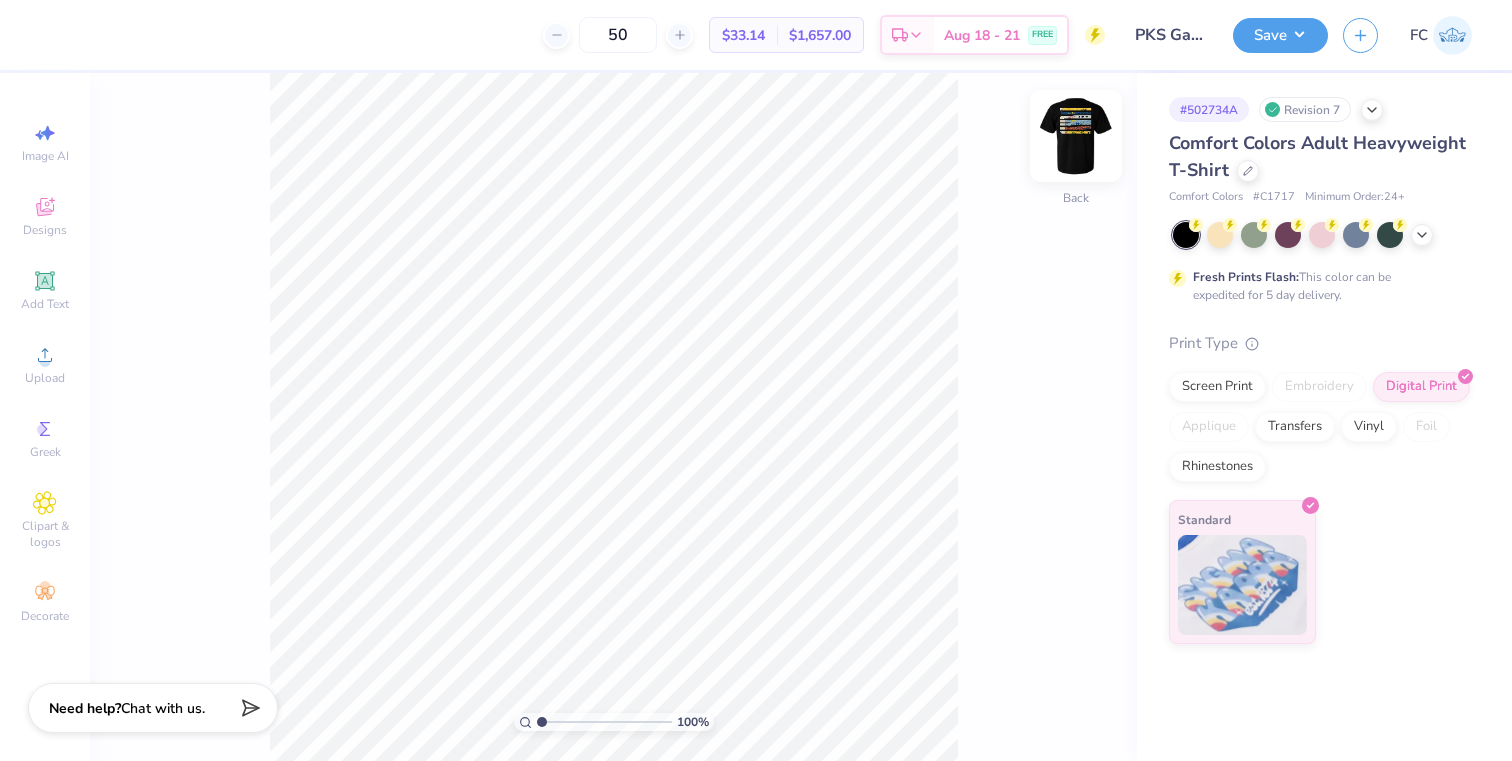 click at bounding box center [1076, 136] 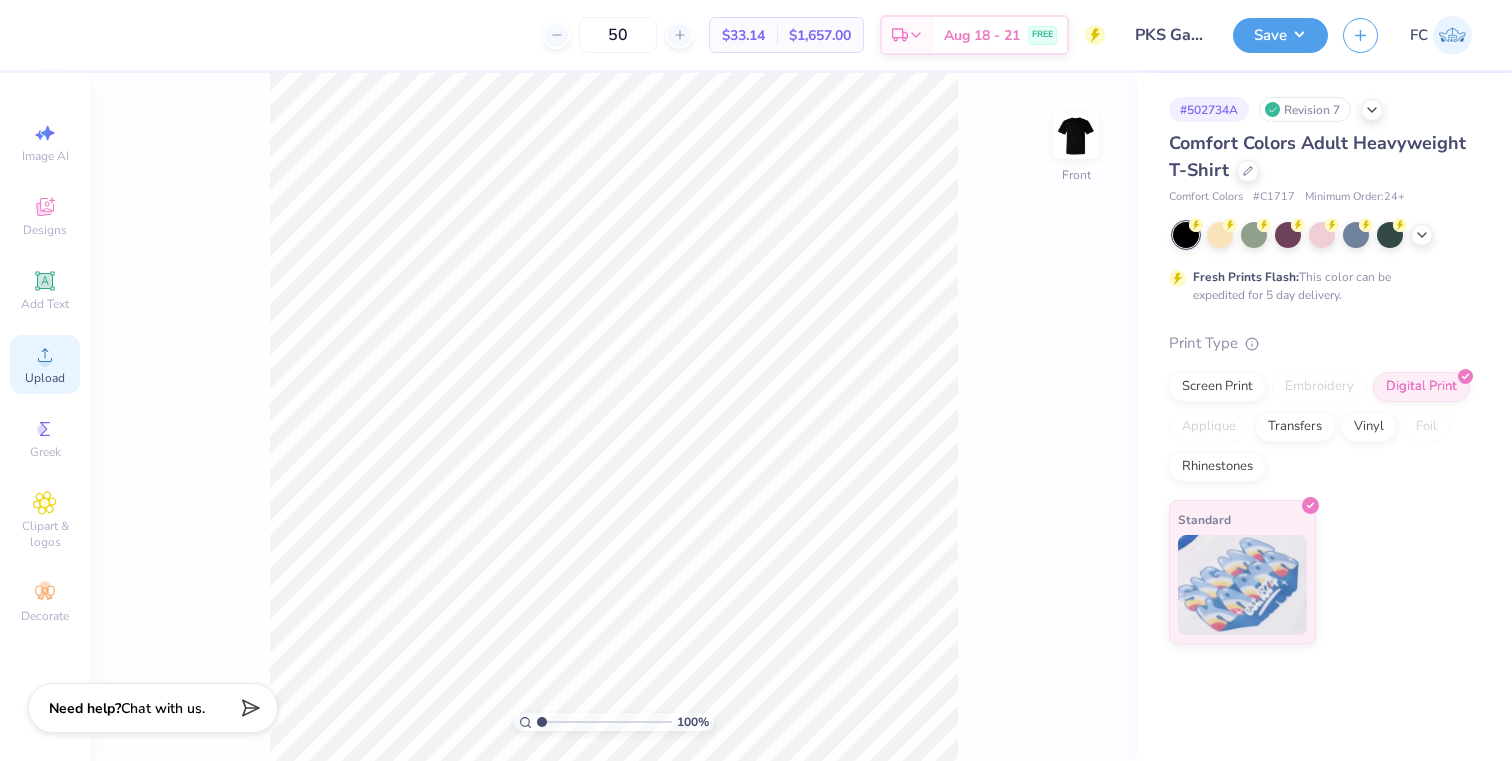 click on "Upload" at bounding box center (45, 378) 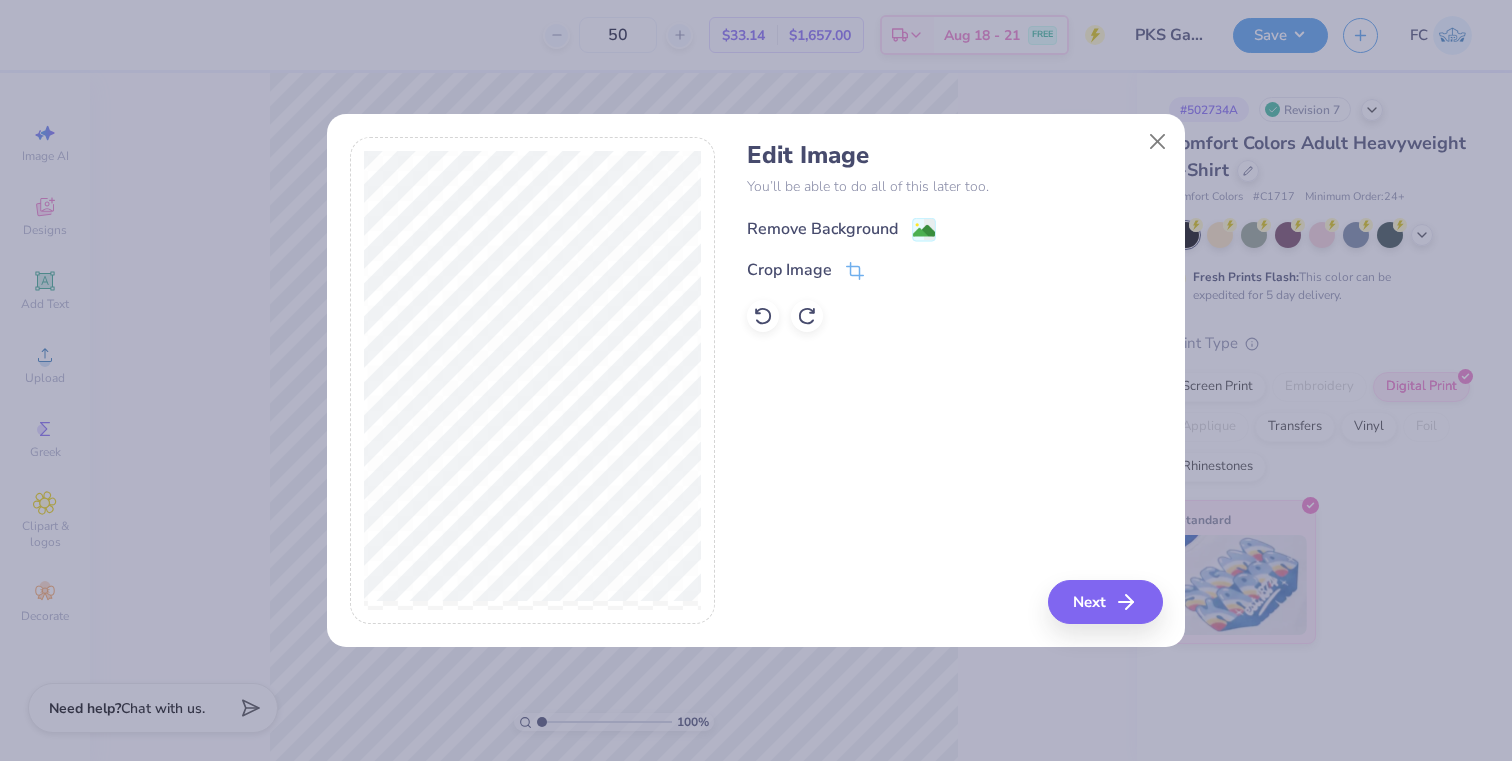 click 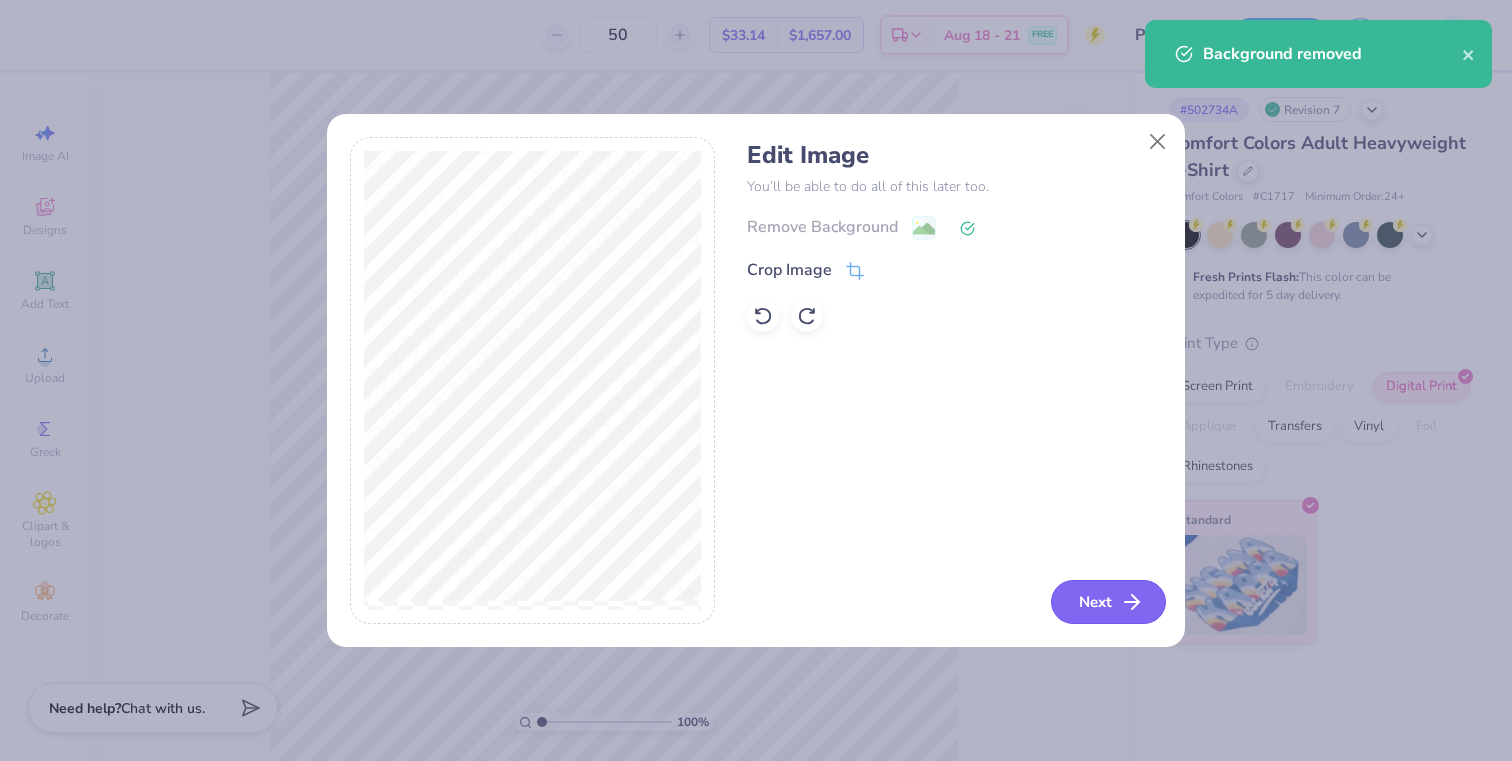 click on "Next" at bounding box center (1108, 602) 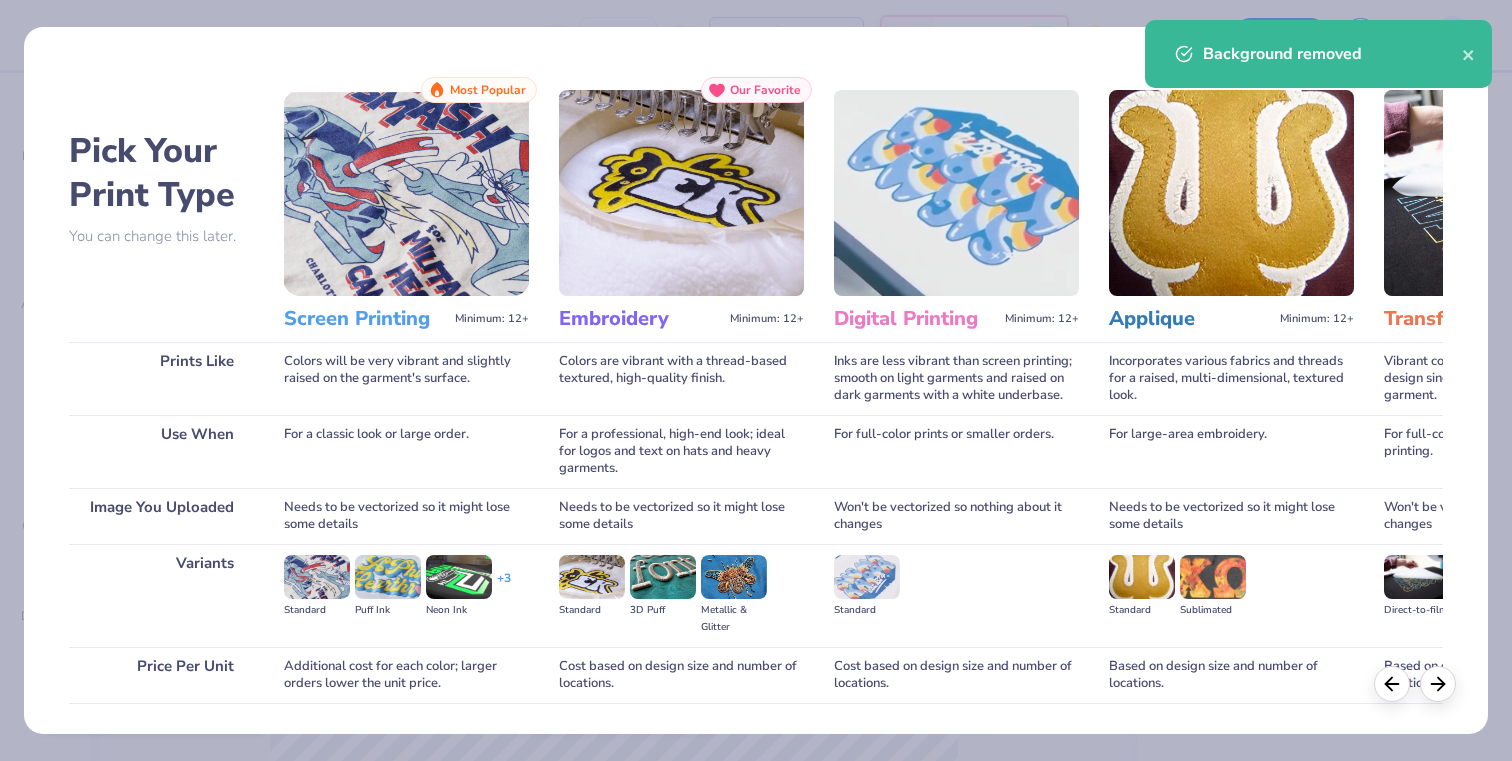 scroll, scrollTop: 136, scrollLeft: 0, axis: vertical 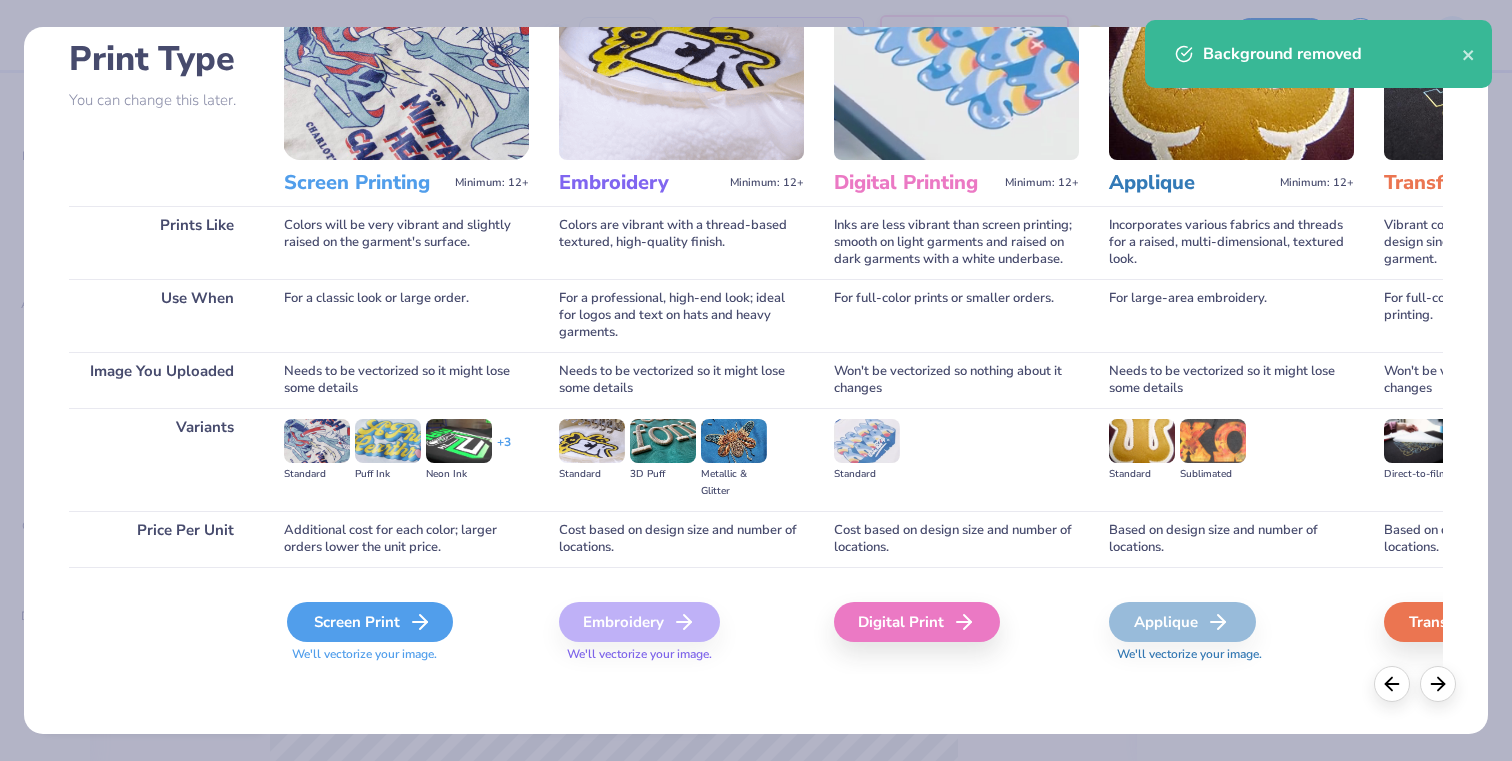 click 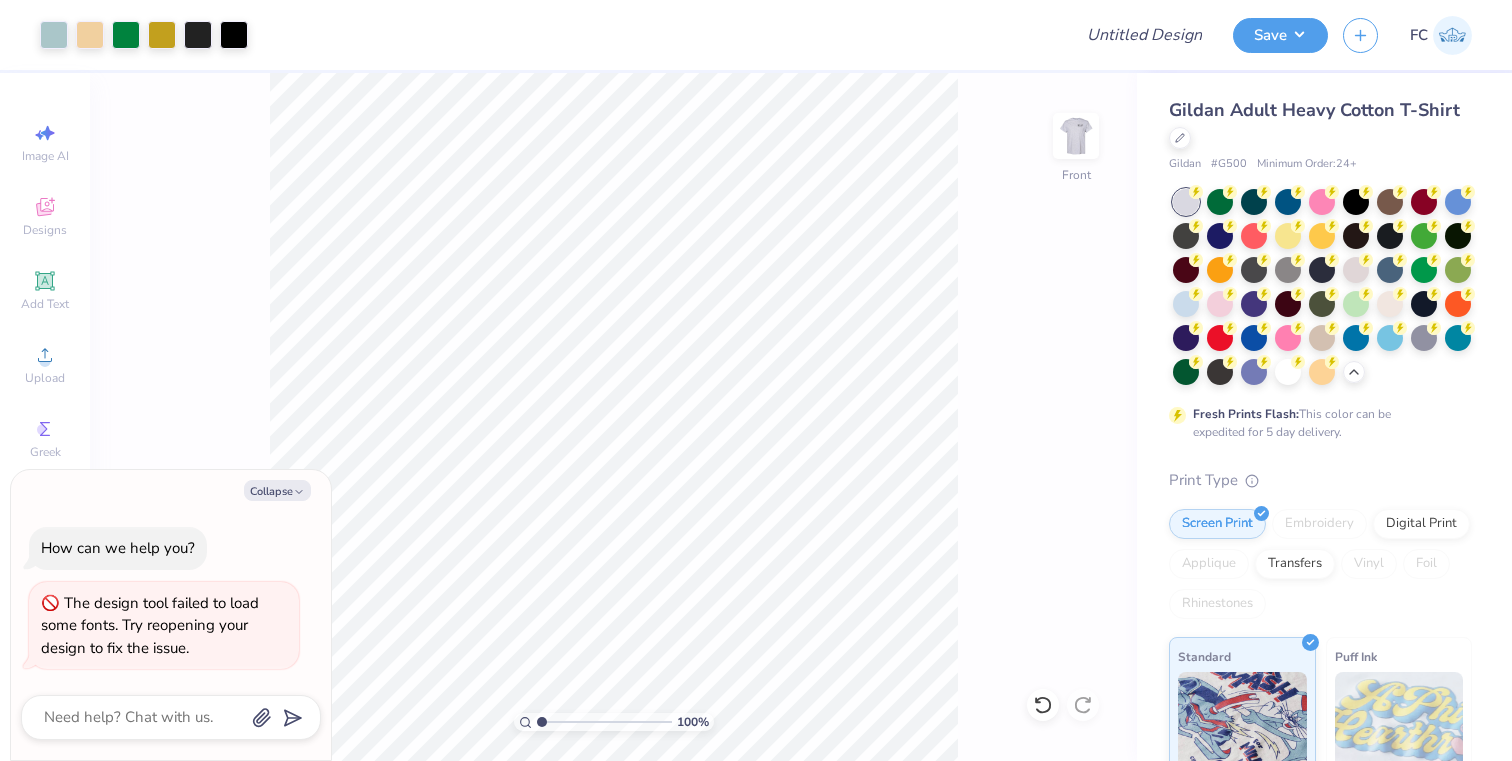 click on "Collapse" at bounding box center [277, 490] 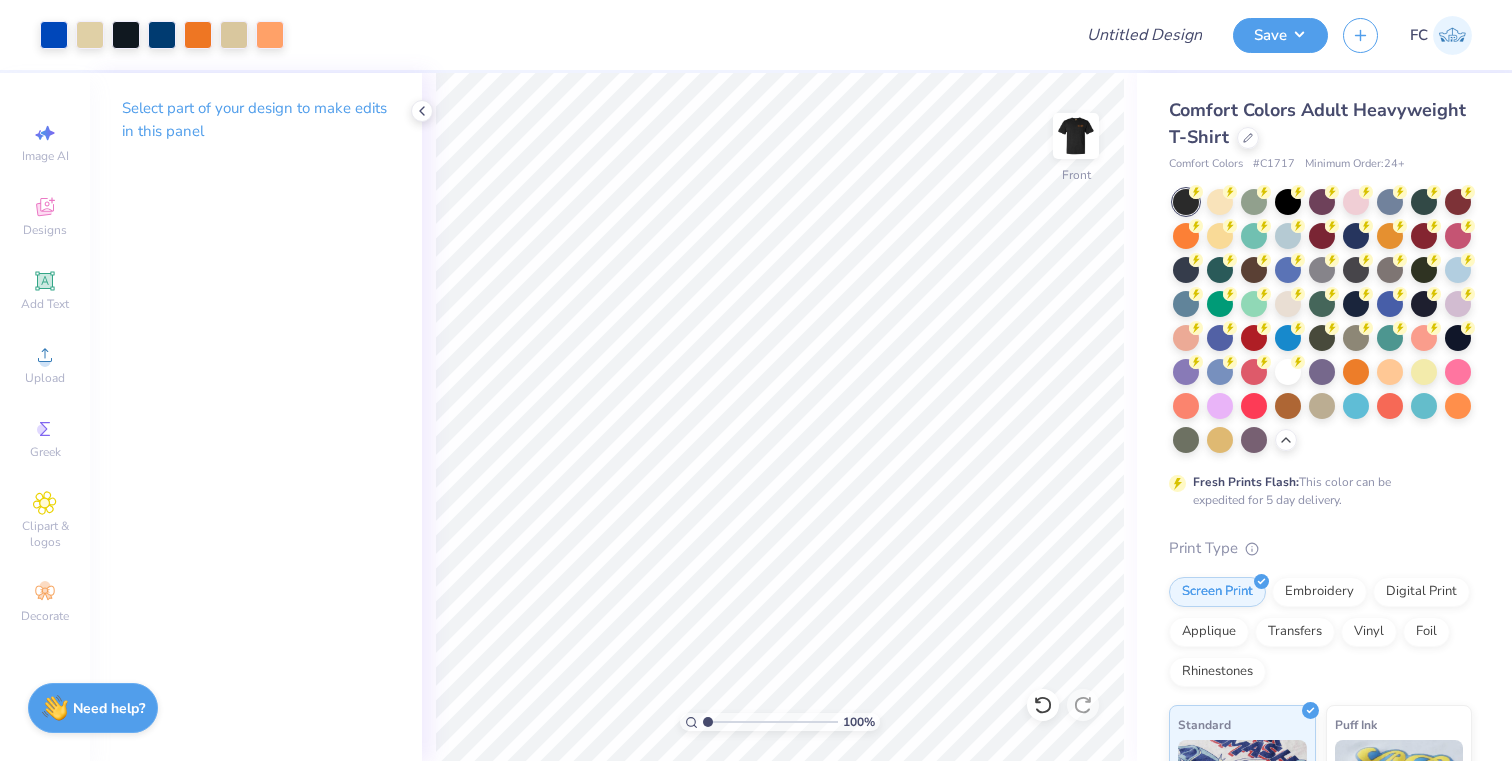 scroll, scrollTop: 0, scrollLeft: 0, axis: both 